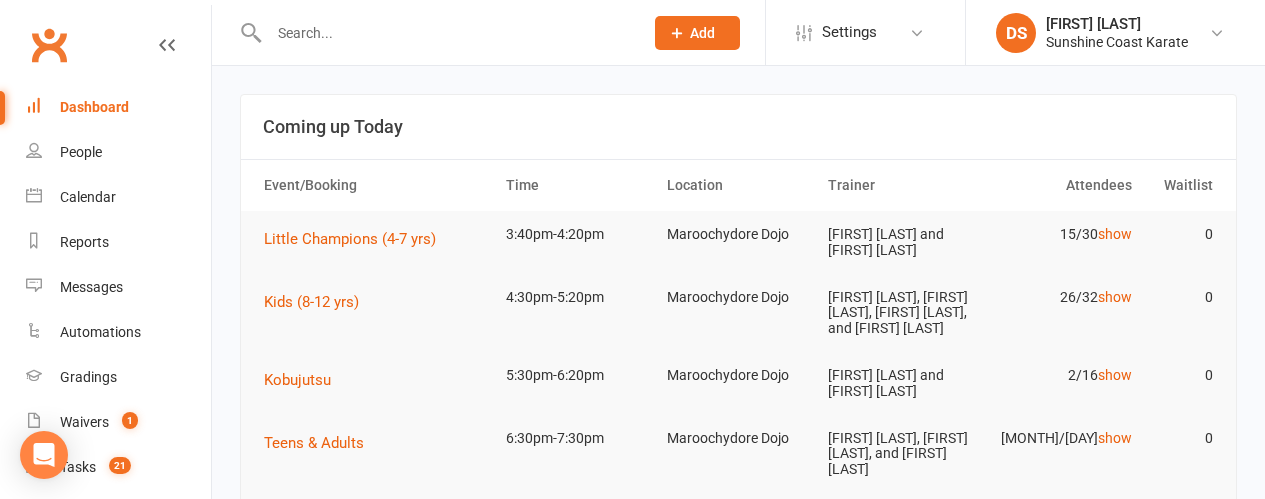 scroll, scrollTop: 0, scrollLeft: 0, axis: both 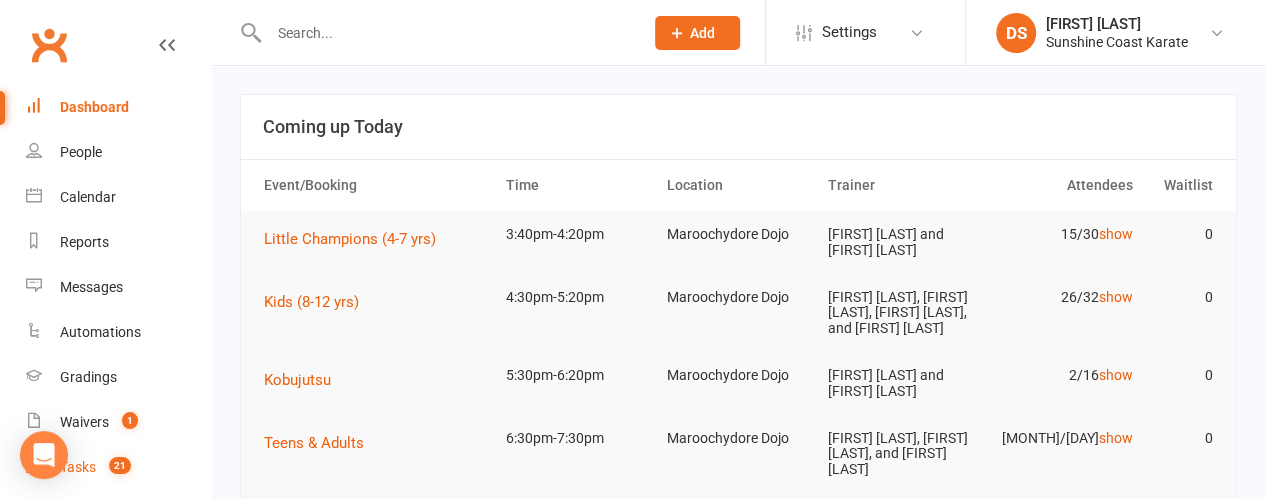 click on "Tasks   21" at bounding box center (118, 467) 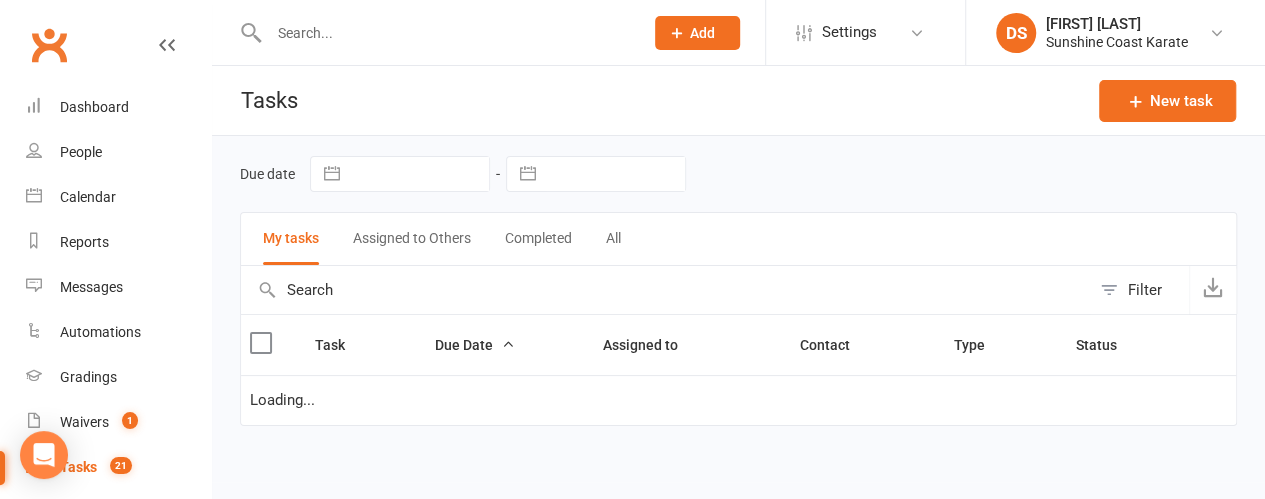 select on "started" 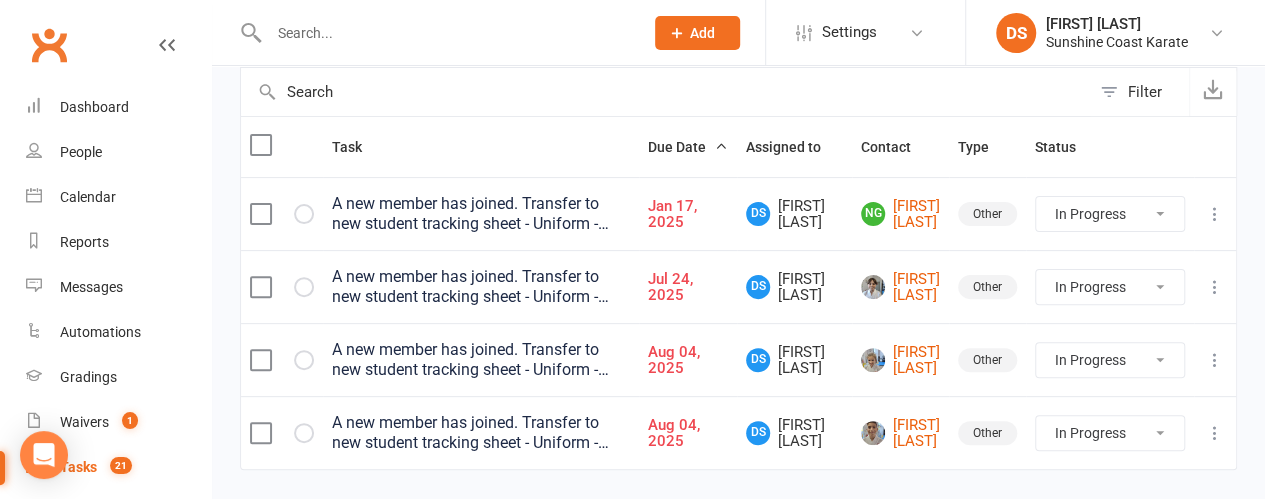 scroll, scrollTop: 200, scrollLeft: 0, axis: vertical 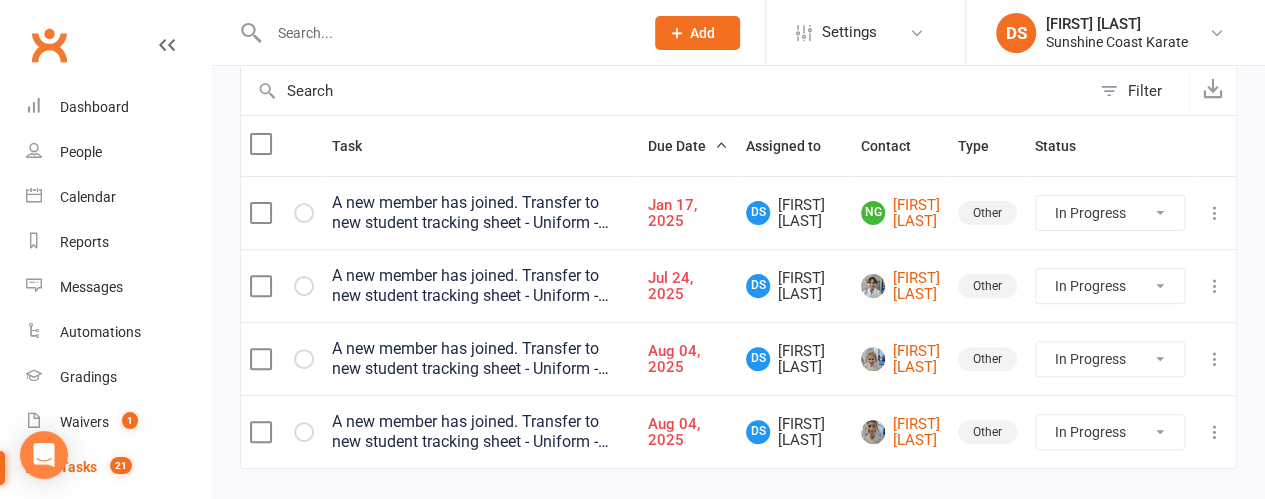 click on "Not Started In Progress Waiting Complete" at bounding box center (1110, 359) 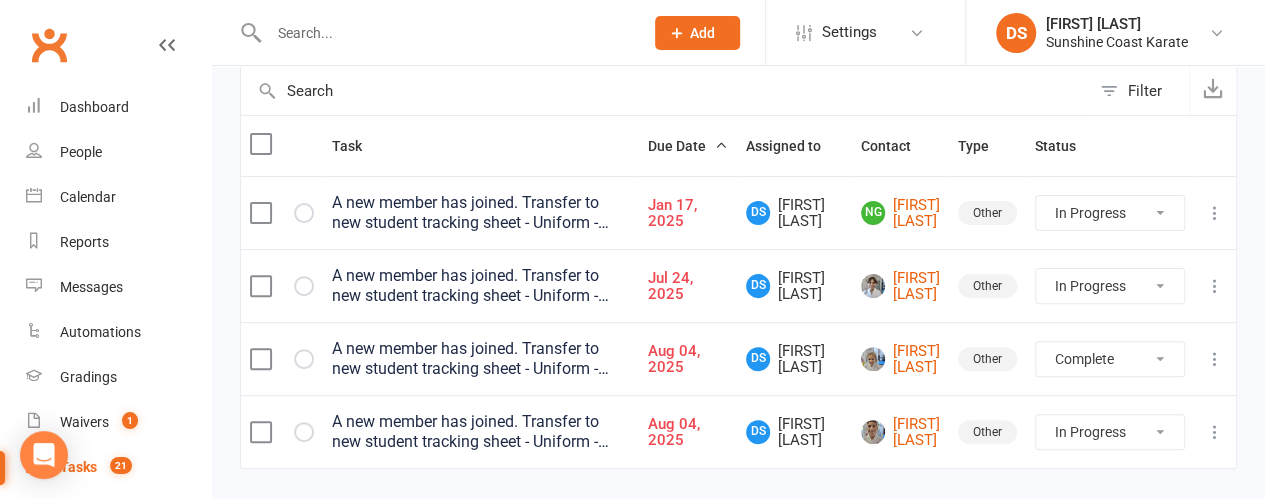 click on "Not Started In Progress Waiting Complete" at bounding box center (1110, 359) 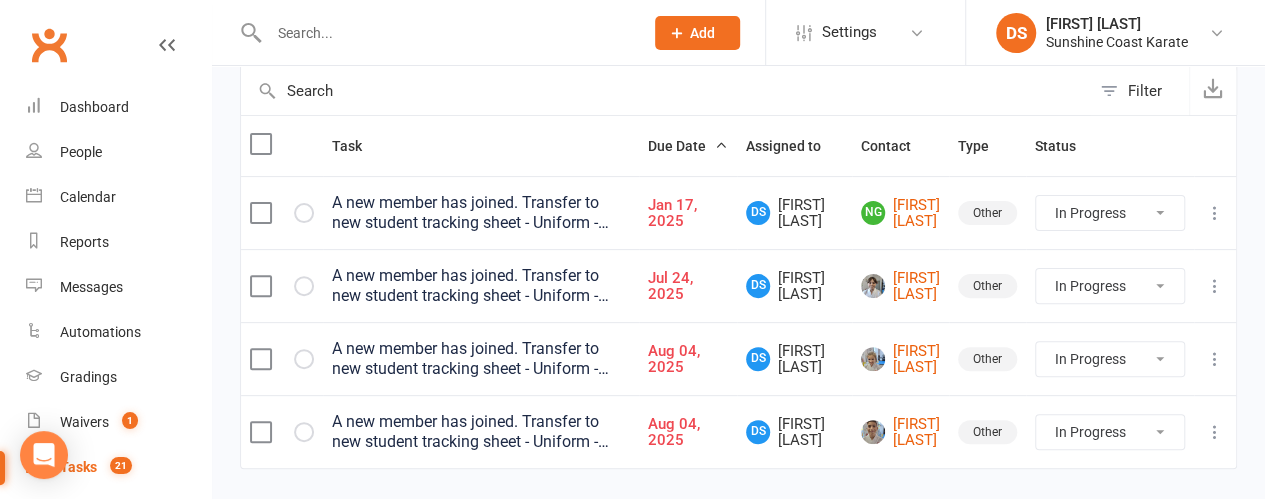 select on "started" 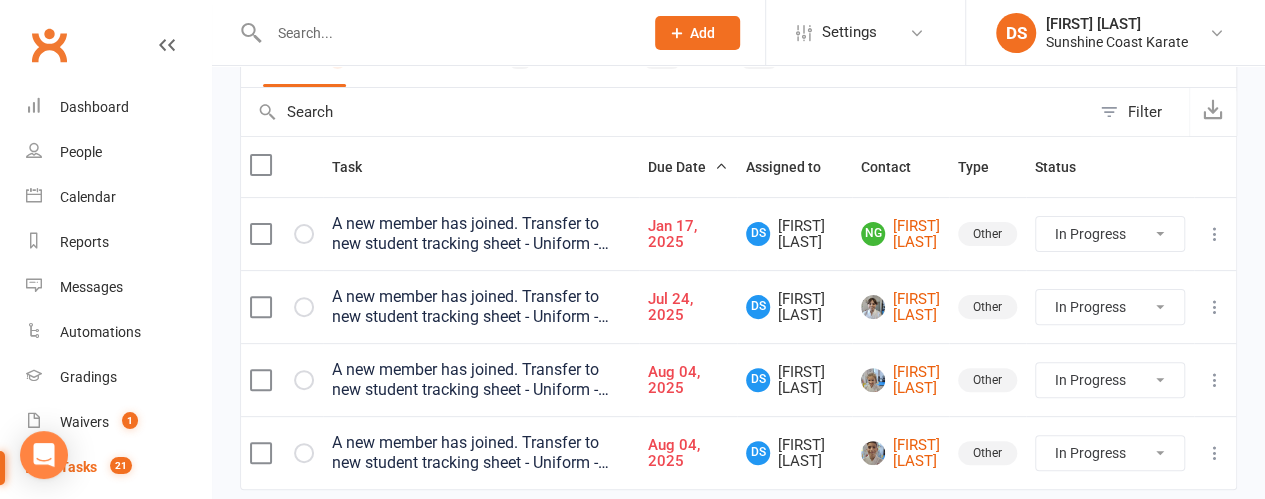 select on "started" 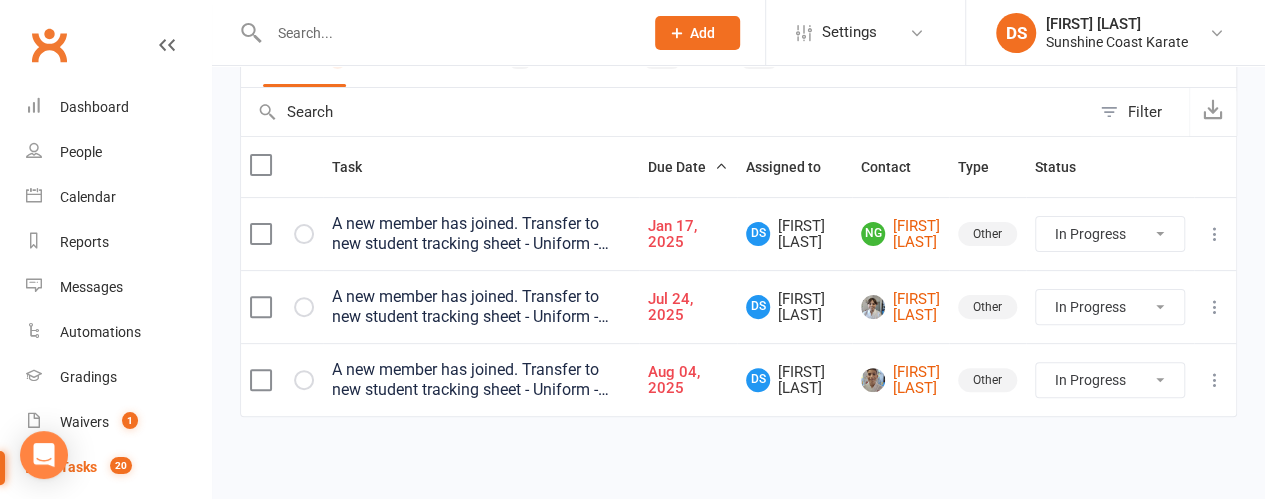 click on "Not Started In Progress Waiting Complete" at bounding box center [1110, 380] 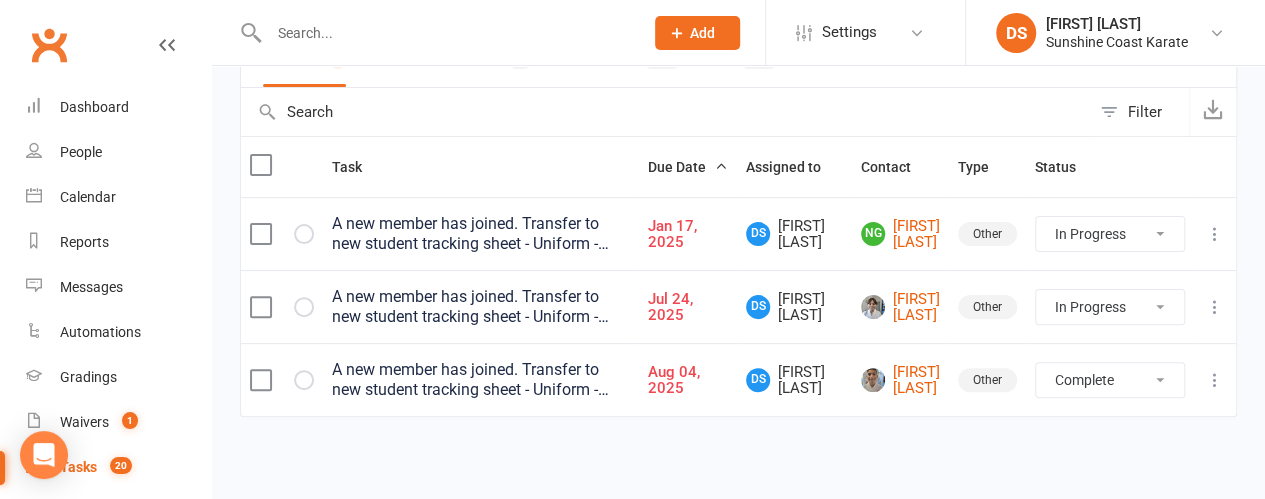 click on "Not Started In Progress Waiting Complete" at bounding box center (1110, 380) 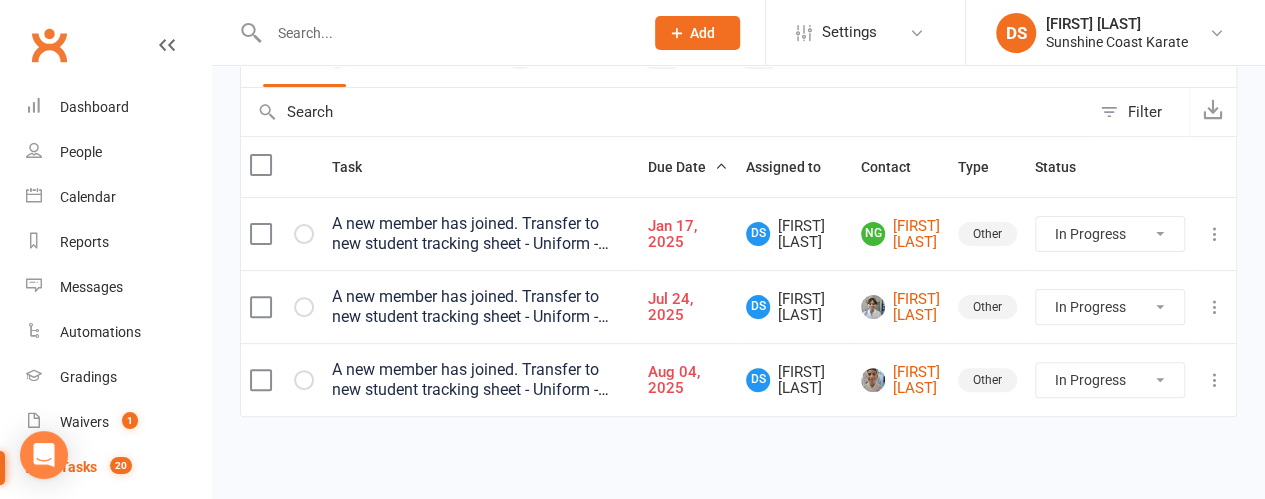 select on "started" 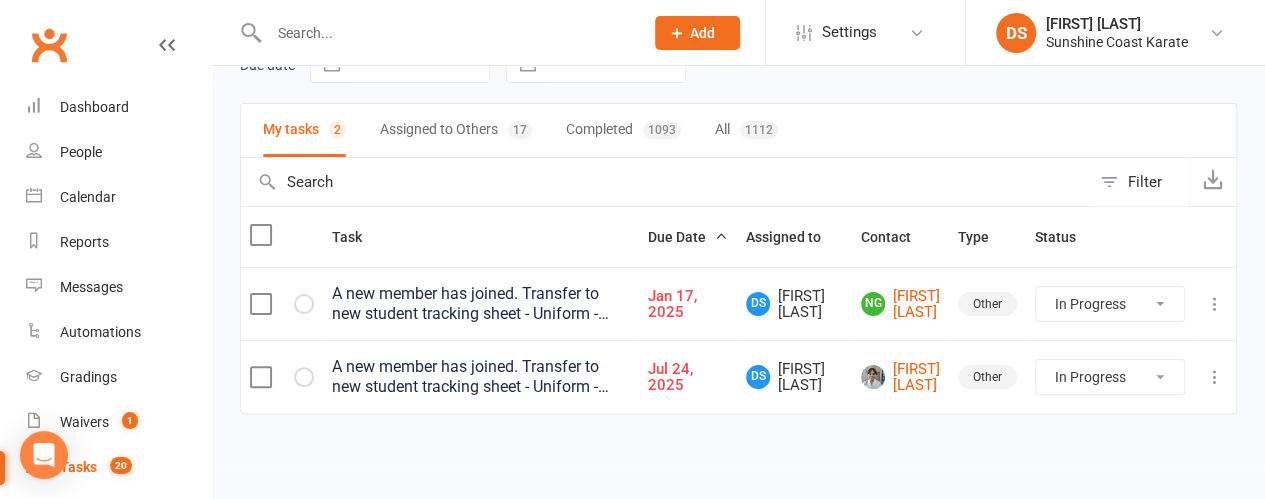 scroll, scrollTop: 106, scrollLeft: 0, axis: vertical 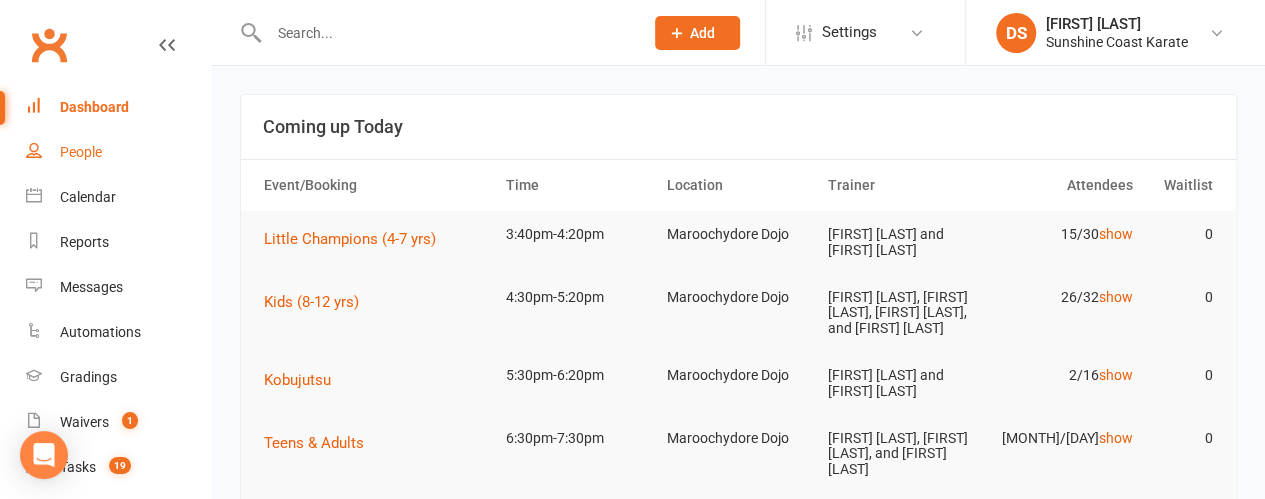 click on "People" at bounding box center [81, 152] 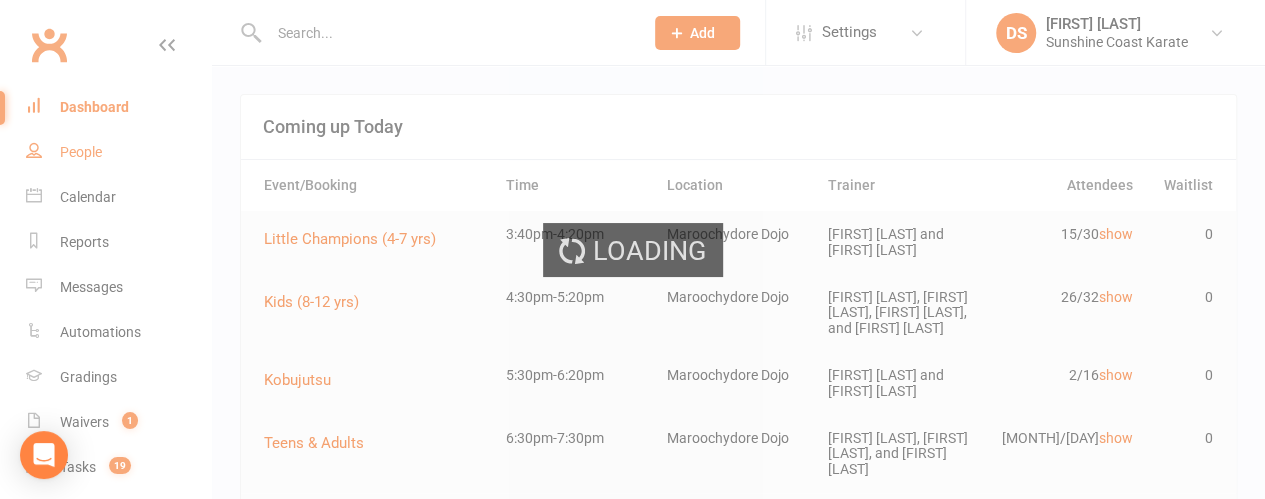 select on "100" 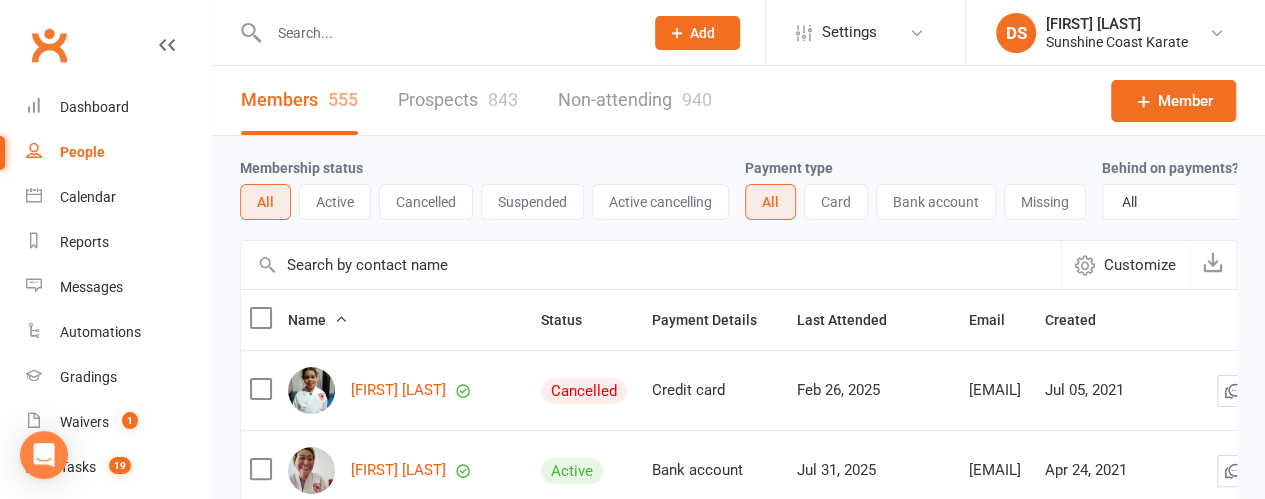click at bounding box center (651, 265) 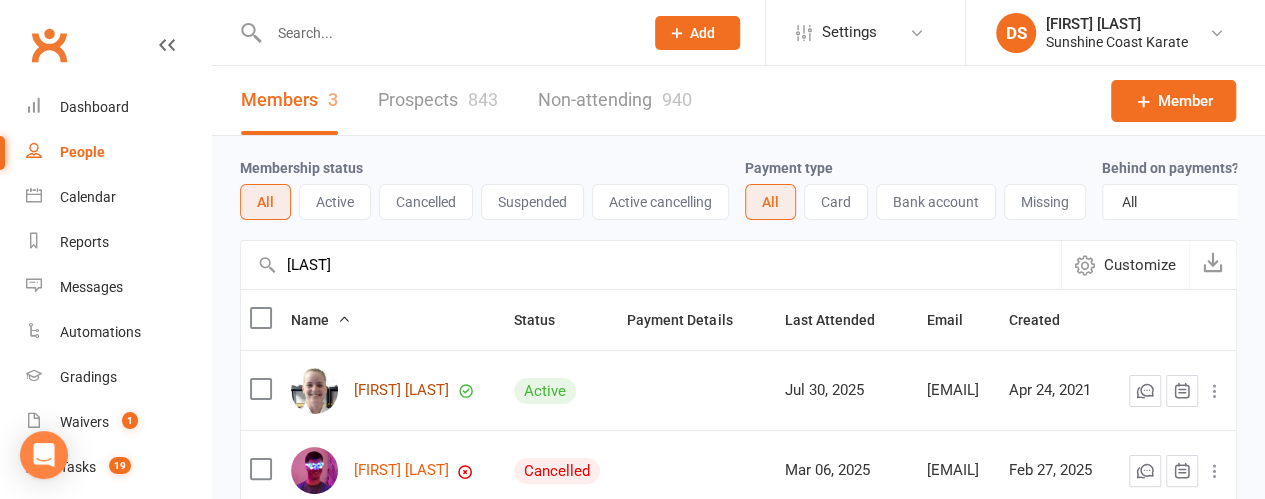 type on "[LAST]" 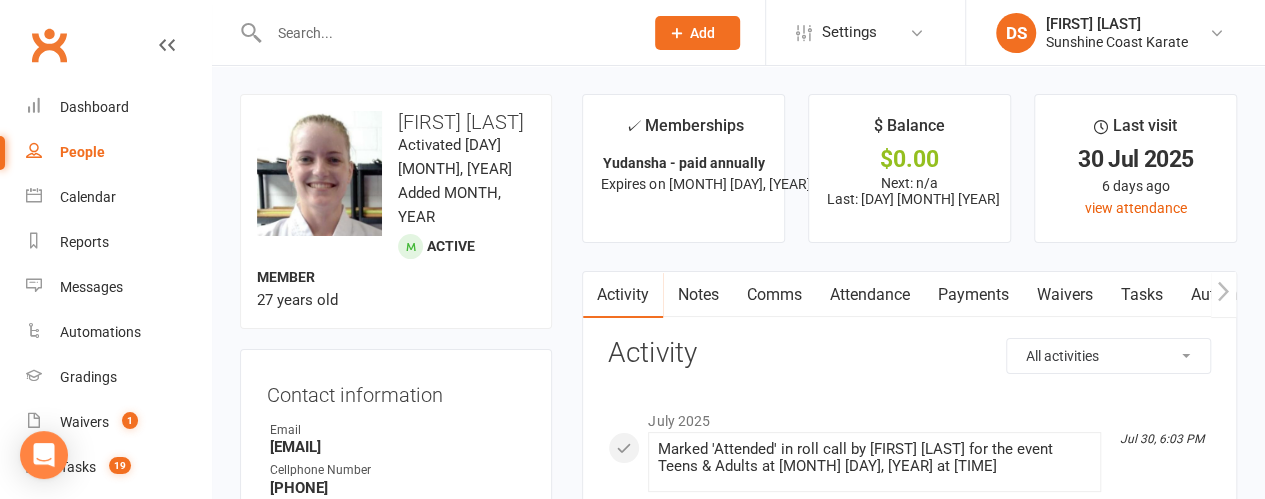 click on "Comms" at bounding box center (773, 295) 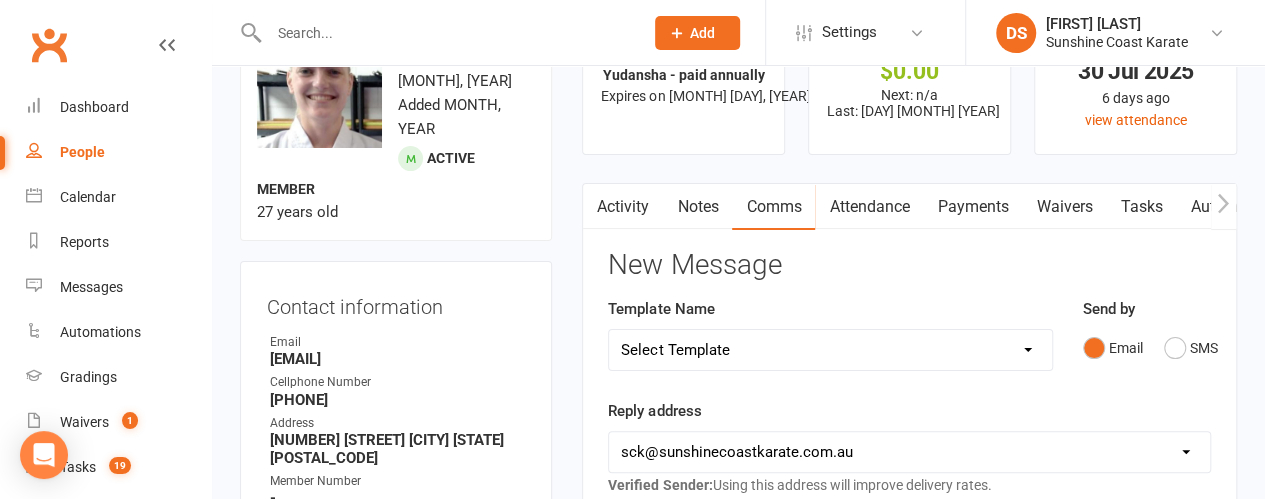 scroll, scrollTop: 0, scrollLeft: 0, axis: both 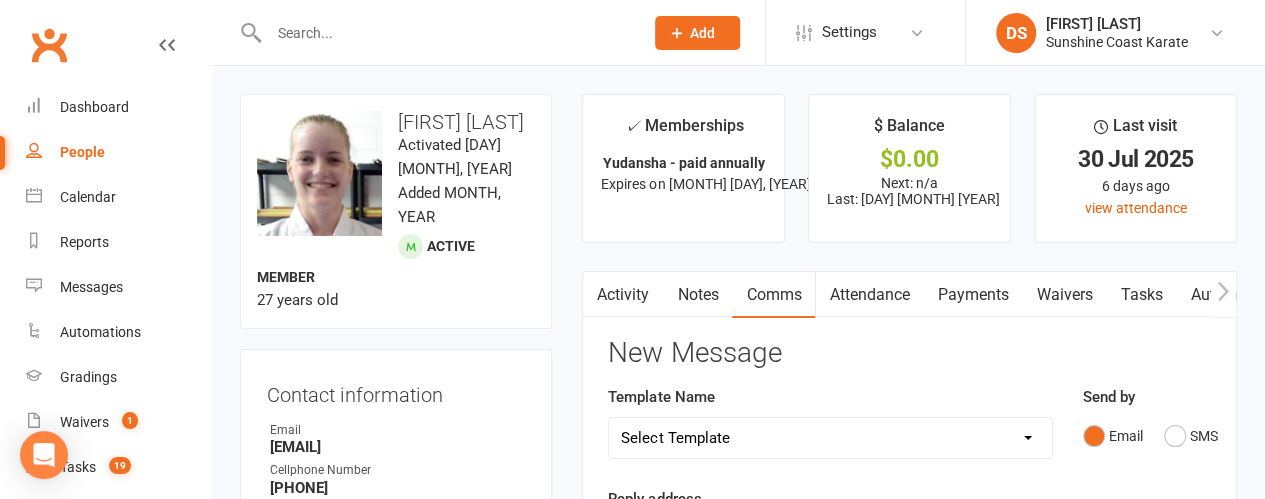 click on "Activity" at bounding box center [623, 295] 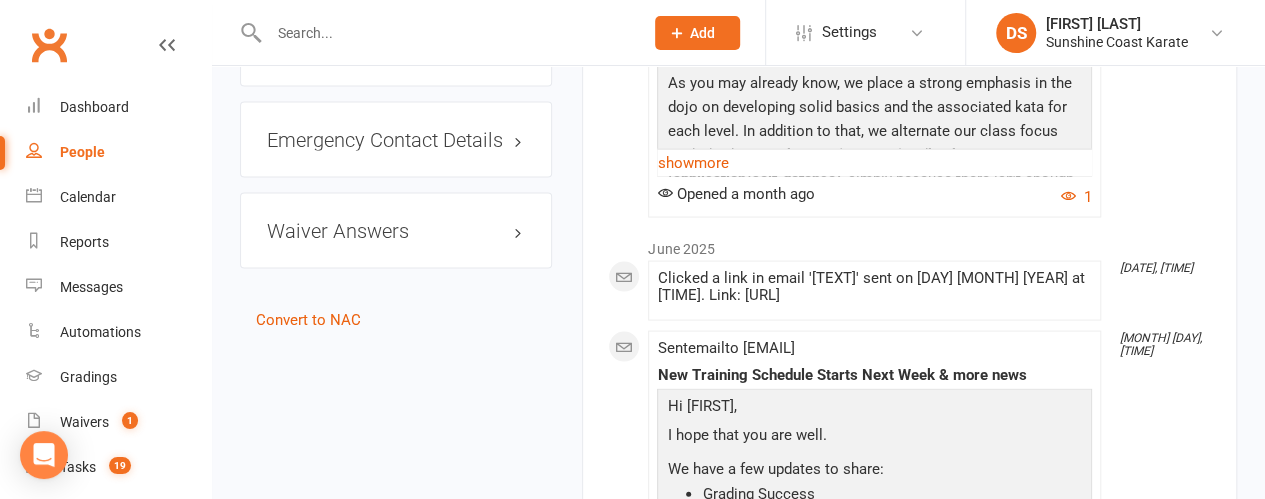 scroll, scrollTop: 2000, scrollLeft: 0, axis: vertical 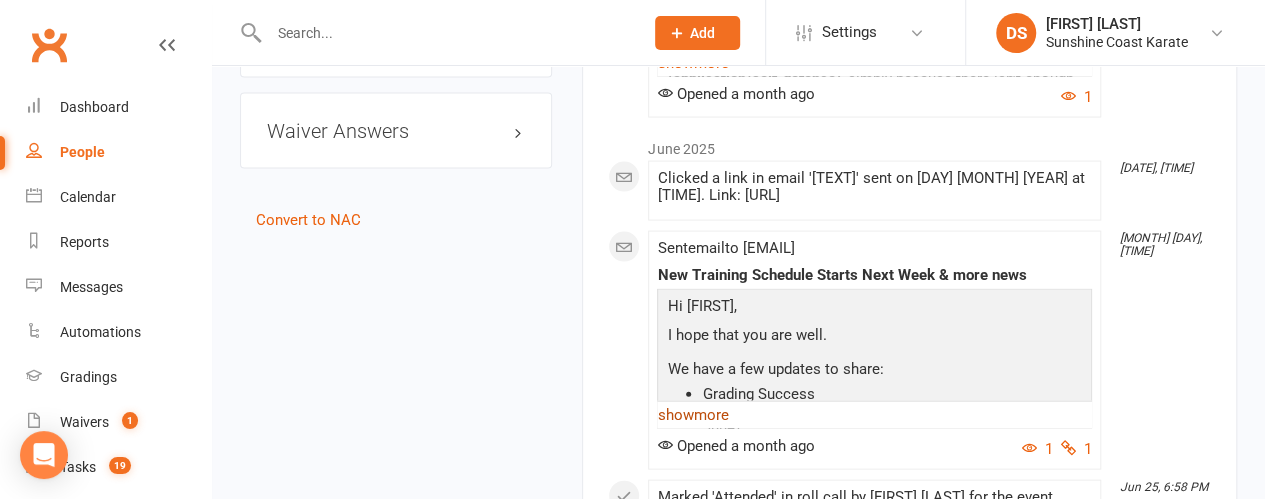 click on "show  more" at bounding box center [874, 415] 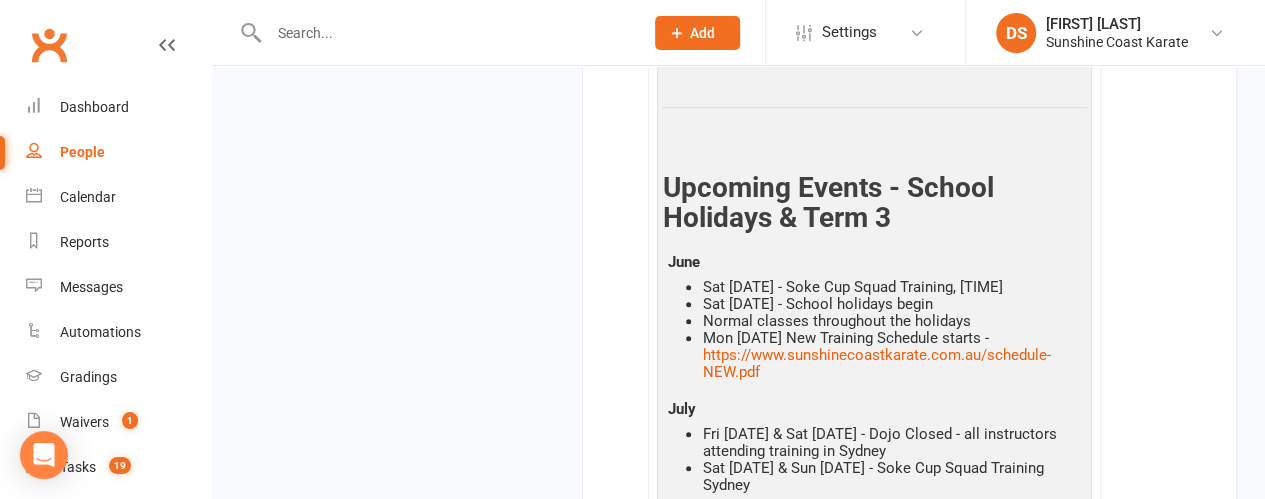 scroll, scrollTop: 4200, scrollLeft: 0, axis: vertical 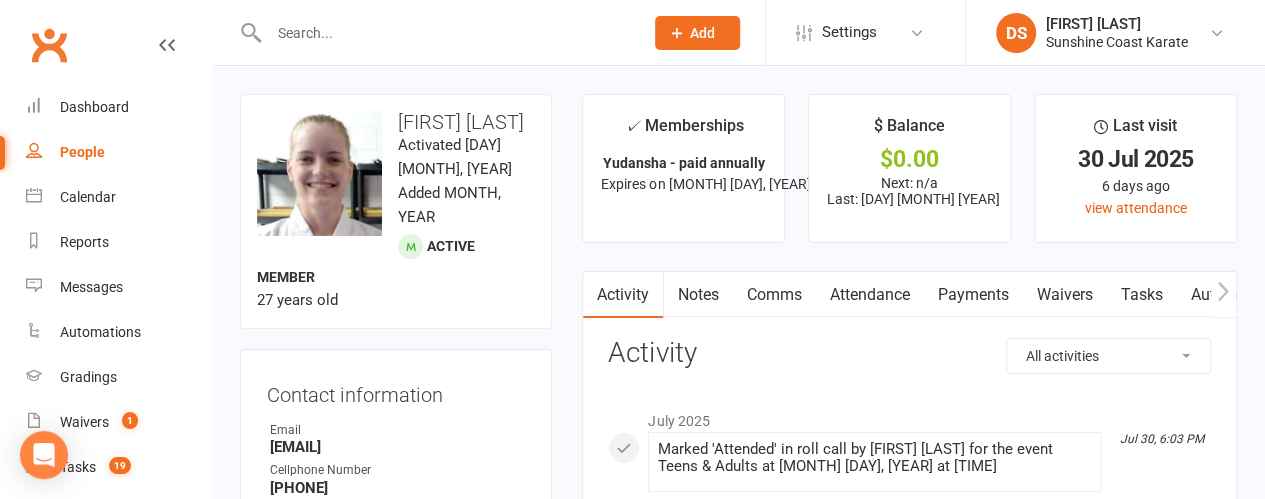select on "100" 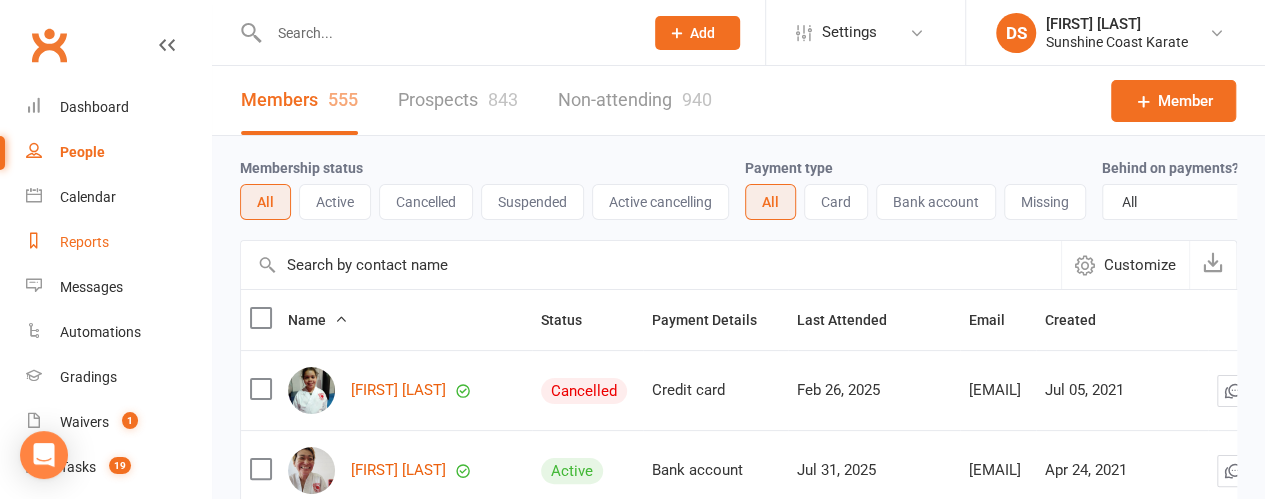 click on "Reports" at bounding box center (84, 242) 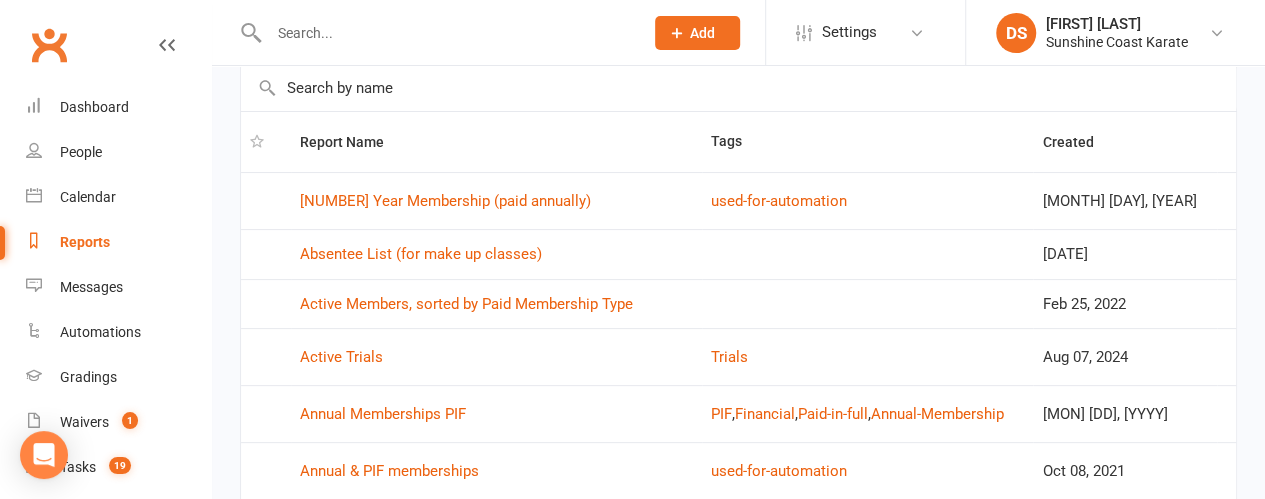 scroll, scrollTop: 200, scrollLeft: 0, axis: vertical 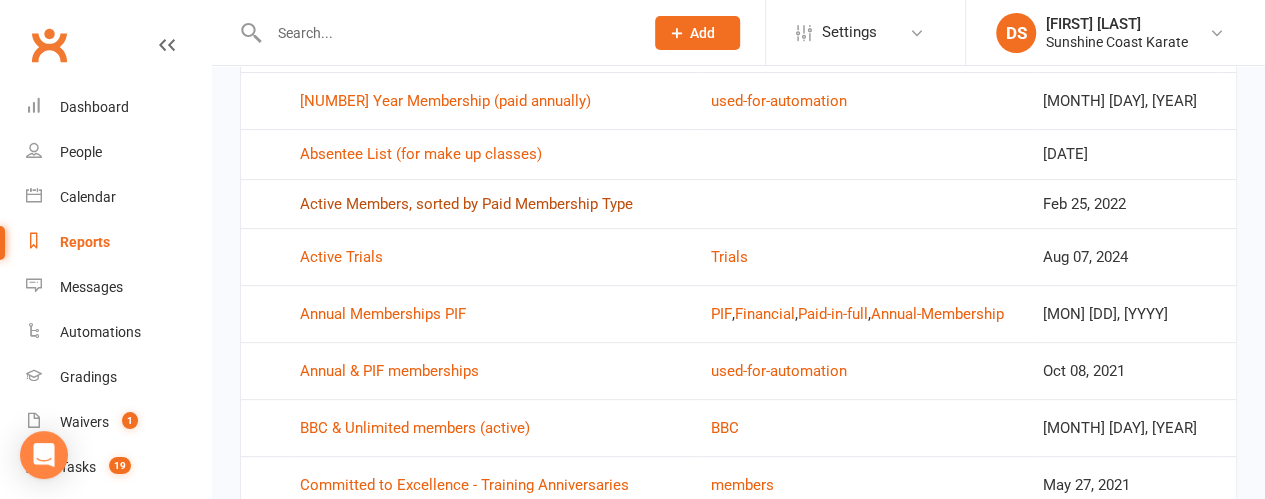 click on "Active Members, sorted by Paid Membership Type" at bounding box center (466, 204) 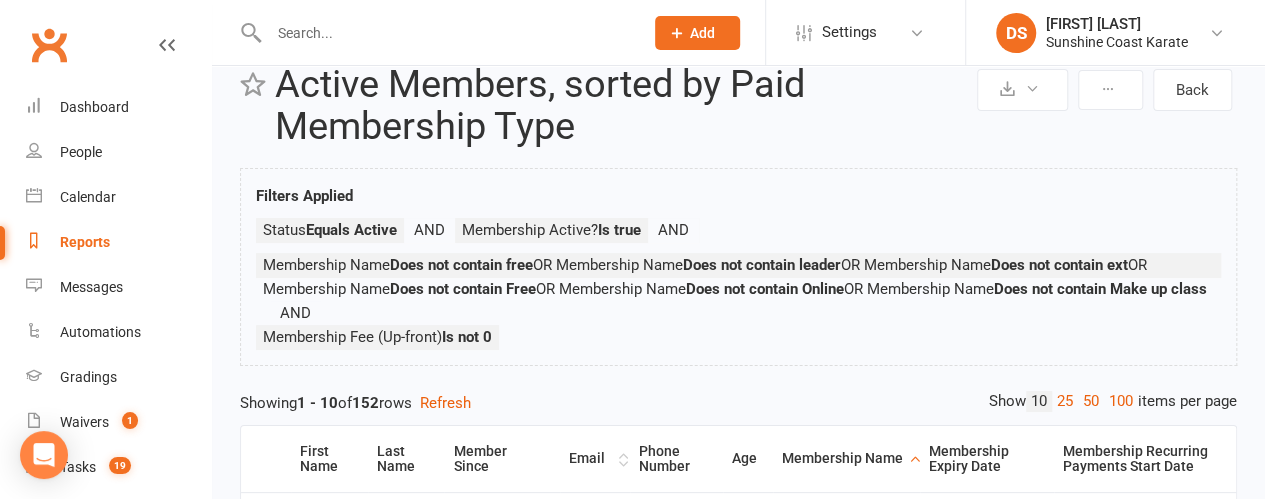 scroll, scrollTop: 0, scrollLeft: 0, axis: both 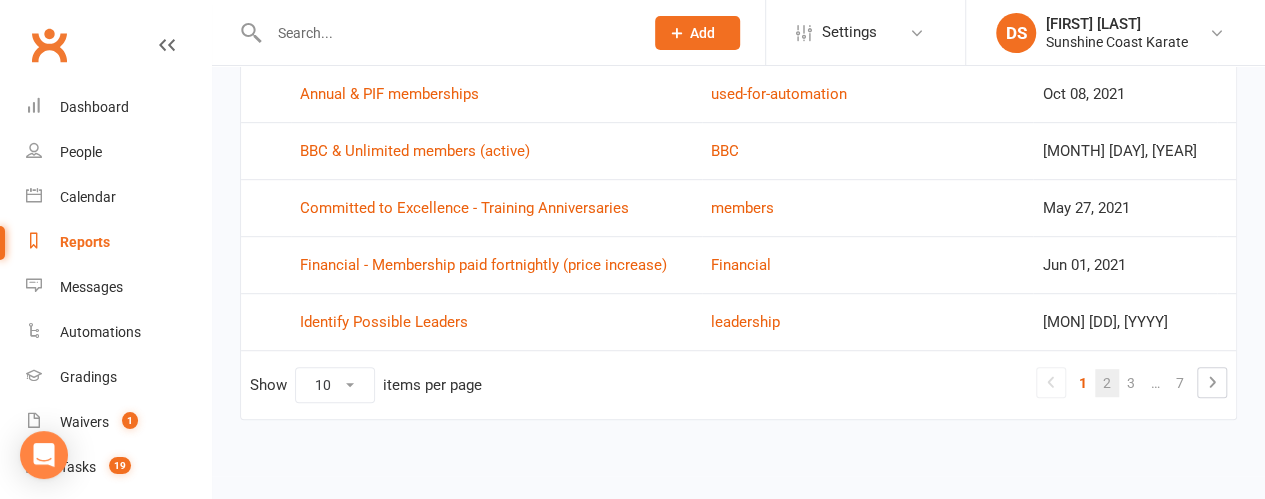 click on "2" at bounding box center [1107, 383] 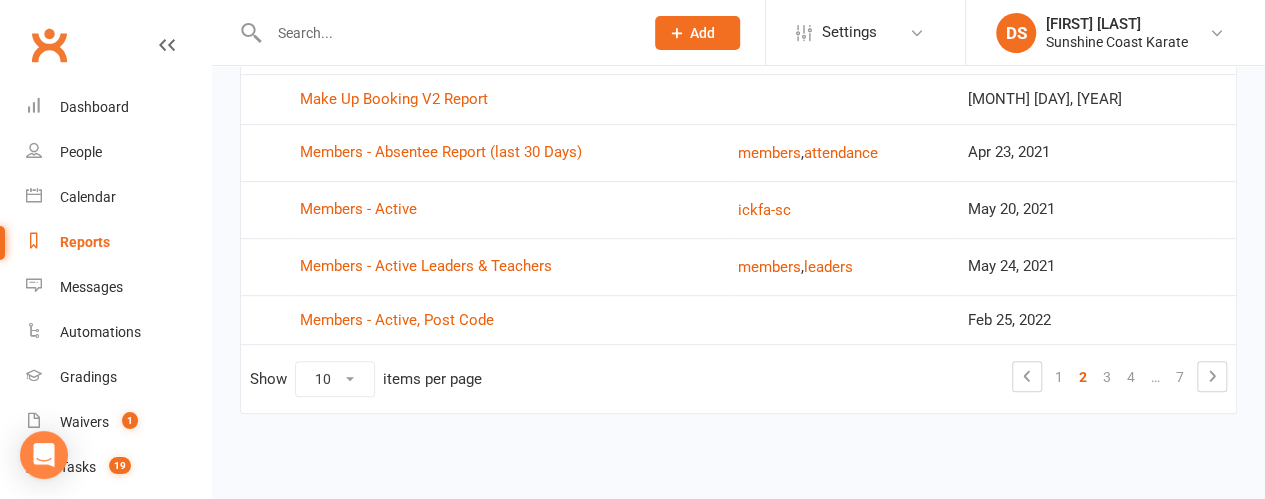 scroll, scrollTop: 462, scrollLeft: 0, axis: vertical 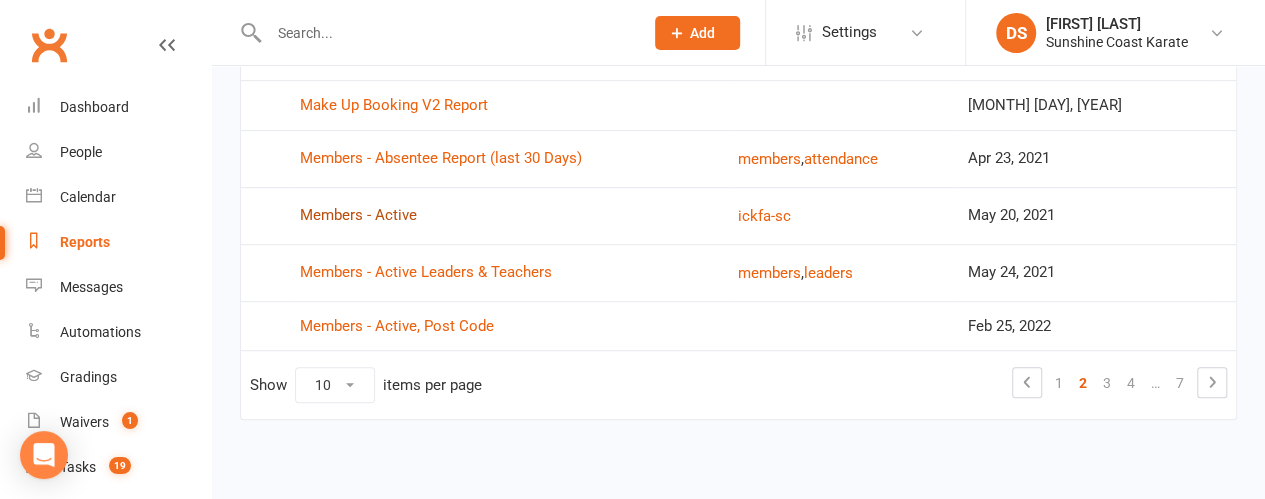 click on "Members - Active" at bounding box center (358, 215) 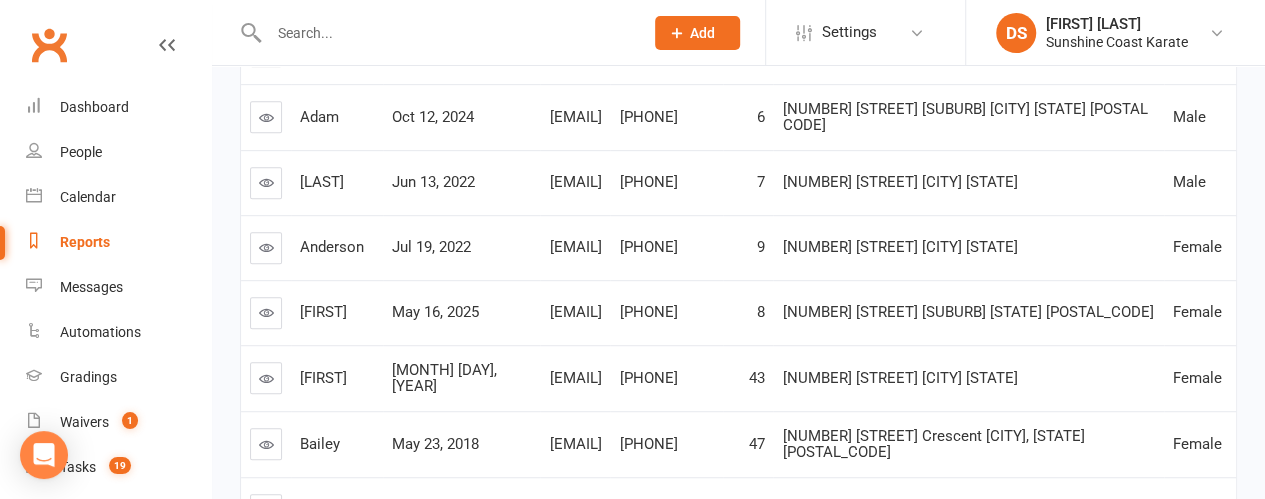 scroll, scrollTop: 0, scrollLeft: 0, axis: both 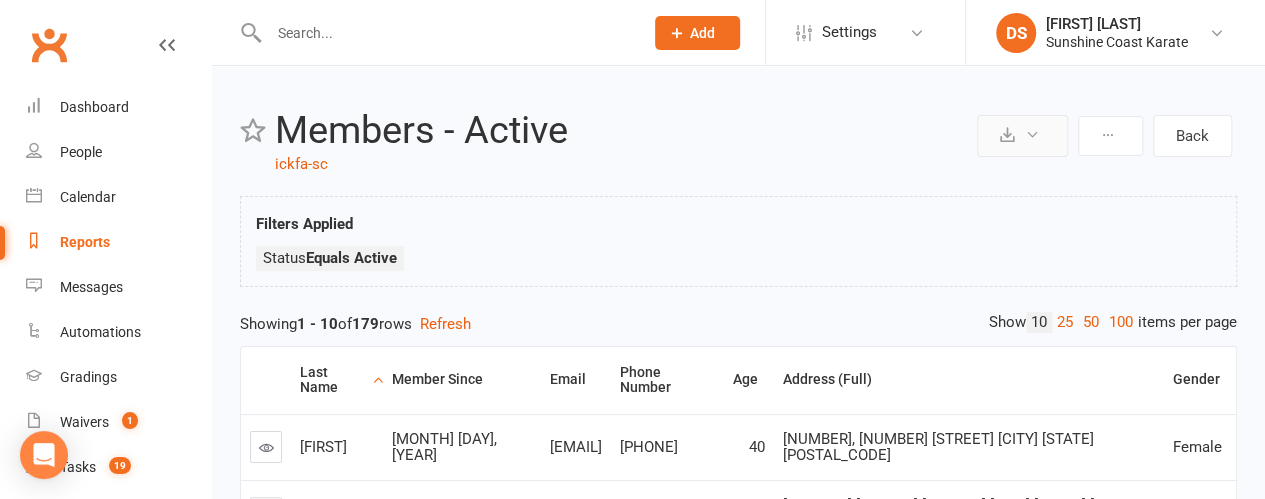 click at bounding box center [1022, 136] 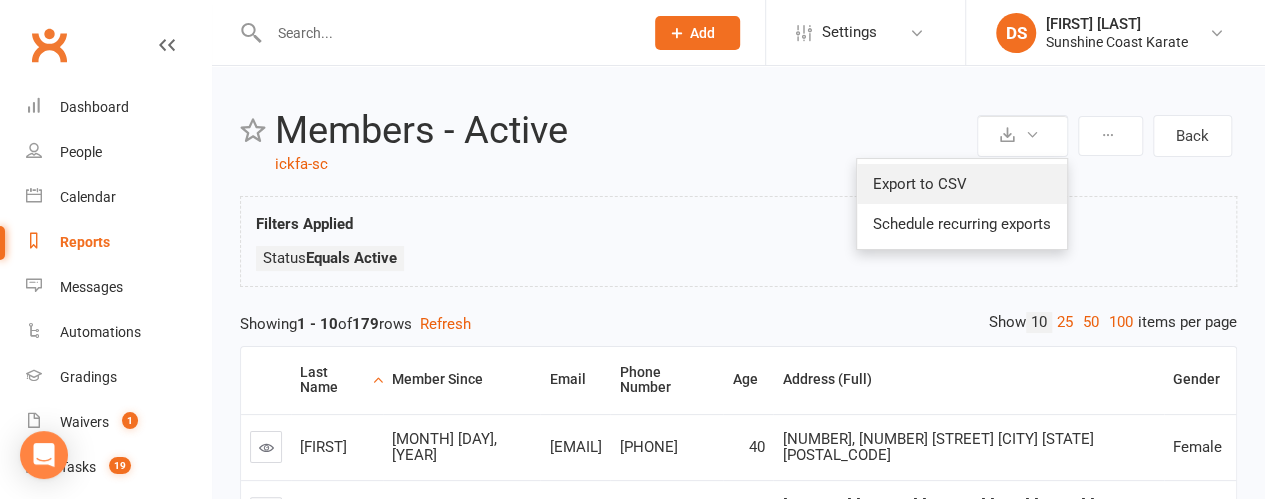click on "Export to CSV" at bounding box center [962, 184] 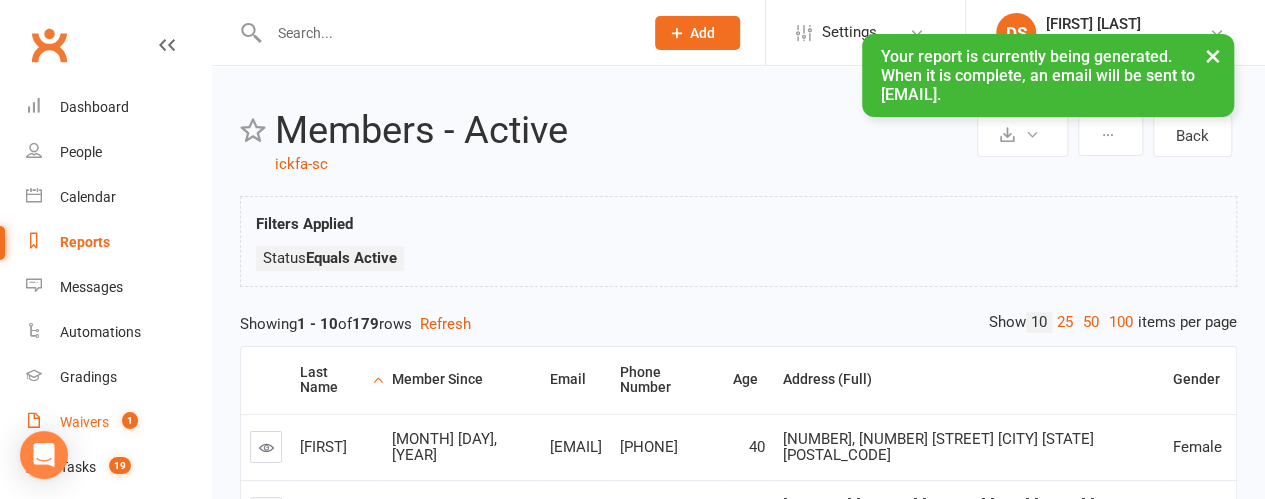 click on "1" at bounding box center [125, 422] 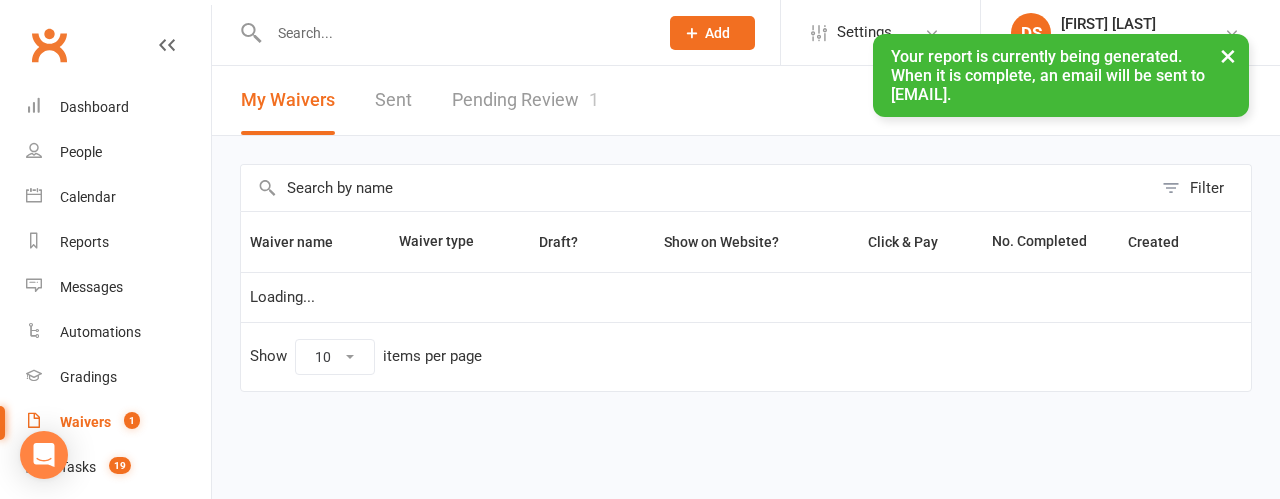 select on "100" 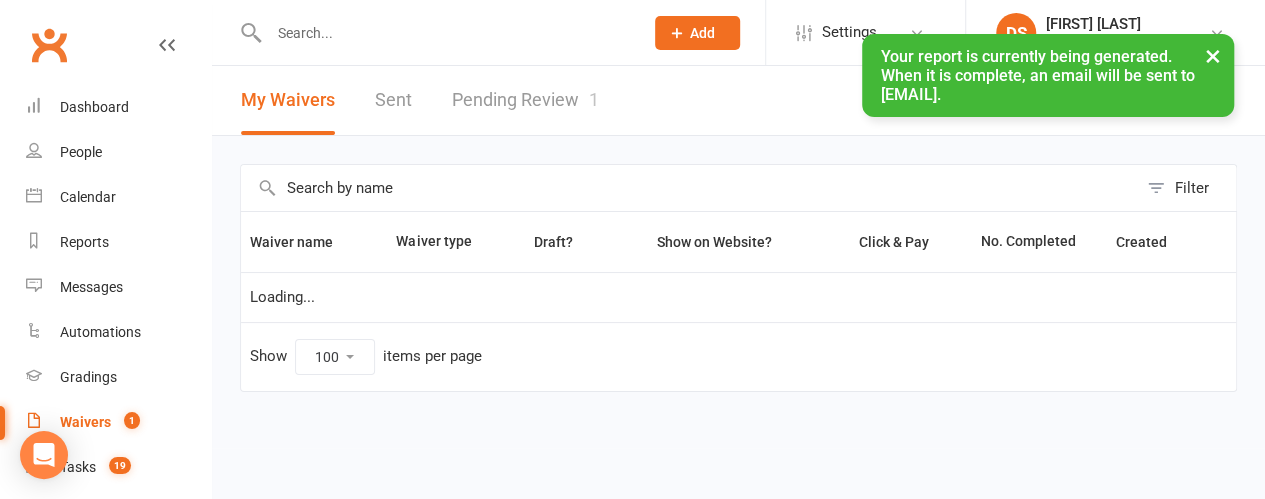 click on "× Your report is currently being generated. When it is complete, an email will be sent to [EMAIL]." at bounding box center [619, 34] 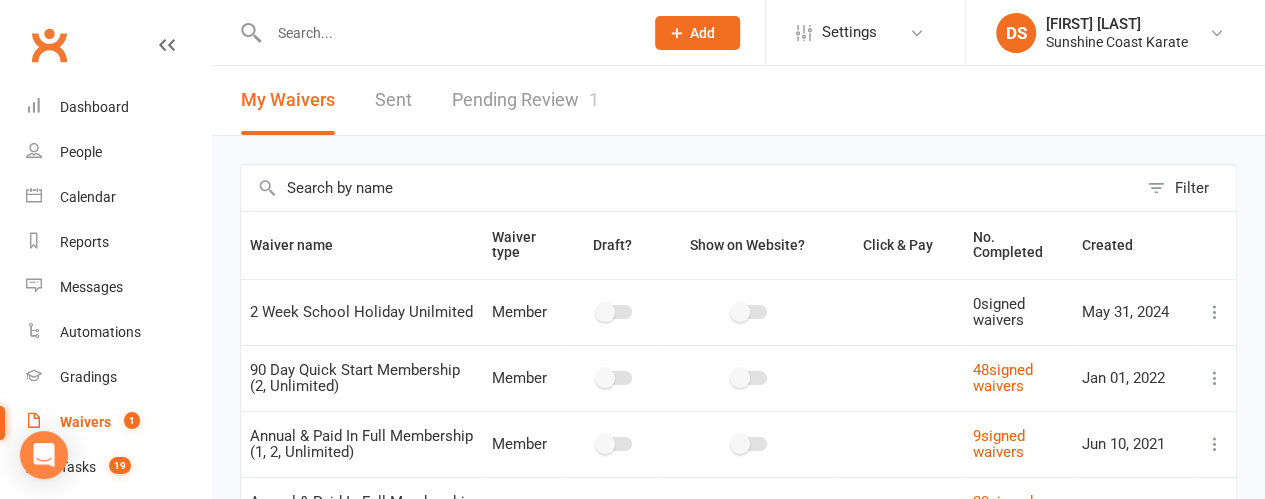 click on "Pending Review 1" at bounding box center [525, 100] 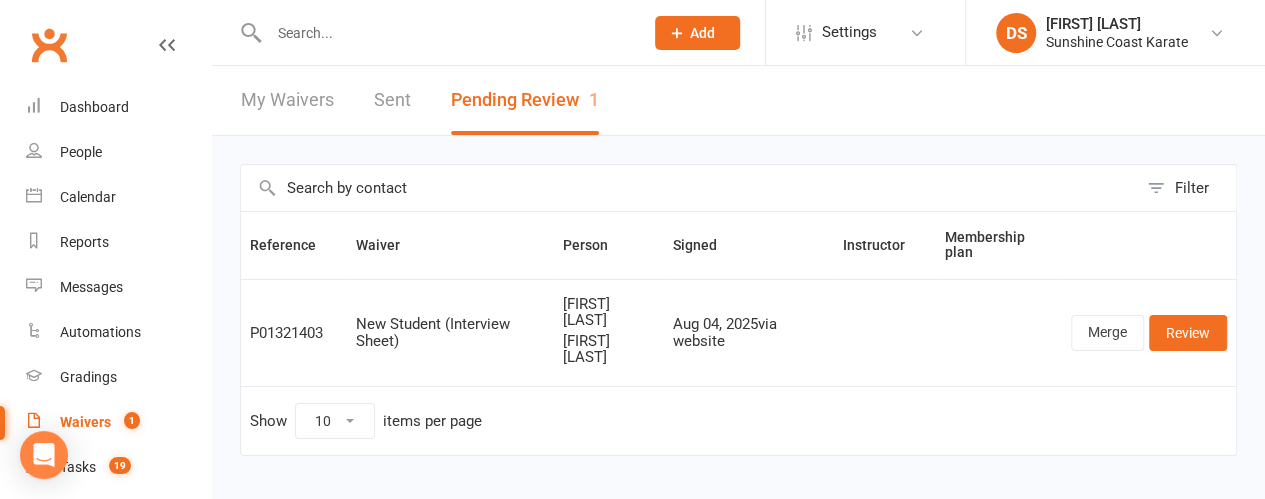 select on "100" 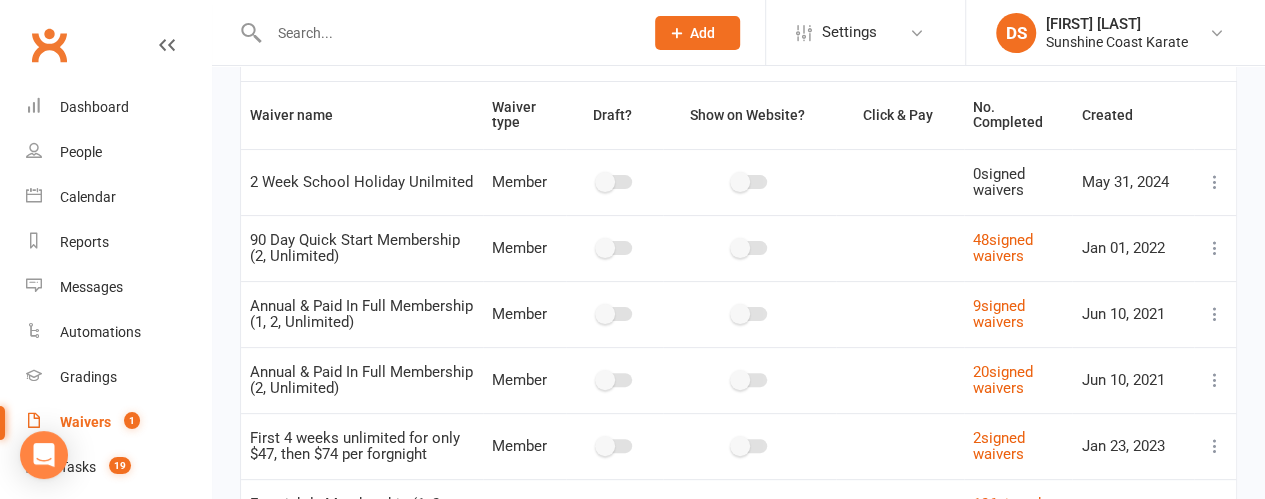 scroll, scrollTop: 500, scrollLeft: 0, axis: vertical 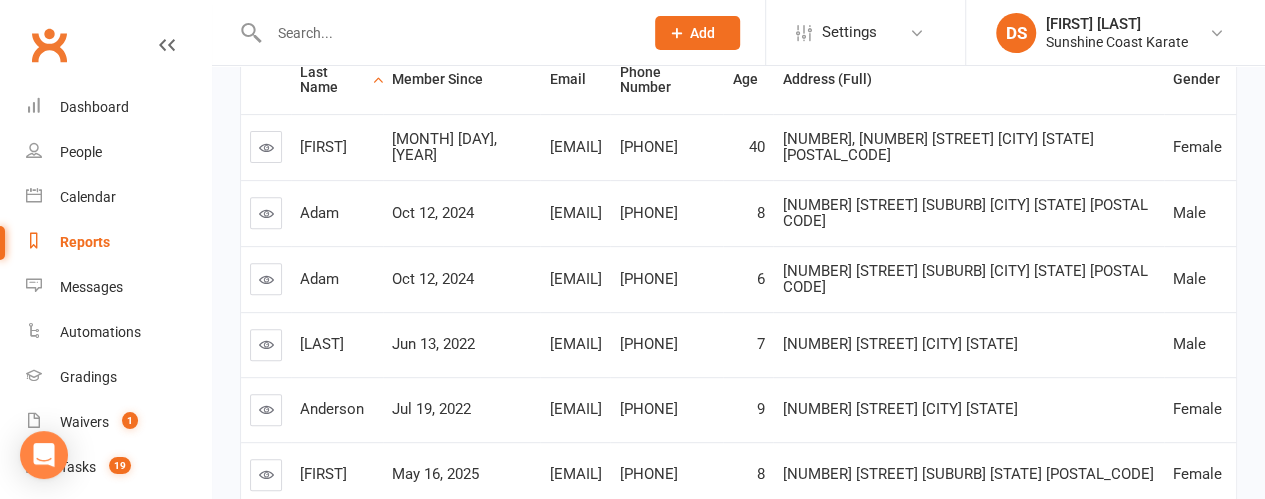 click on "Last Name" at bounding box center (337, 80) 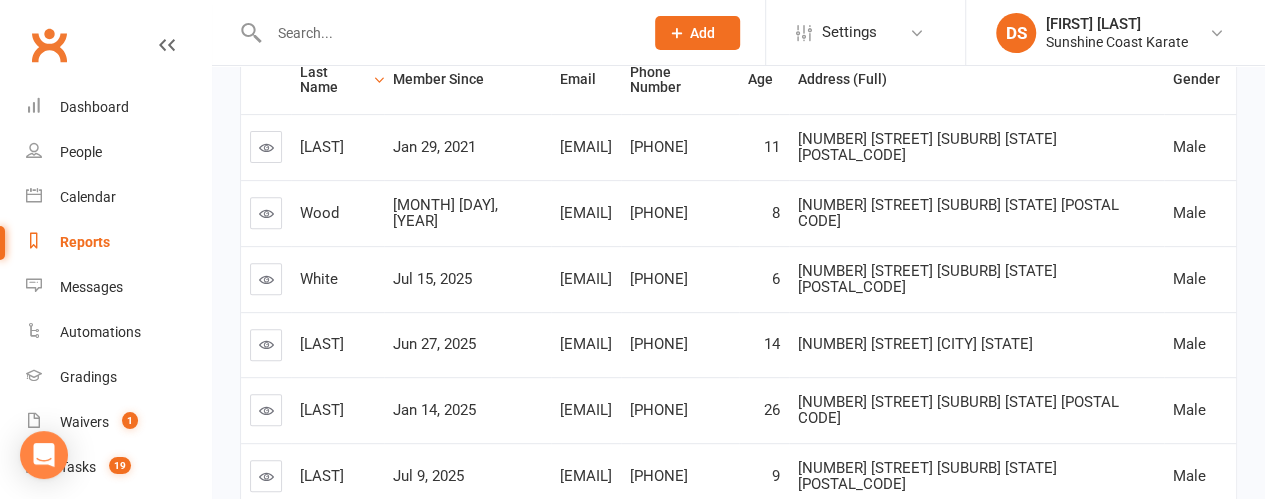 click on "Last Name" at bounding box center (337, 80) 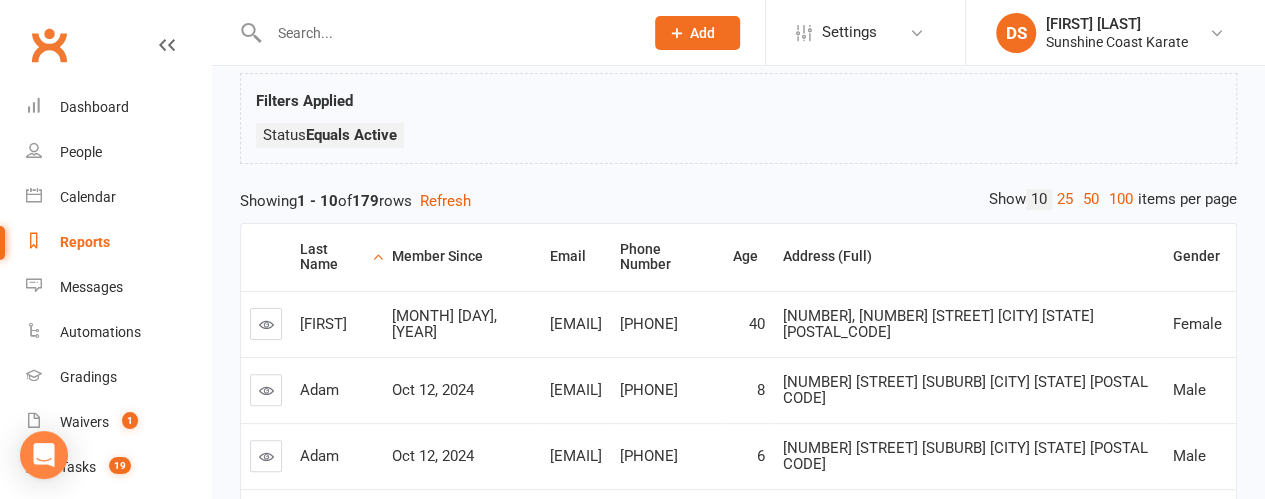 scroll, scrollTop: 200, scrollLeft: 0, axis: vertical 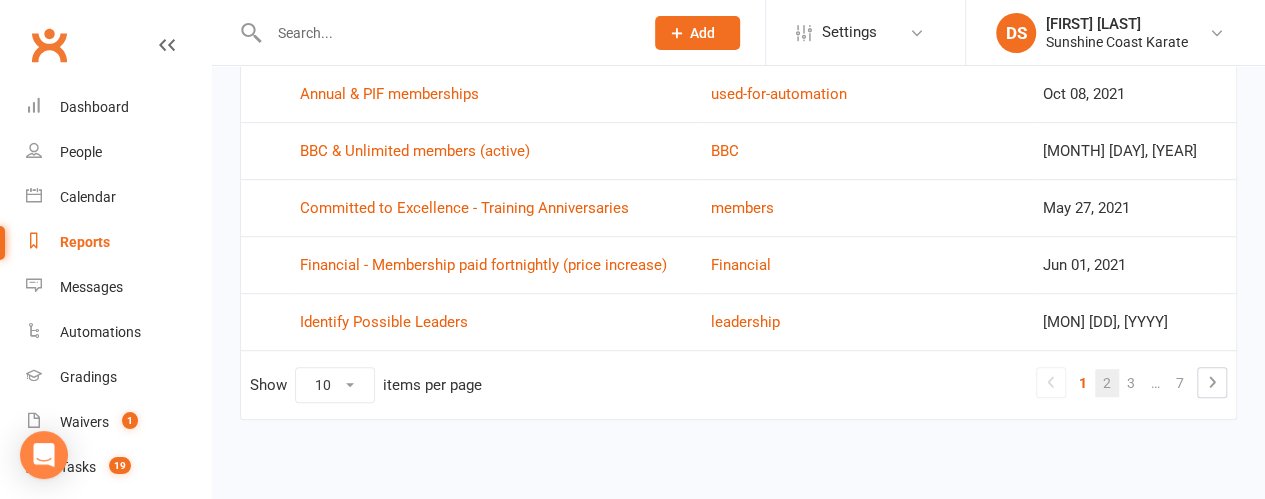 click on "2" at bounding box center [1107, 383] 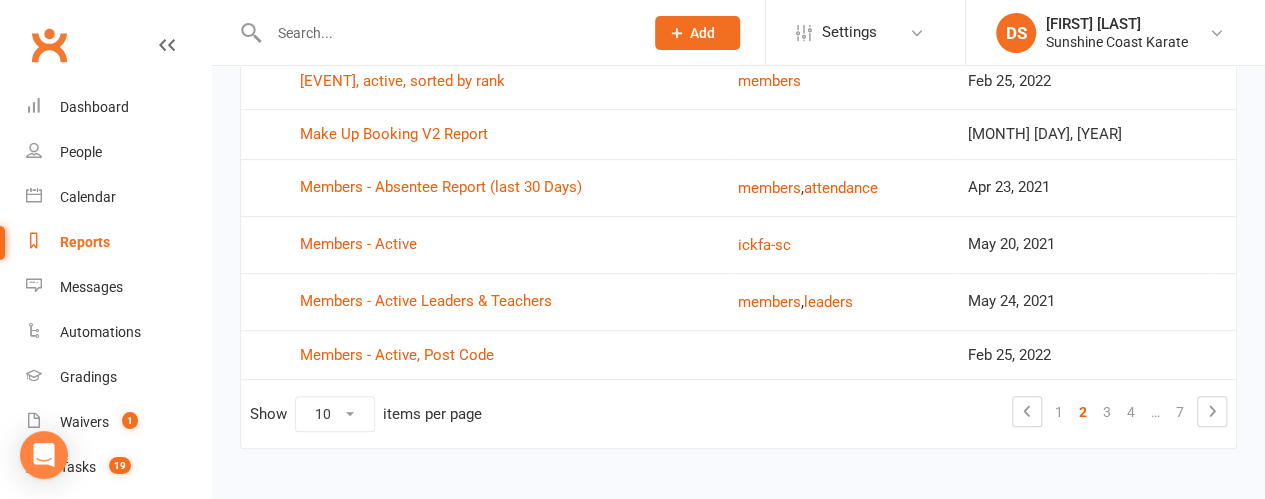 scroll, scrollTop: 462, scrollLeft: 0, axis: vertical 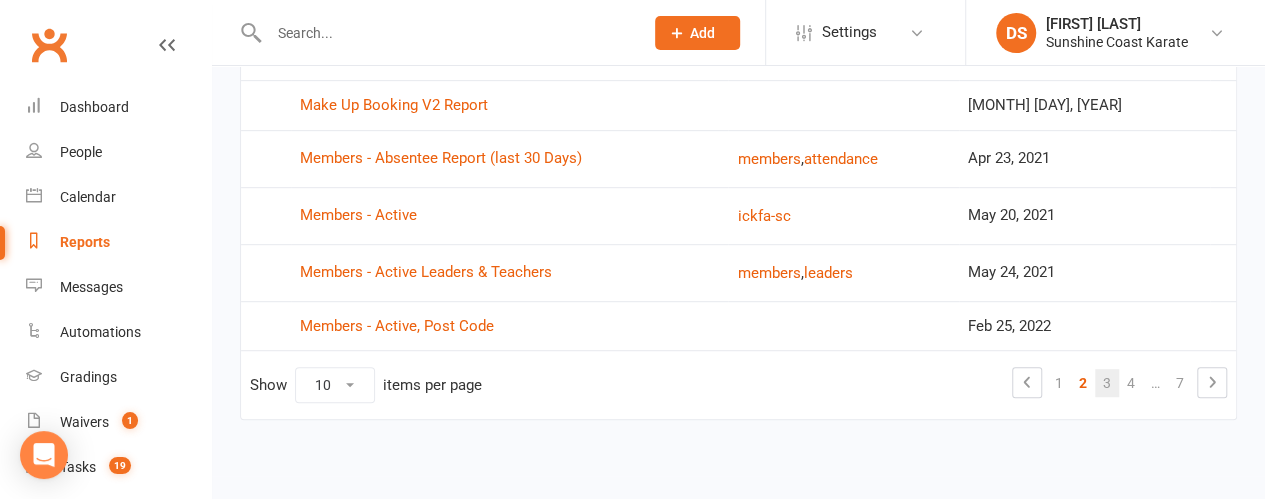 click on "3" at bounding box center (1107, 383) 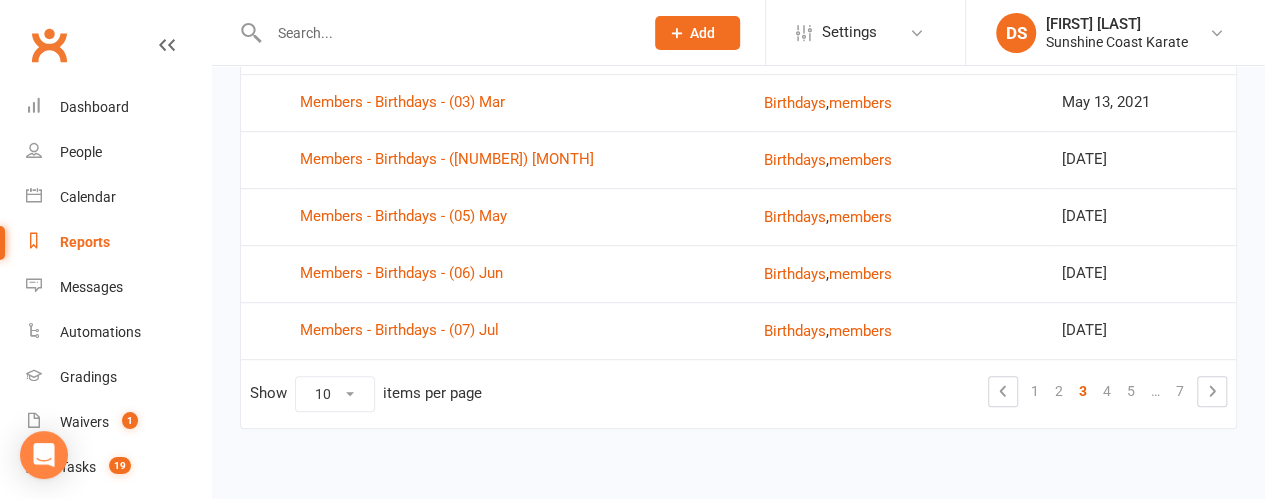 scroll, scrollTop: 484, scrollLeft: 0, axis: vertical 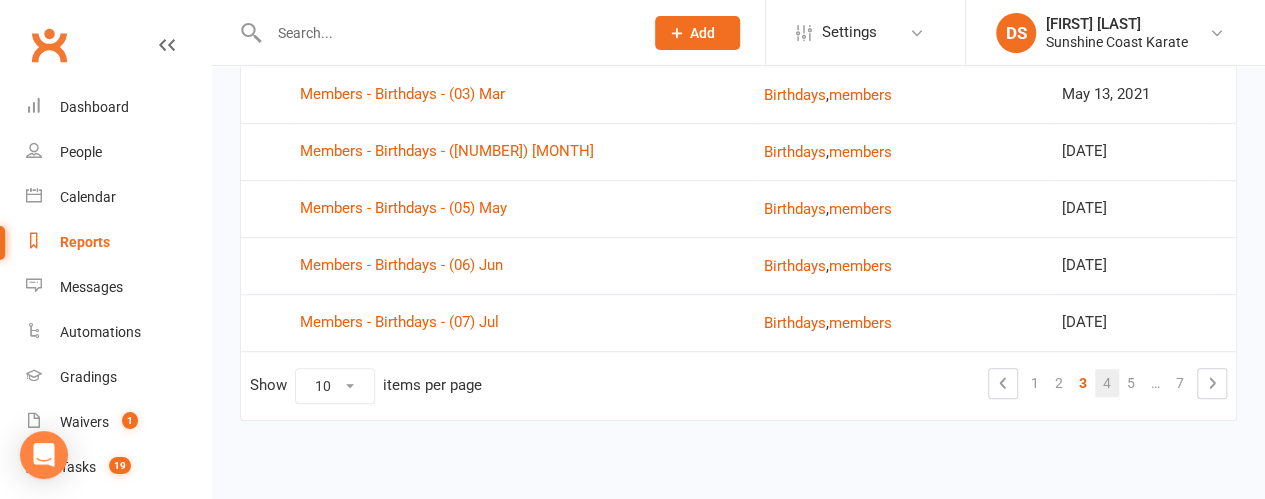 click on "4" at bounding box center [1107, 383] 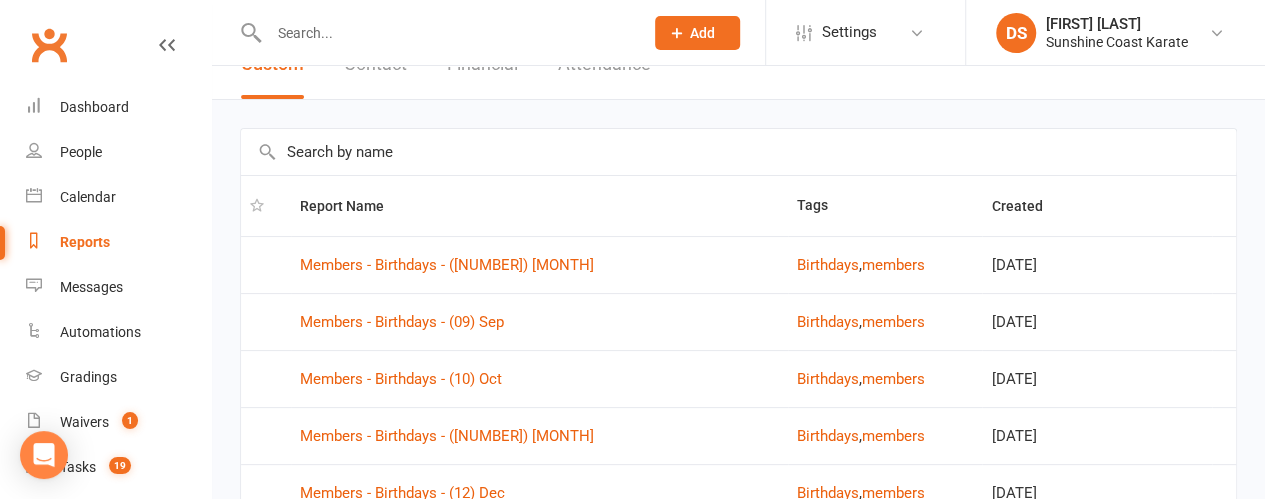 scroll, scrollTop: 0, scrollLeft: 0, axis: both 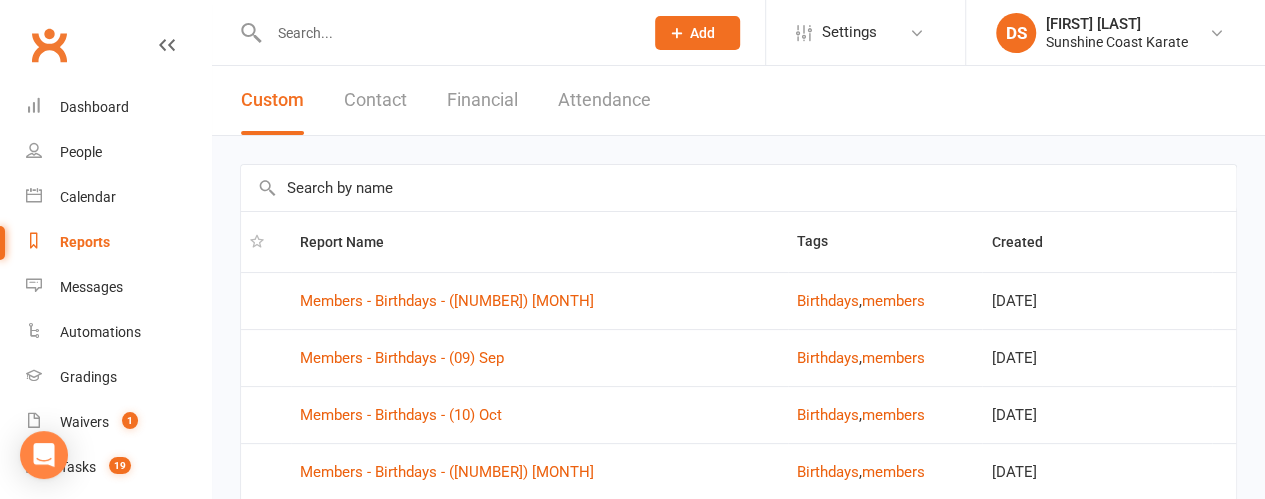 click on "Attendance" at bounding box center [604, 100] 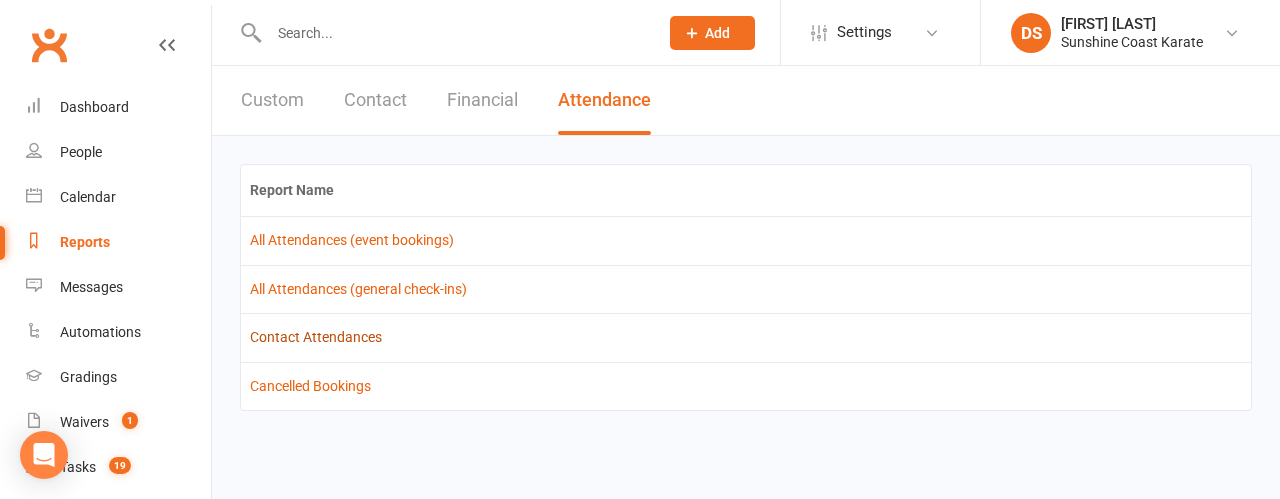 click on "Contact Attendances" at bounding box center (316, 337) 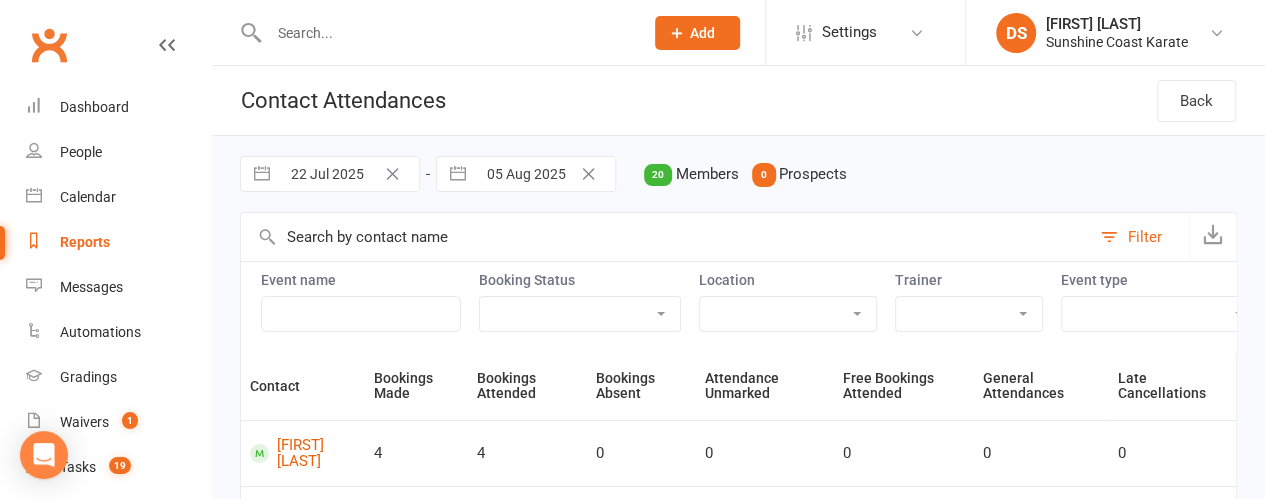 click at bounding box center (262, 174) 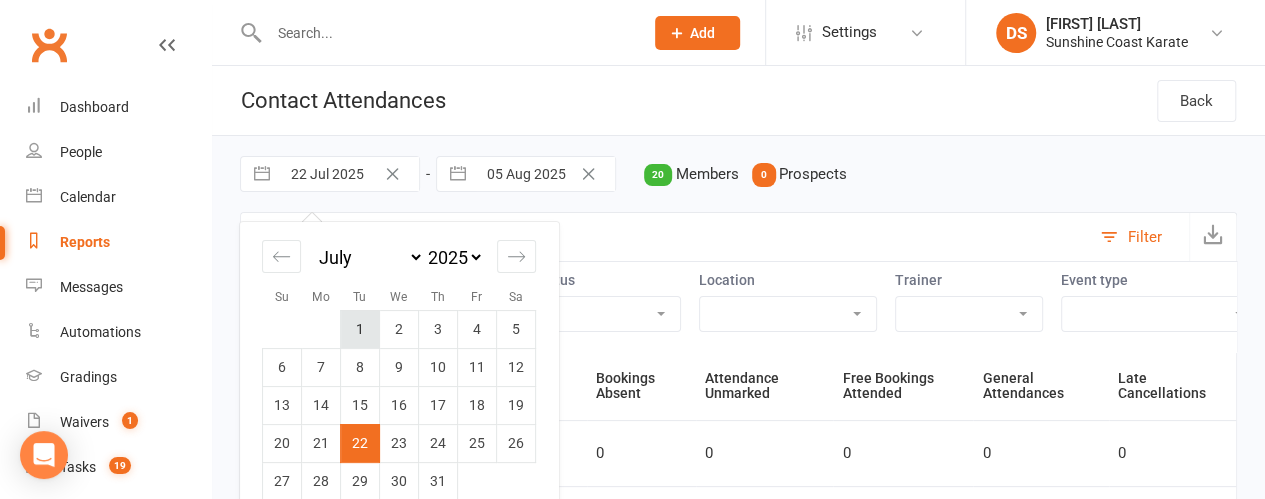 click on "1" at bounding box center (360, 329) 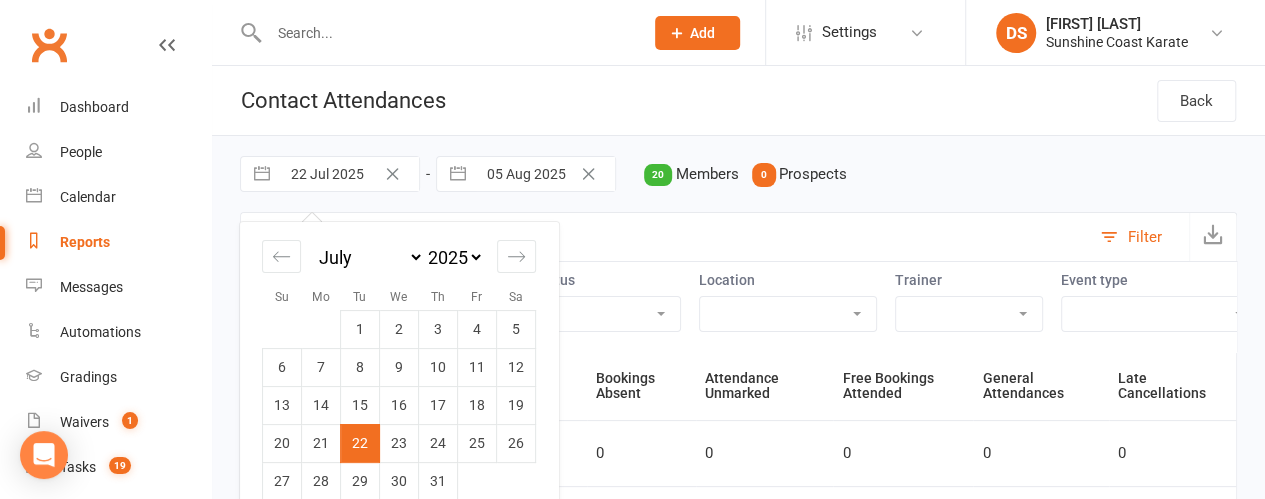type on "01 Jul 2025" 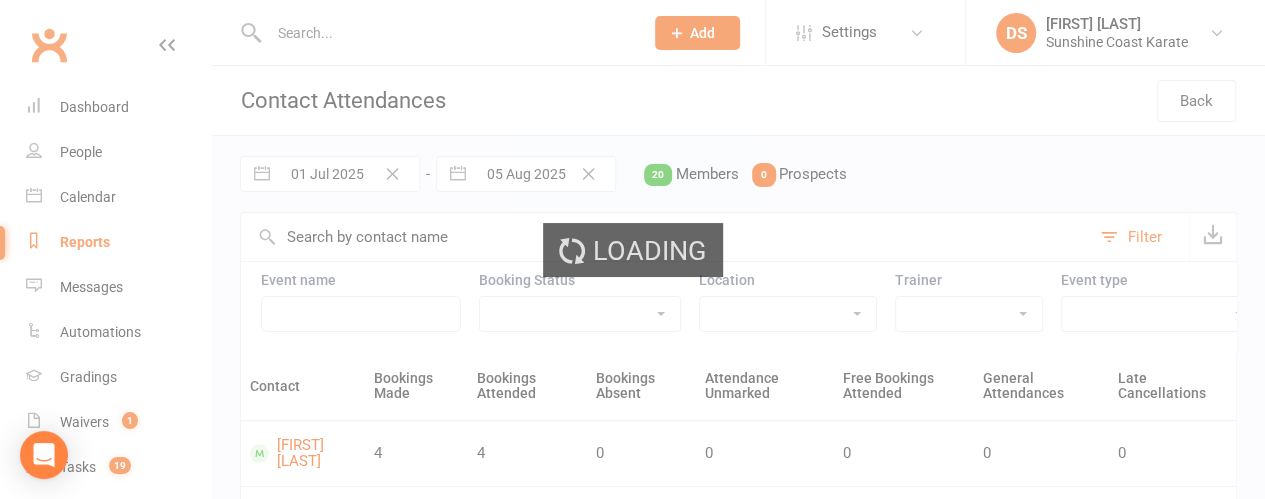 click on "Loading" at bounding box center [632, 249] 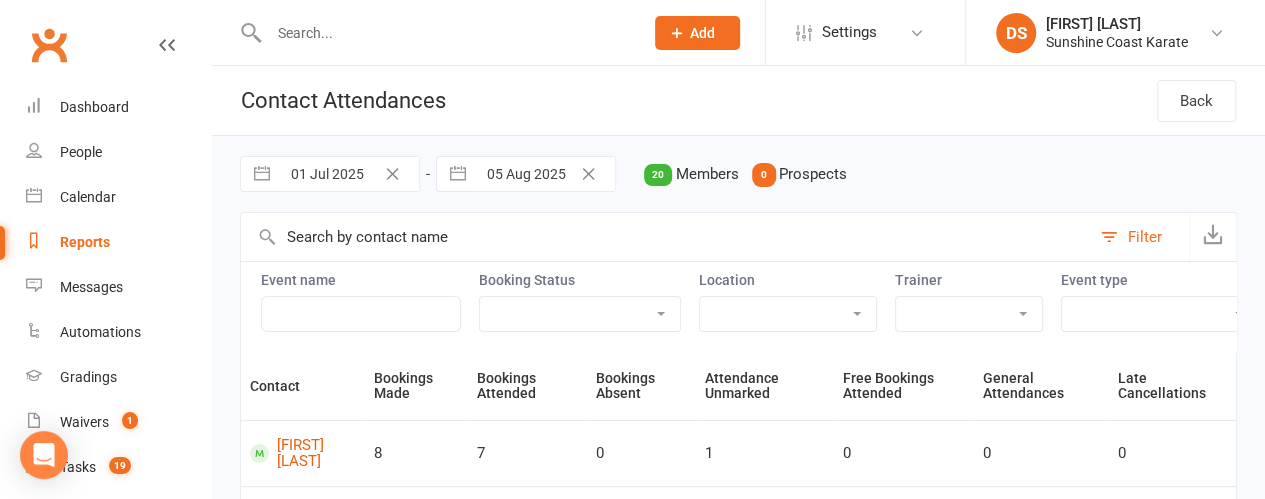 click at bounding box center [458, 174] 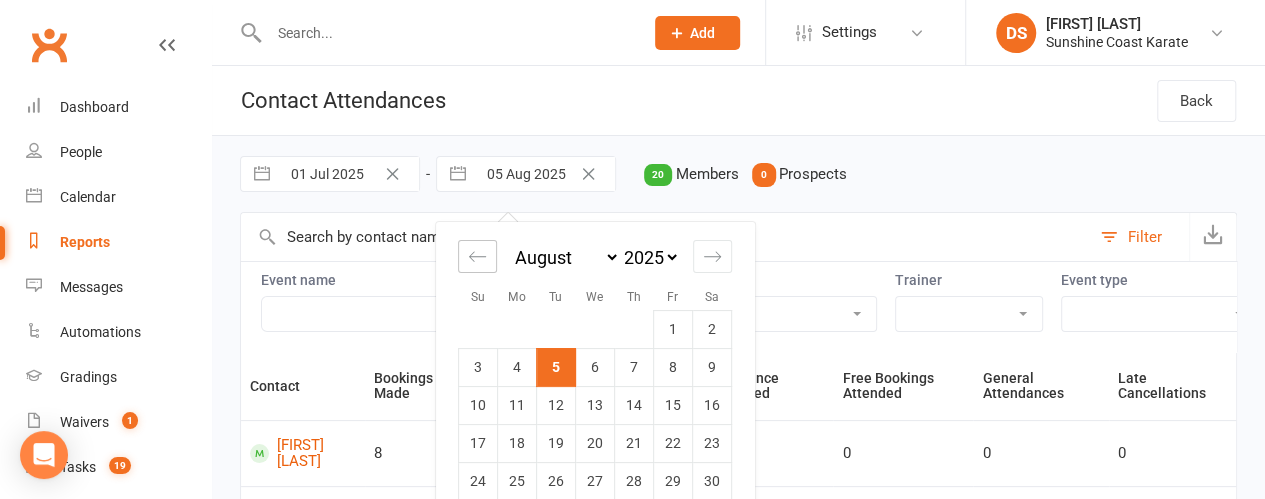 click 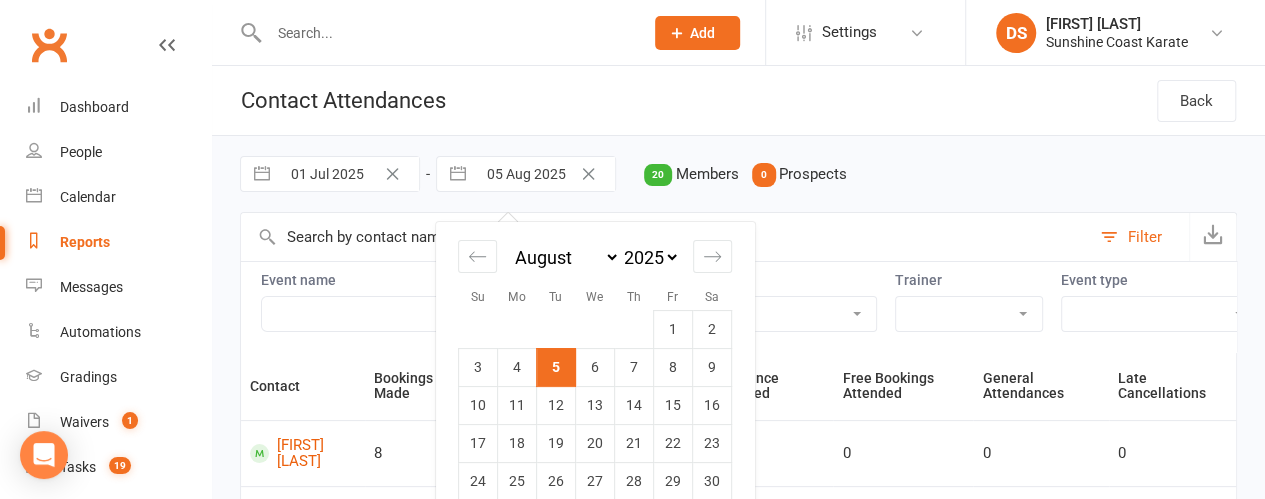 select on "5" 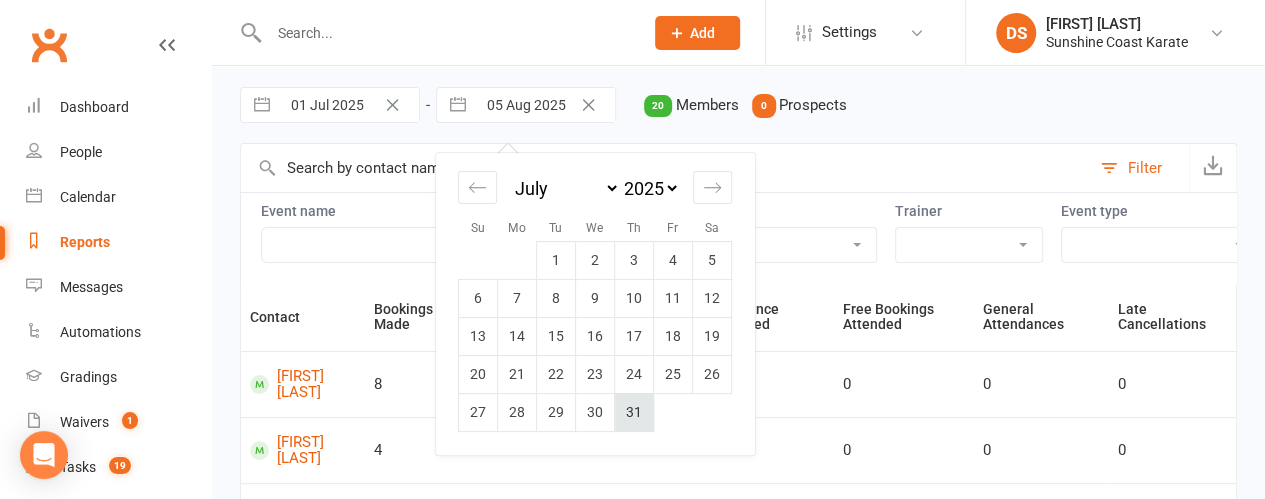scroll, scrollTop: 100, scrollLeft: 0, axis: vertical 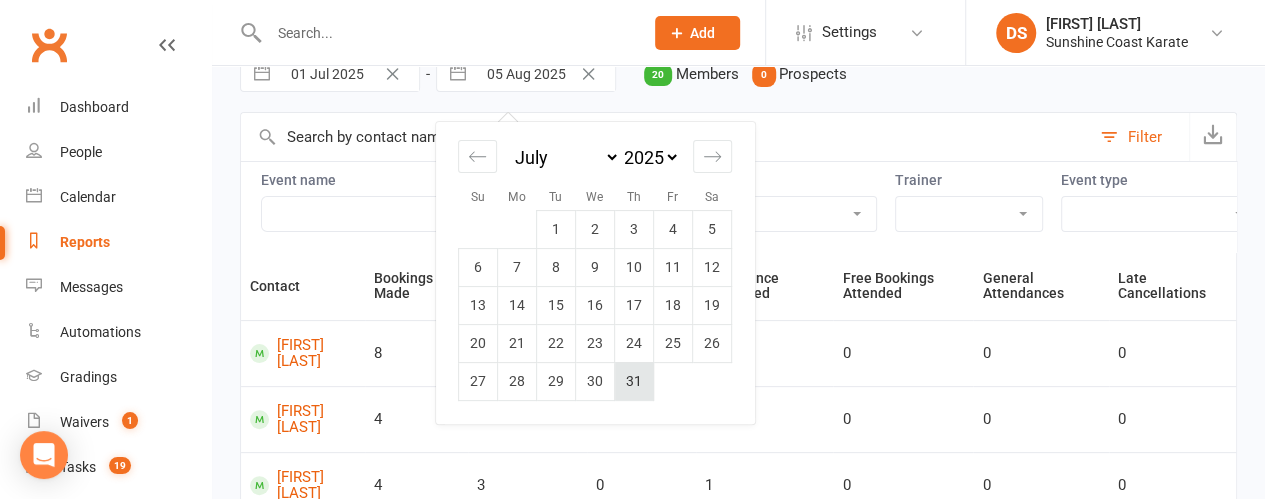 click on "31" at bounding box center [634, 381] 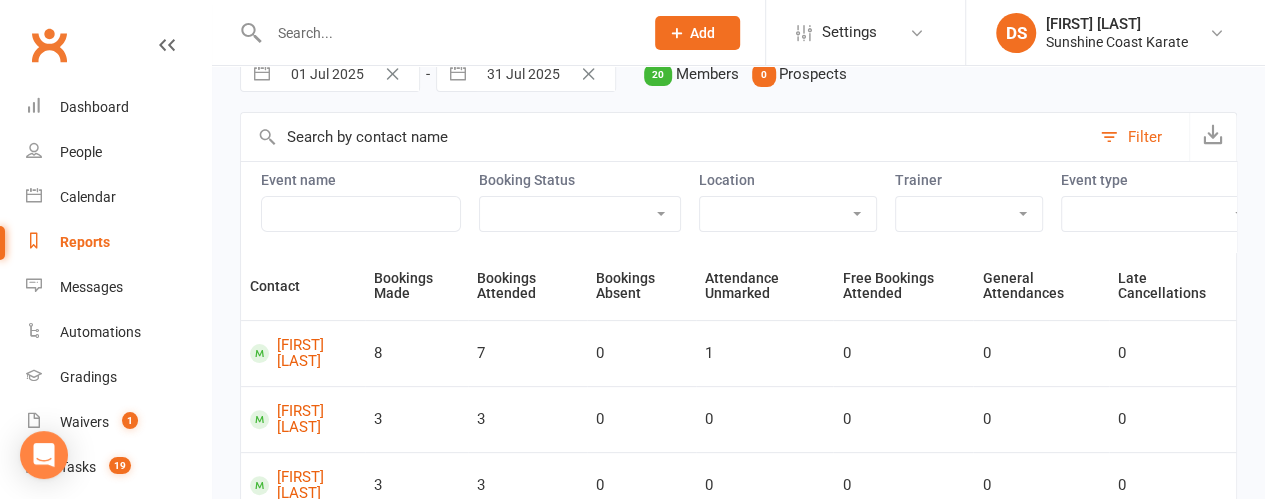 click on "Basic Kids Class Basic LC Class Basic Teen/Adult Class BBC Jr Squad Class BBC Snr Squad Class BBC Teen/Adult Class Kobujutsu Online Class Private Lesson Seminar Soke Cup Squad" at bounding box center (1160, 214) 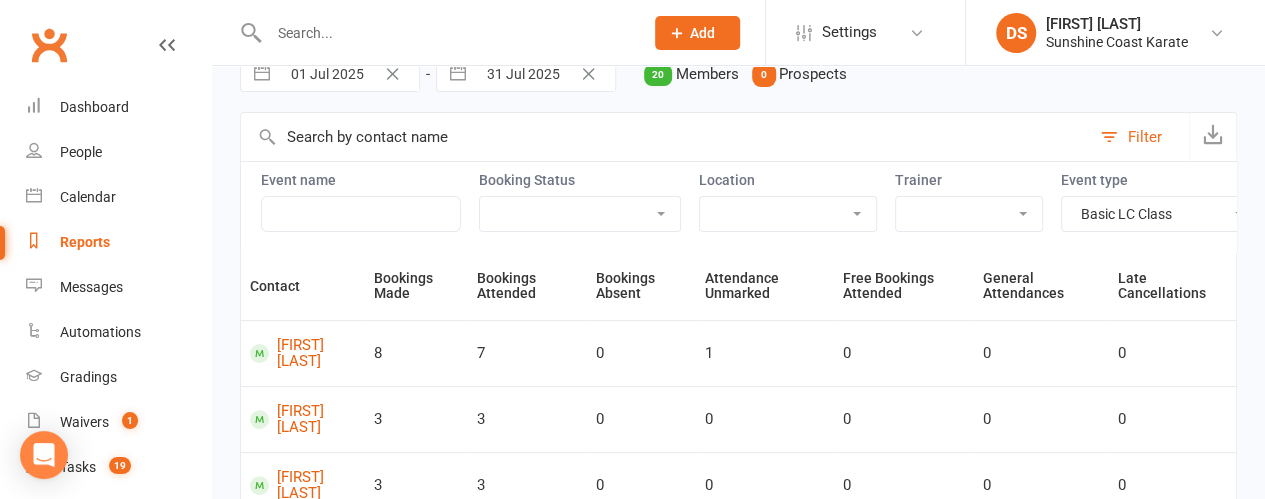 click on "Basic Kids Class Basic LC Class Basic Teen/Adult Class BBC Jr Squad Class BBC Snr Squad Class BBC Teen/Adult Class Kobujutsu Online Class Private Lesson Seminar Soke Cup Squad" at bounding box center [1160, 214] 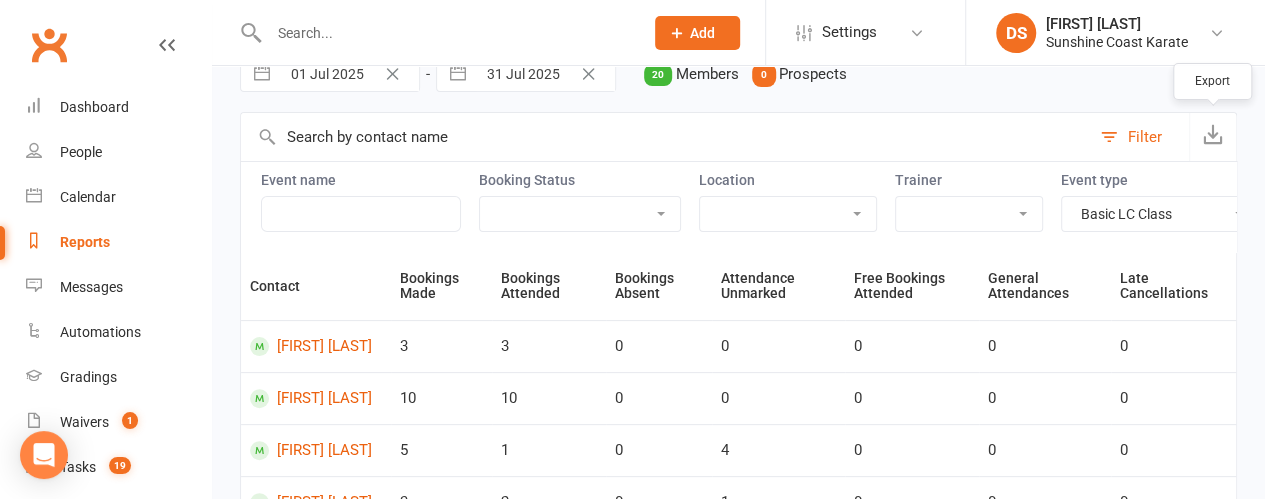 click at bounding box center (1213, 134) 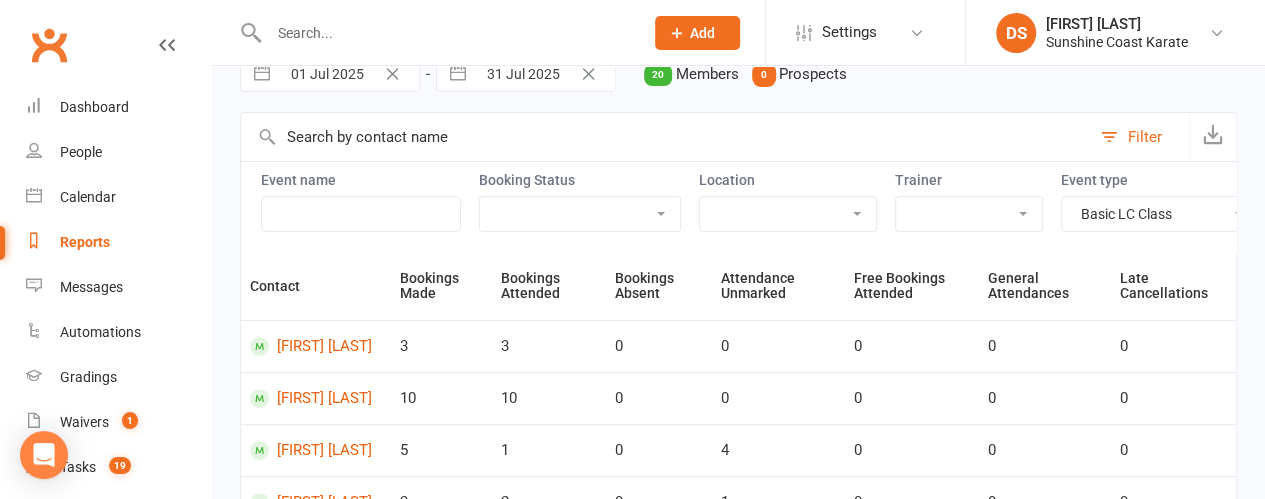 click on "Basic Kids Class Basic LC Class Basic Teen/Adult Class BBC Jr Squad Class BBC Snr Squad Class BBC Teen/Adult Class Kobujutsu Online Class Private Lesson Seminar Soke Cup Squad" at bounding box center (1160, 214) 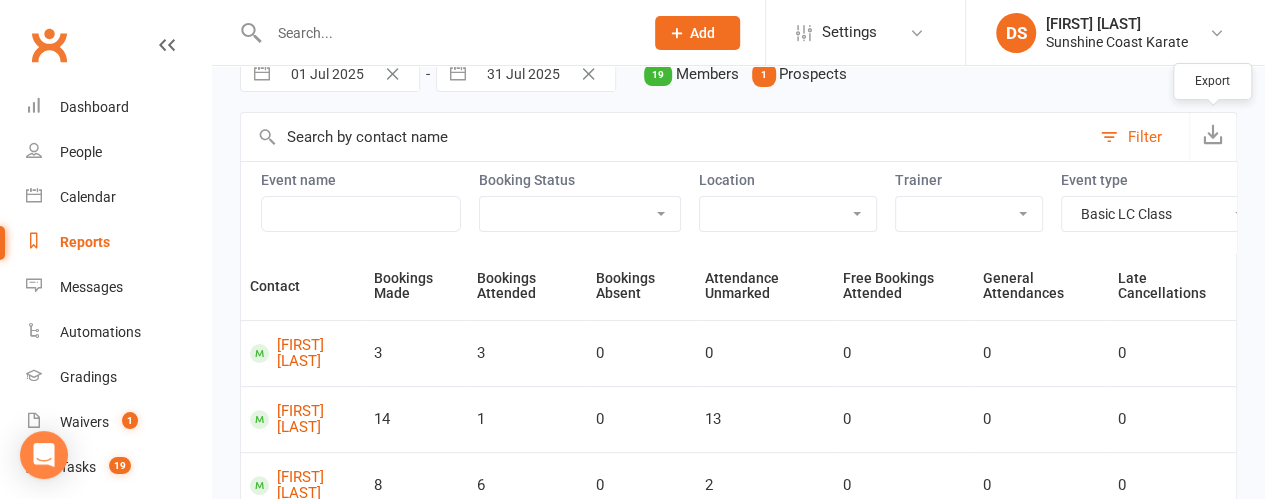 click at bounding box center (1213, 134) 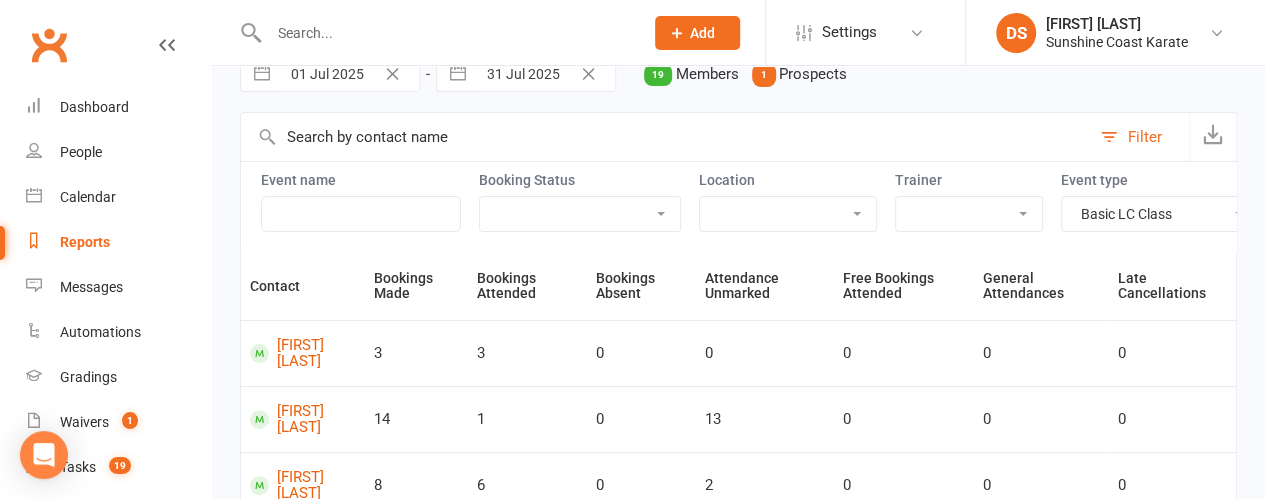 select on "[NUMBER]" 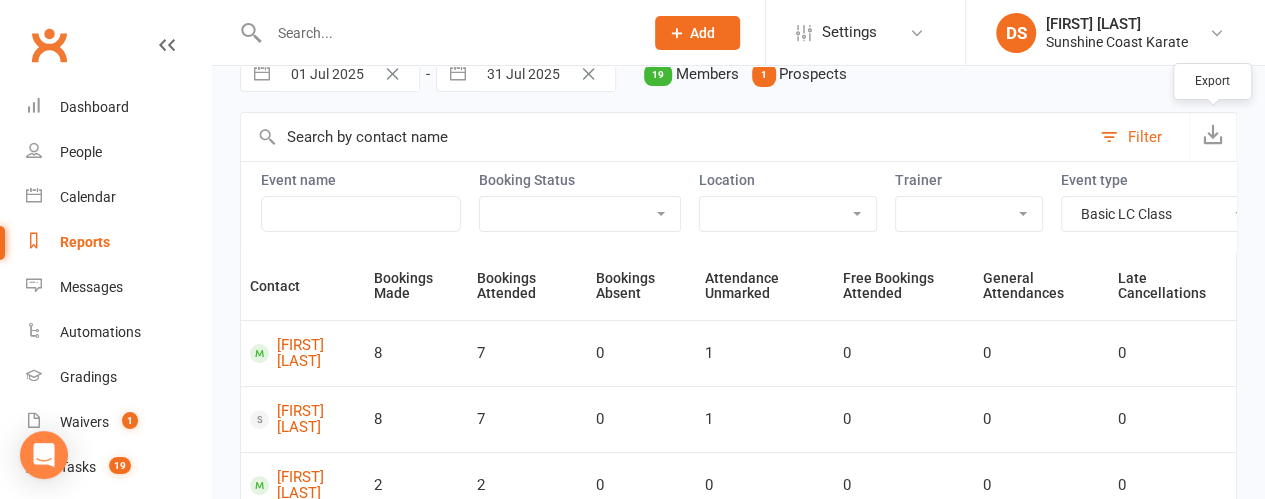 click at bounding box center (1213, 134) 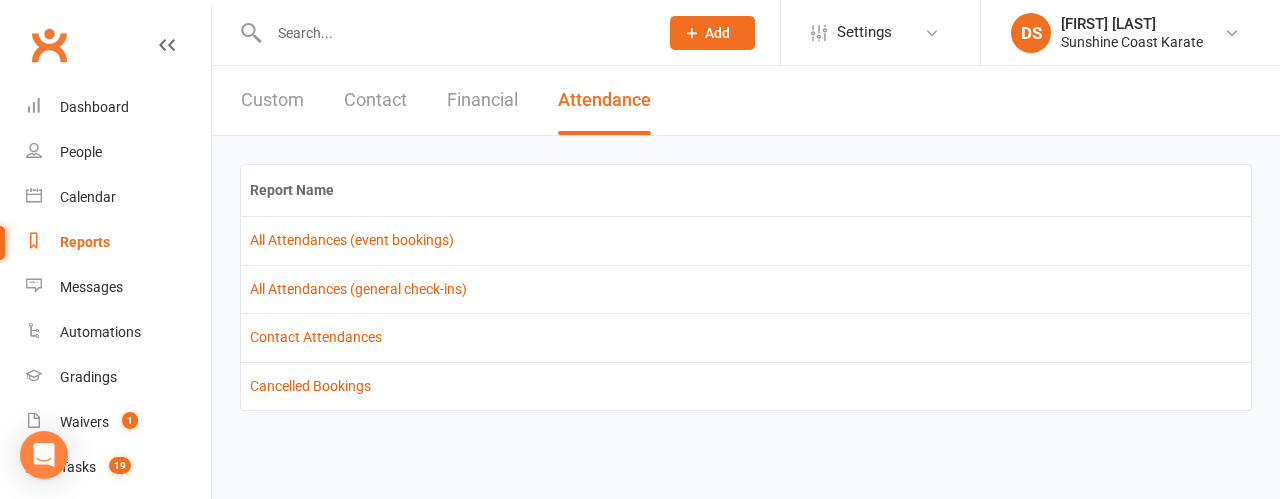 click on "Contact" at bounding box center (375, 100) 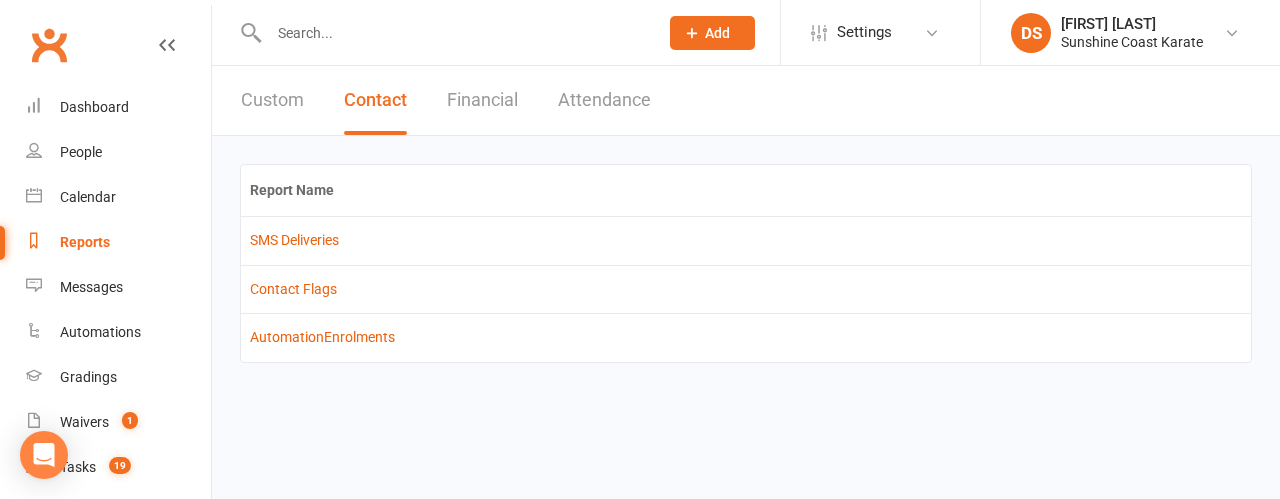 click on "Custom" at bounding box center [272, 100] 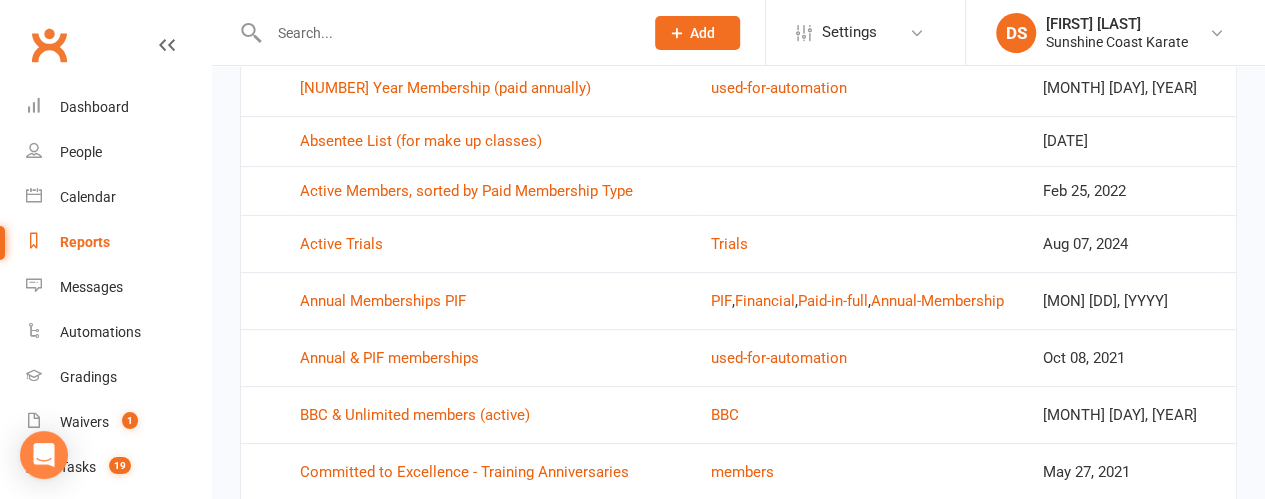 scroll, scrollTop: 277, scrollLeft: 0, axis: vertical 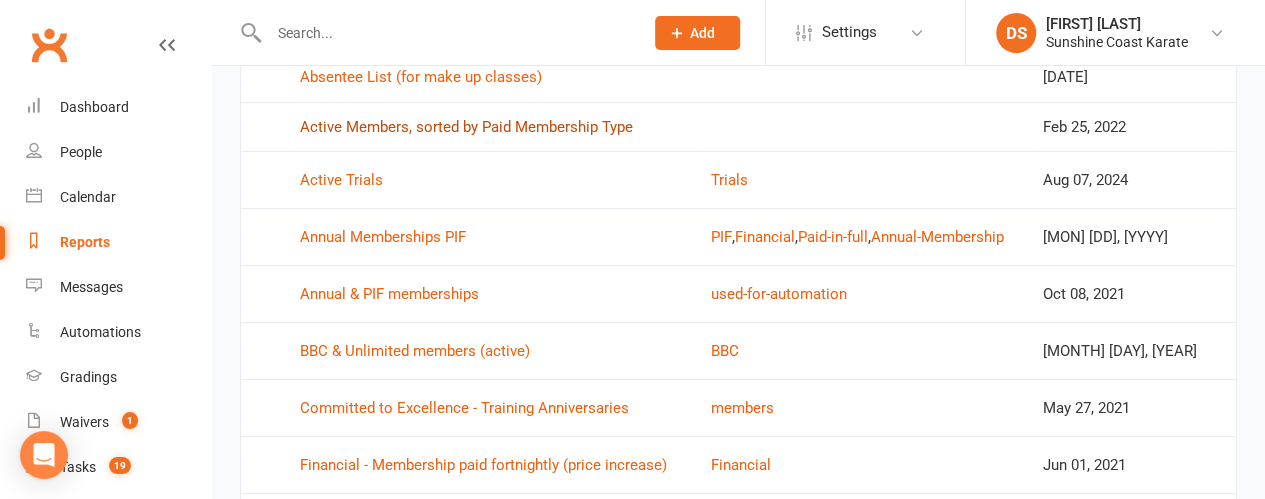 click on "Active Members, sorted by Paid Membership Type" at bounding box center (466, 127) 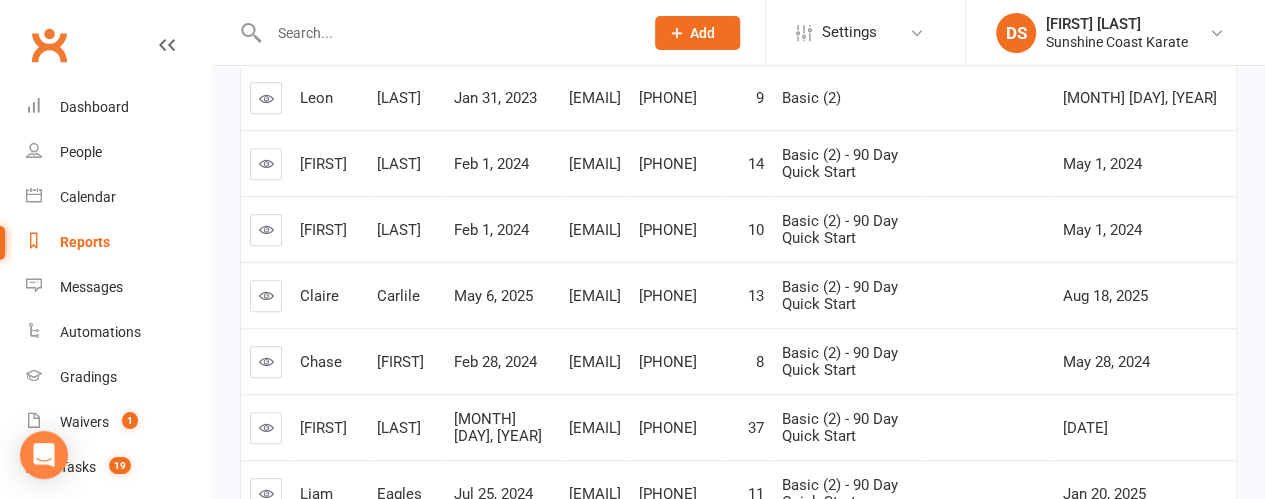 scroll, scrollTop: 130, scrollLeft: 0, axis: vertical 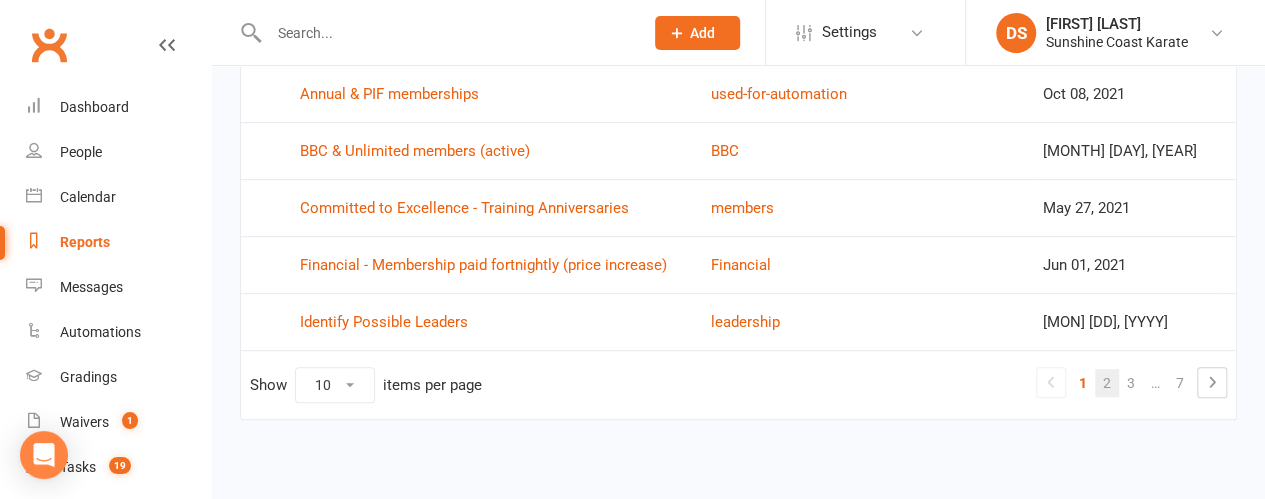 click on "2" at bounding box center [1107, 383] 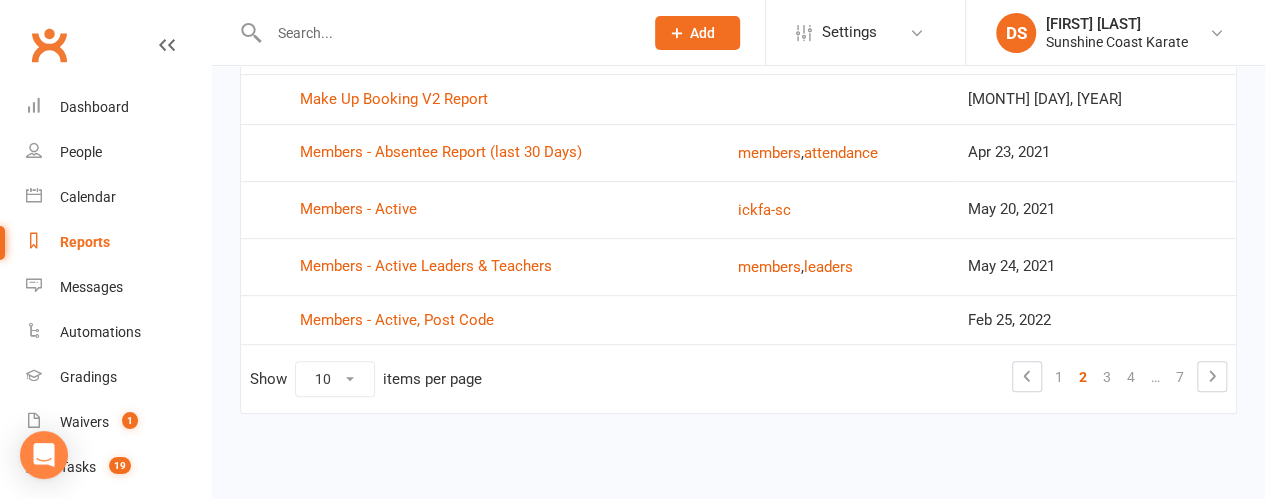 scroll, scrollTop: 462, scrollLeft: 0, axis: vertical 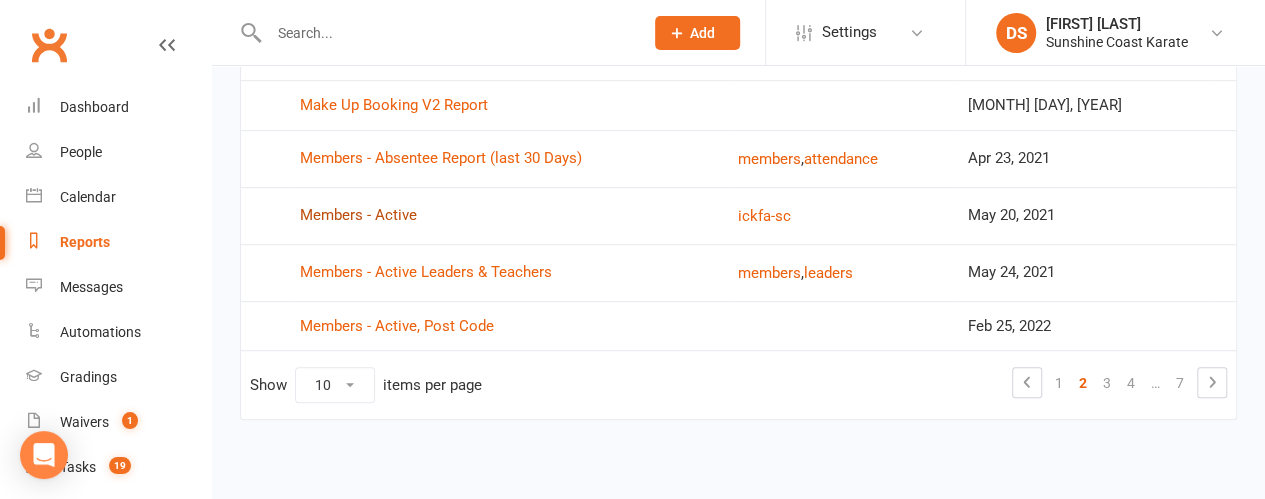 click on "Members - Active" at bounding box center [358, 215] 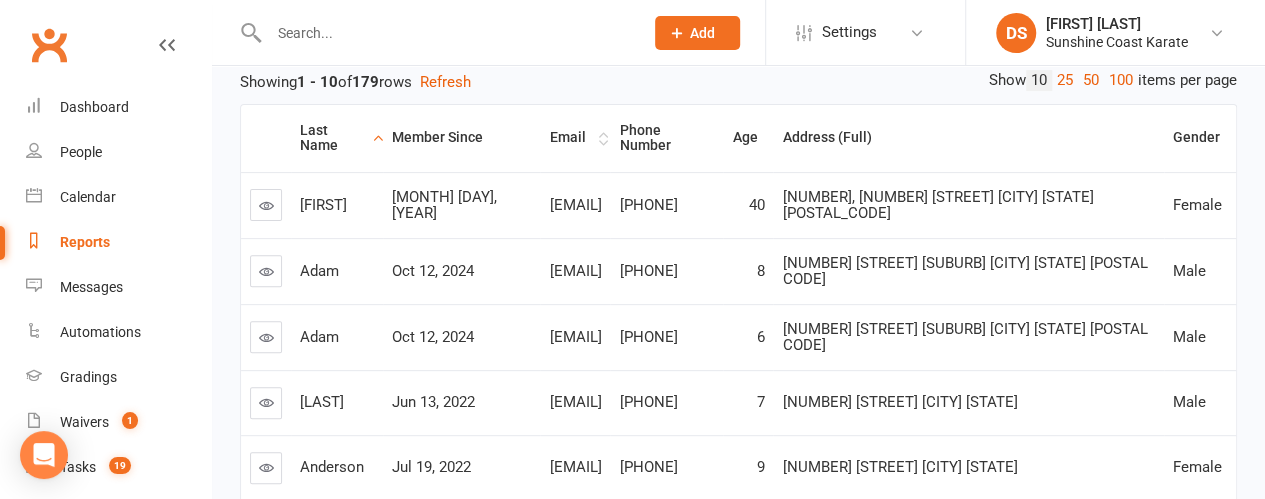 scroll, scrollTop: 242, scrollLeft: 0, axis: vertical 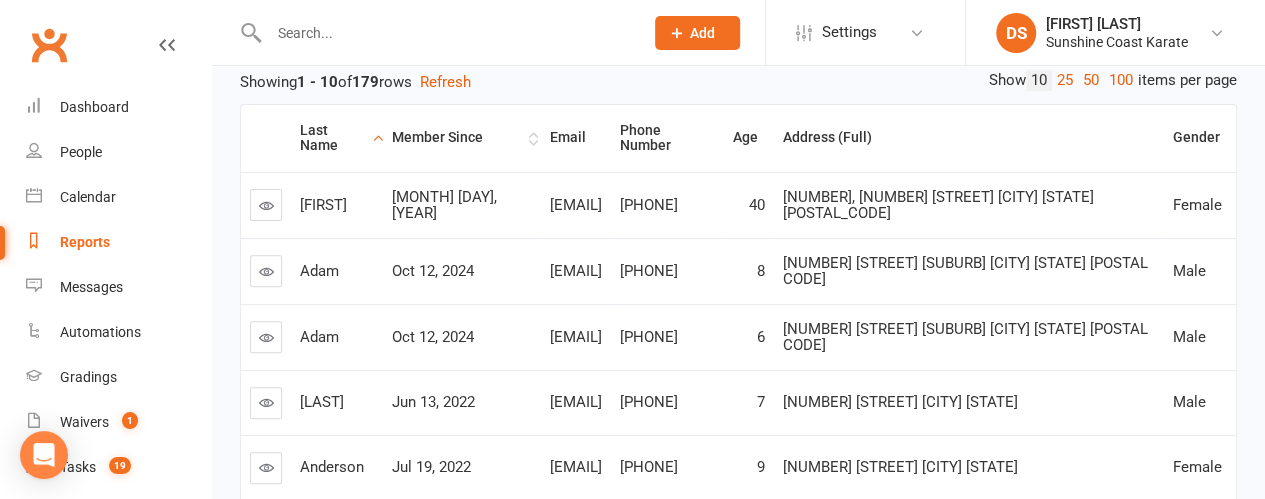 click on "Member Since" at bounding box center [461, 138] 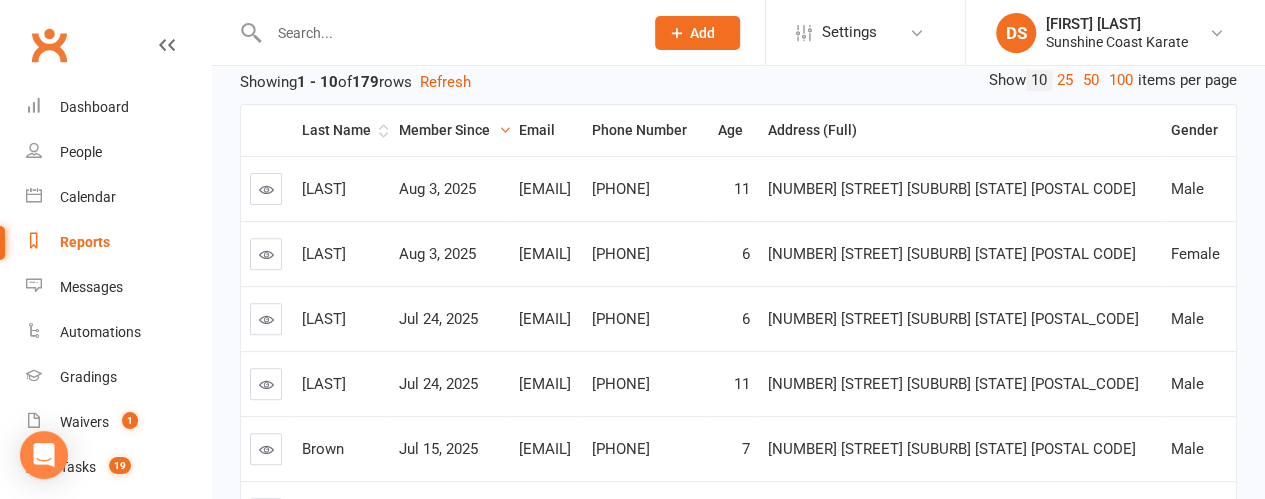 click on "Last Name" at bounding box center (341, 130) 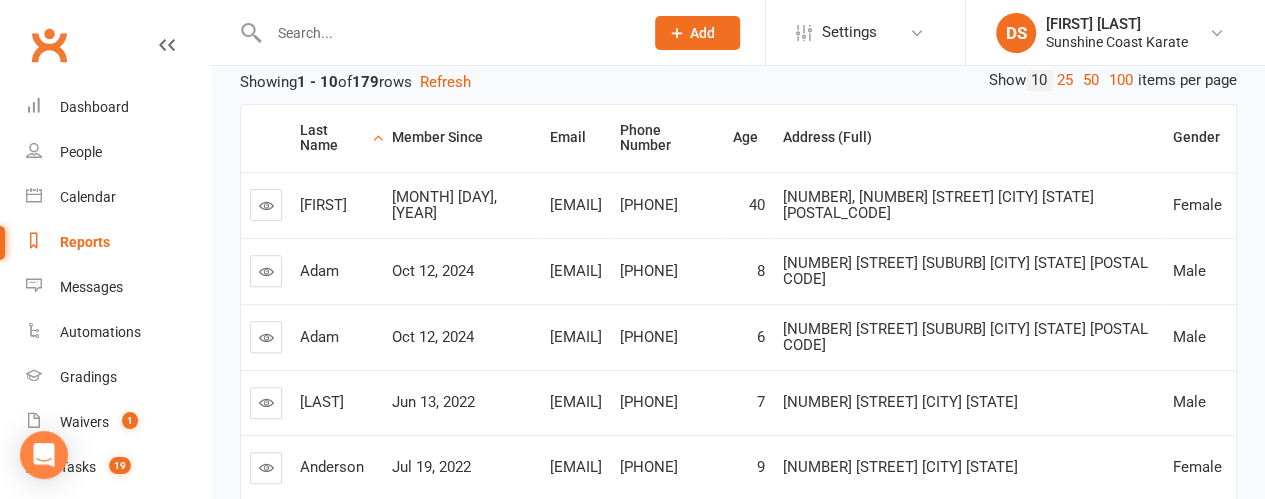 click on "Last Name" at bounding box center (337, 138) 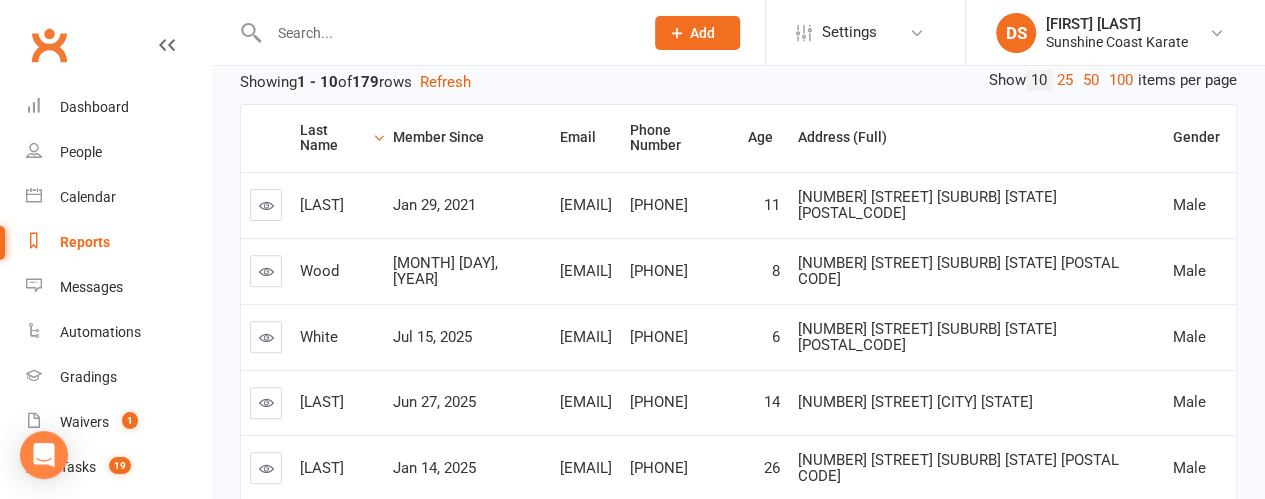 click on "Last Name" at bounding box center [337, 138] 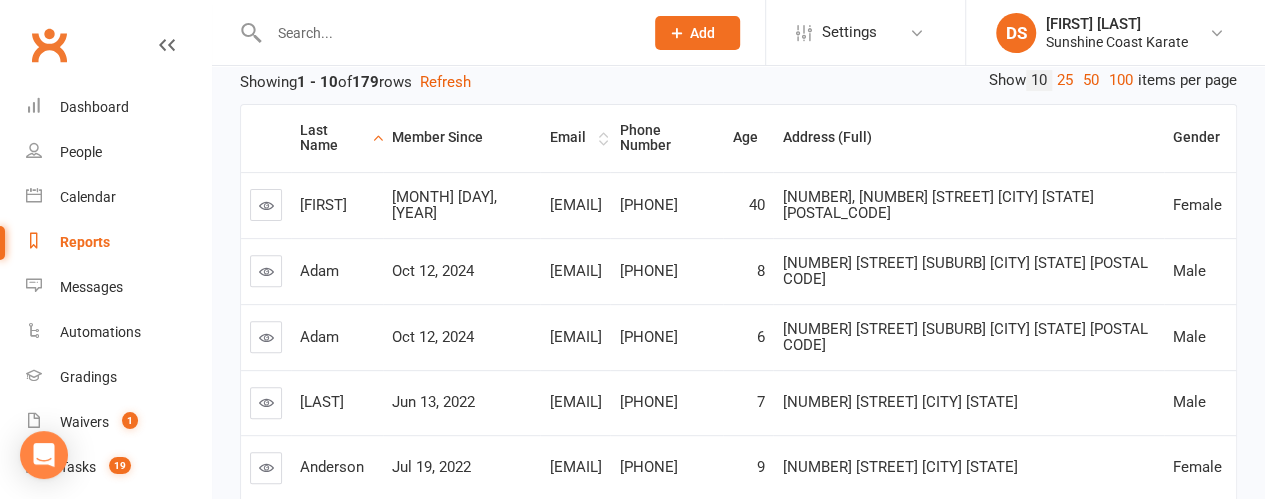 click on "Email" at bounding box center [575, 138] 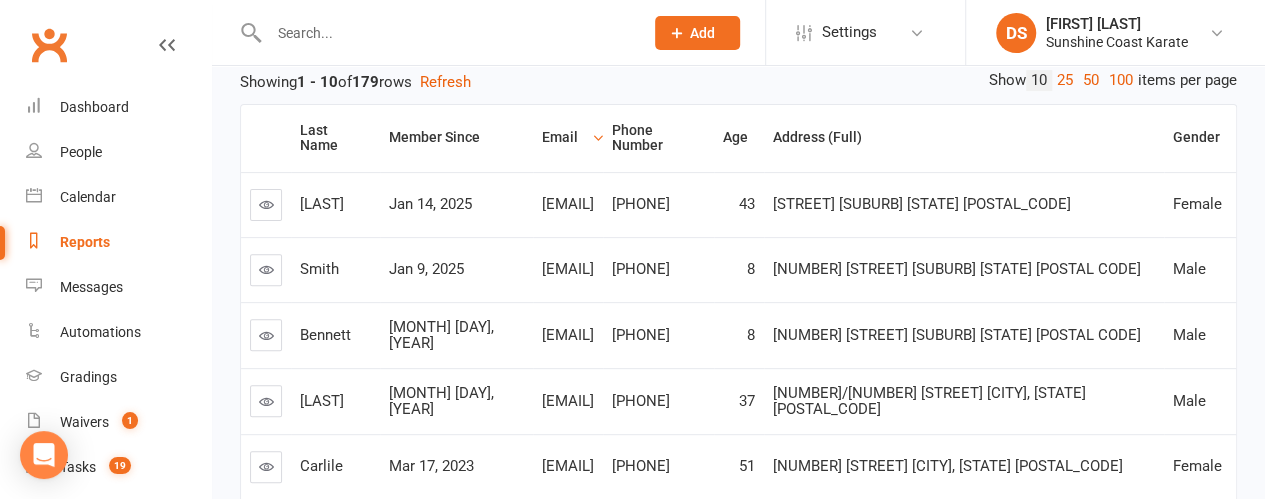 click on "Email" at bounding box center (568, 138) 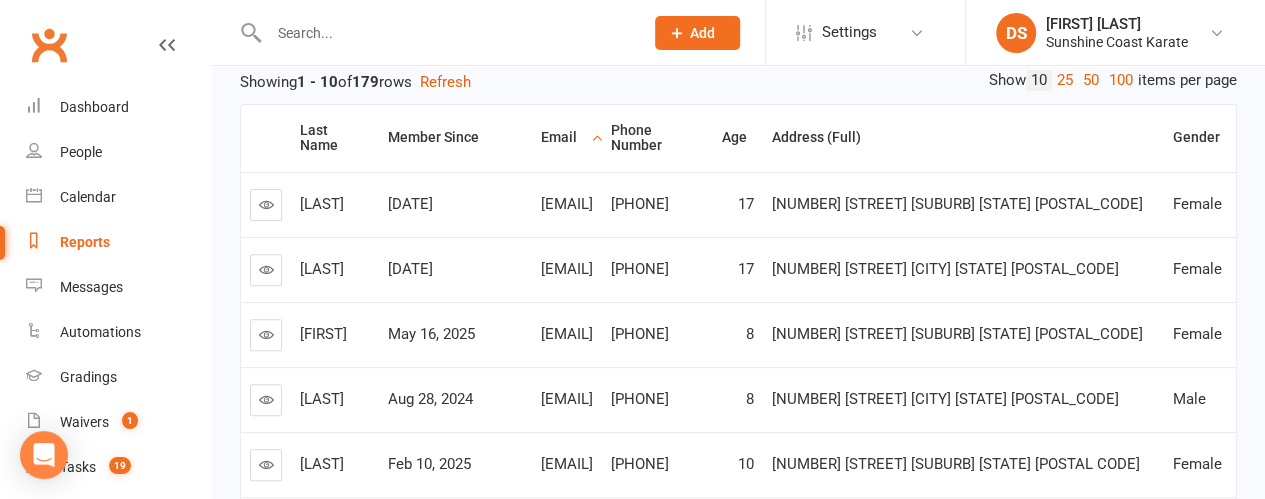 click on "Email" at bounding box center (567, 138) 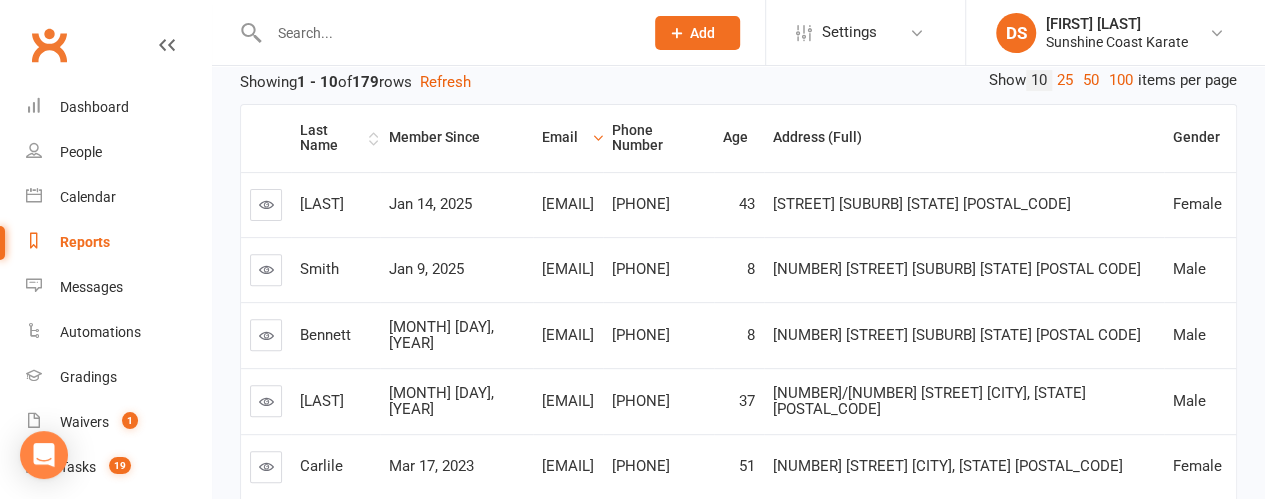 click on "Last Name" at bounding box center (332, 138) 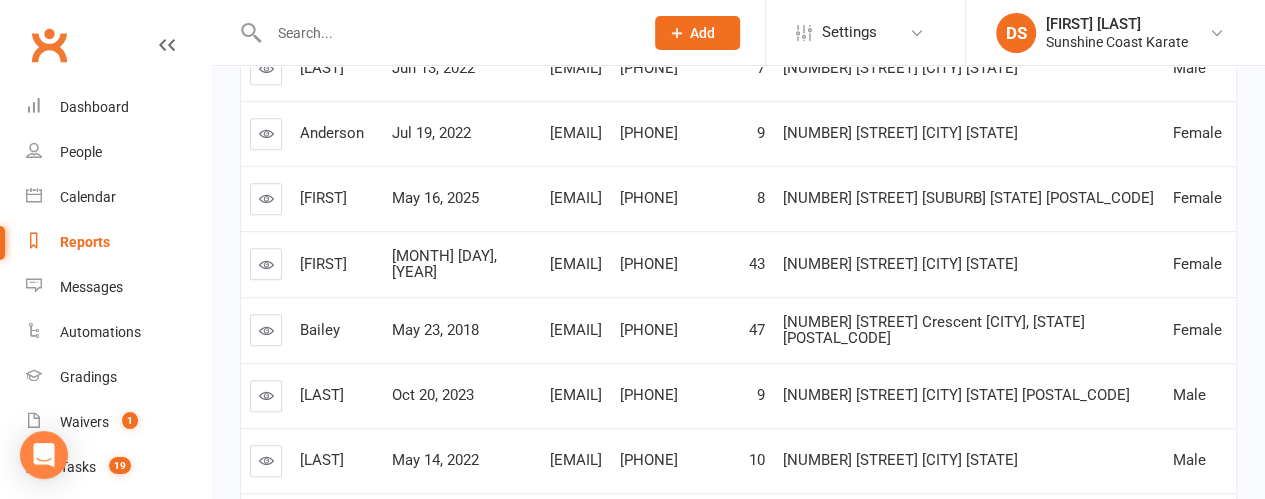 scroll, scrollTop: 742, scrollLeft: 0, axis: vertical 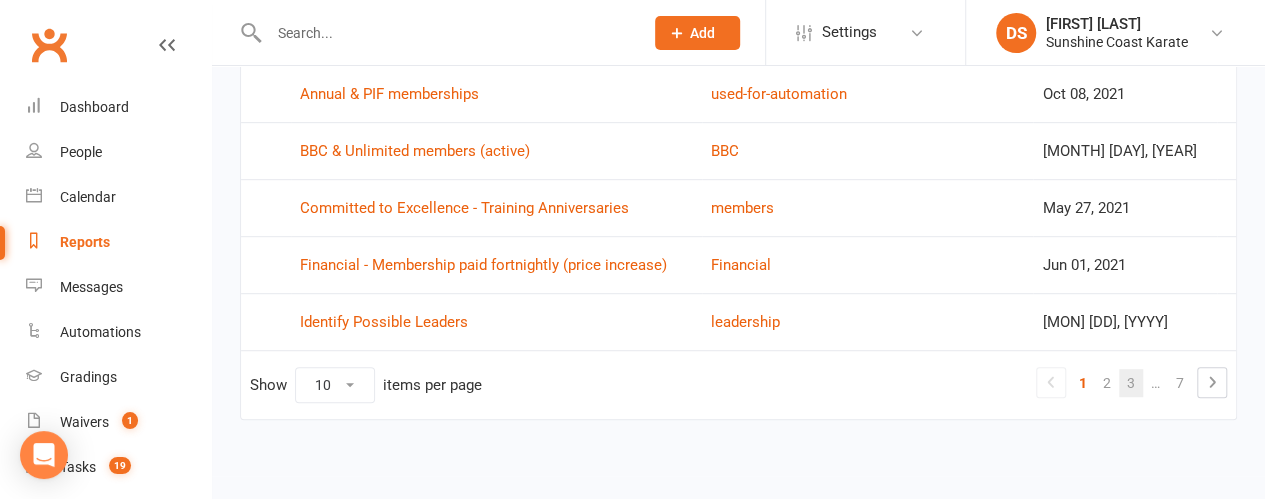 click on "3" at bounding box center [1131, 383] 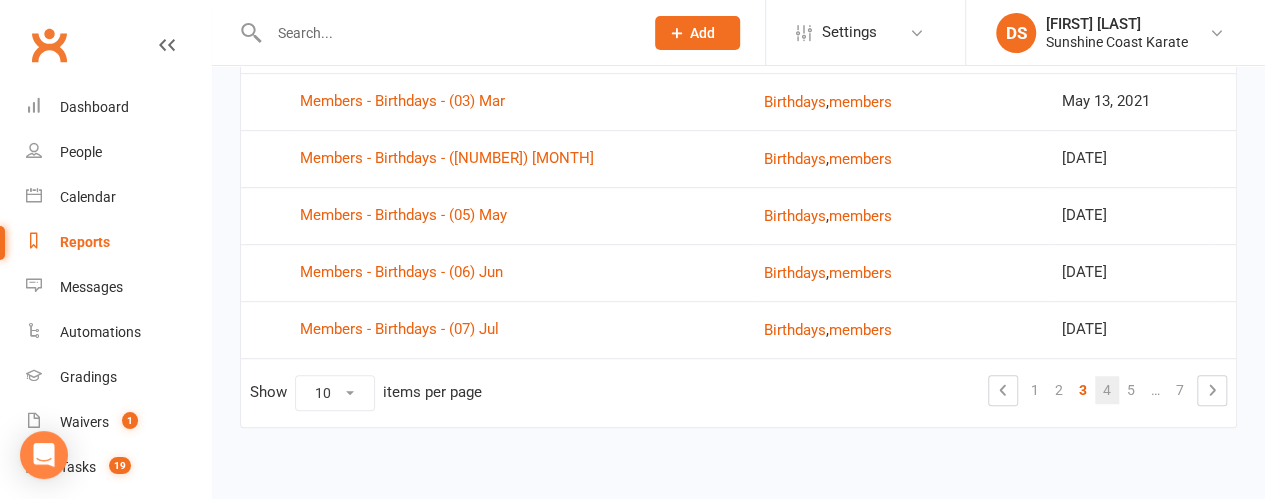click on "4" at bounding box center (1107, 390) 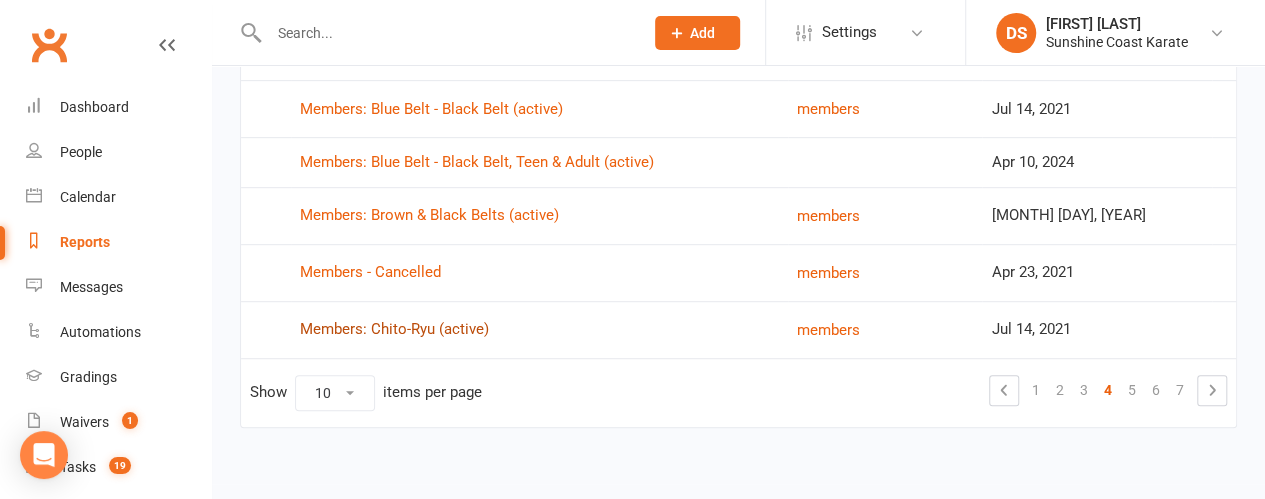 click on "Members: Chito-Ryu (active)" at bounding box center (394, 329) 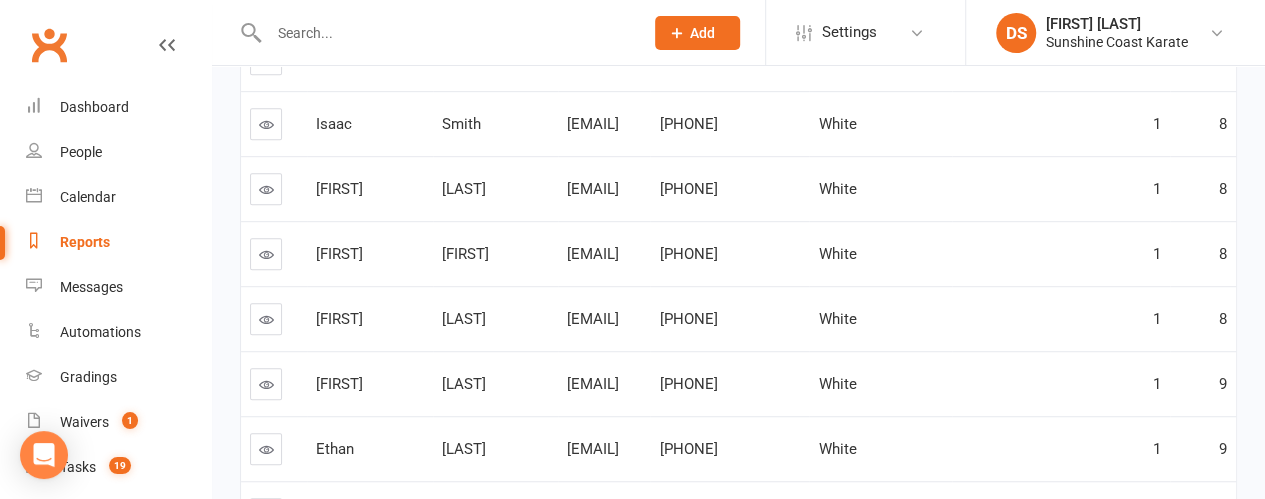 scroll, scrollTop: 200, scrollLeft: 0, axis: vertical 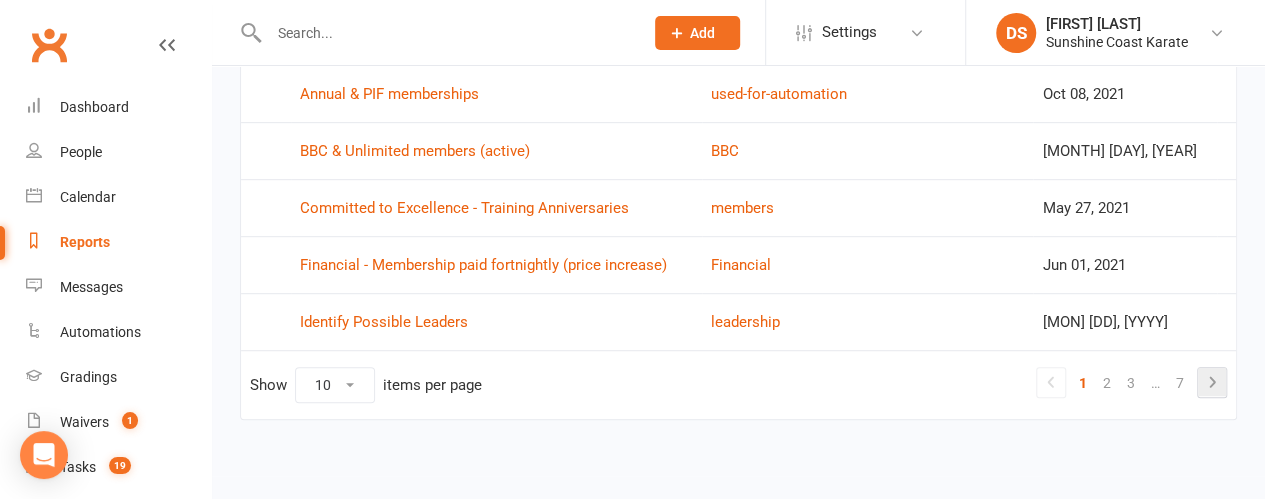 click 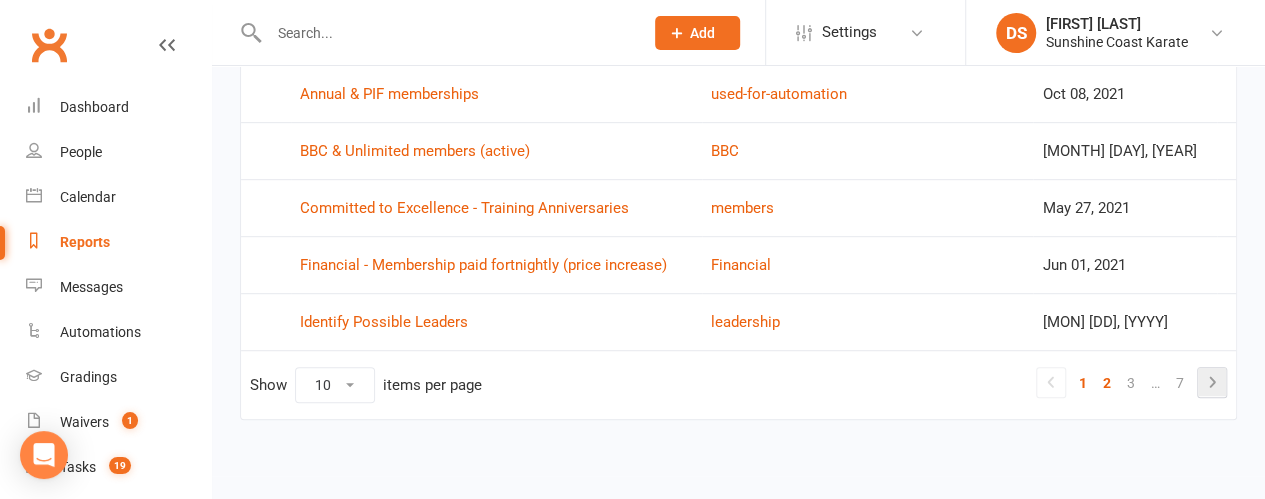 scroll, scrollTop: 462, scrollLeft: 0, axis: vertical 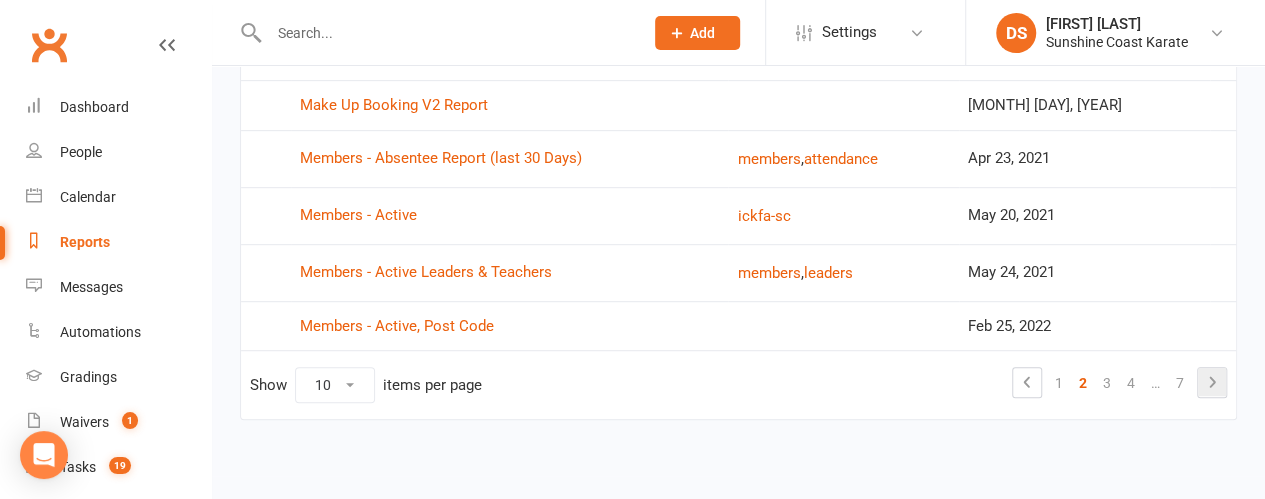 click 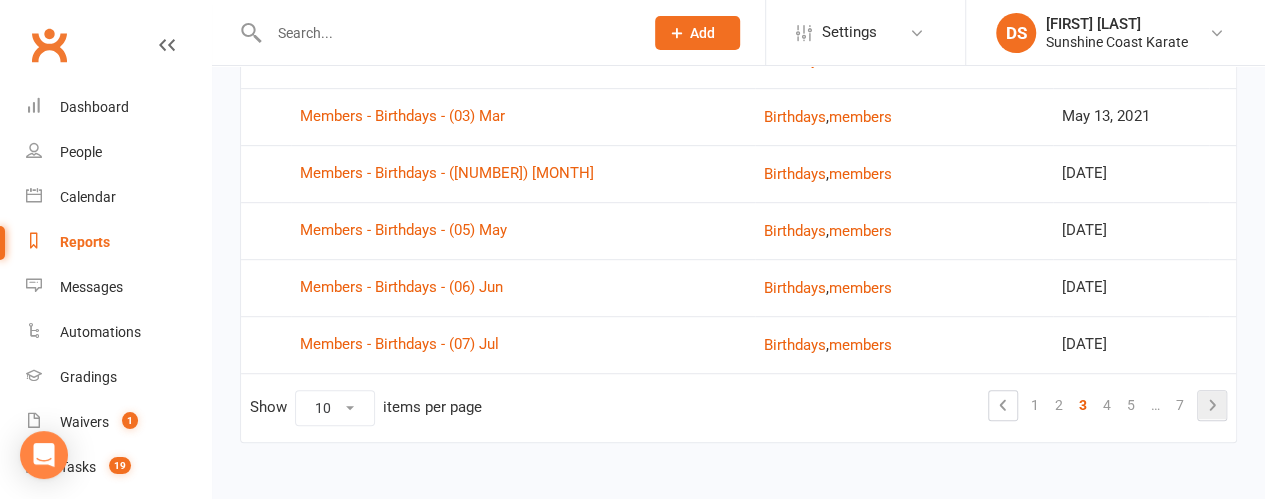 scroll, scrollTop: 477, scrollLeft: 0, axis: vertical 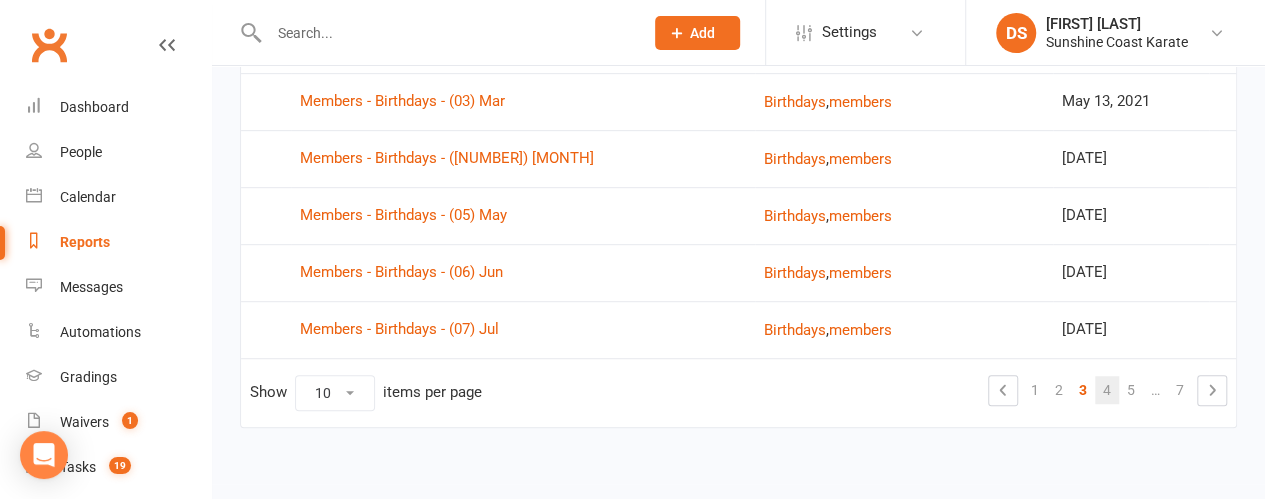 click on "4" at bounding box center [1107, 390] 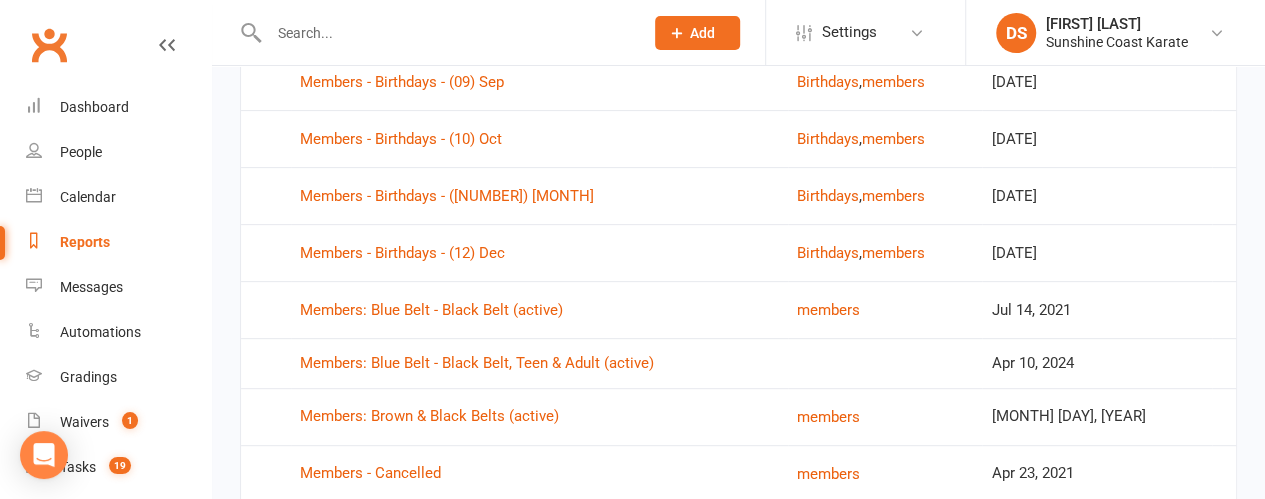 scroll, scrollTop: 484, scrollLeft: 0, axis: vertical 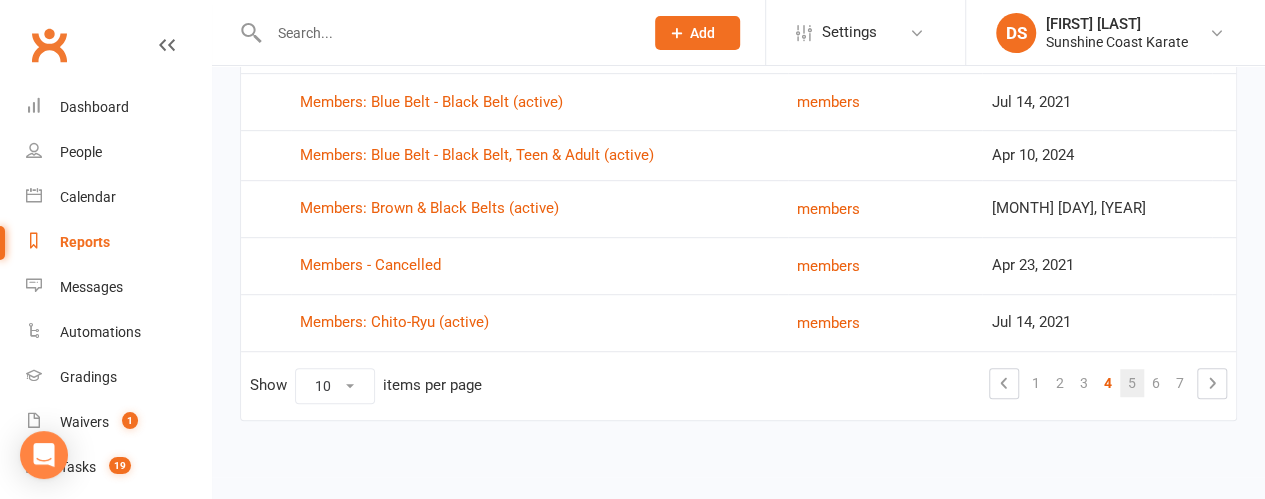 click on "5" at bounding box center [1132, 383] 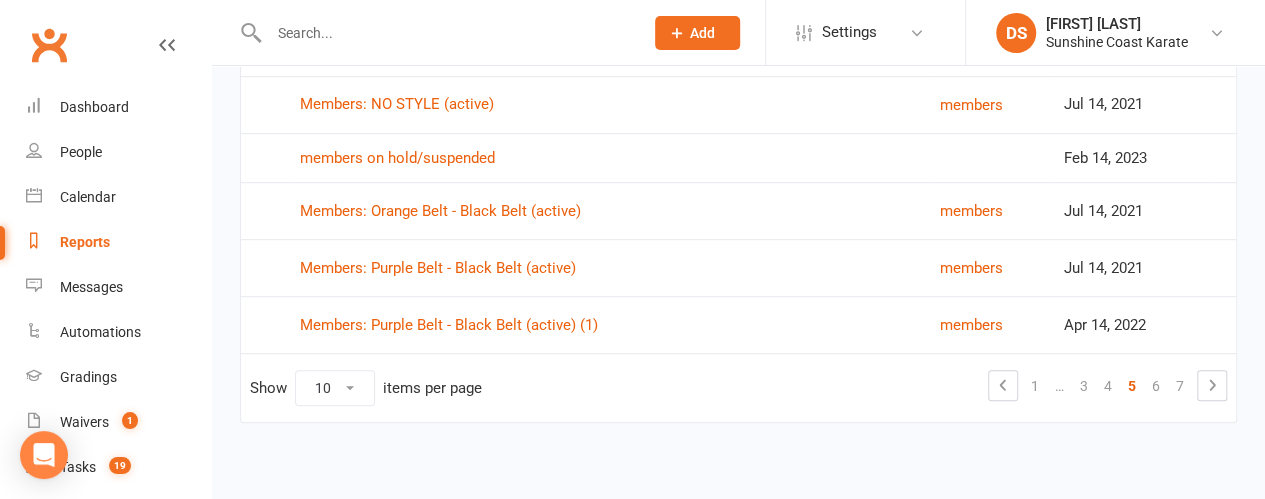 scroll, scrollTop: 477, scrollLeft: 0, axis: vertical 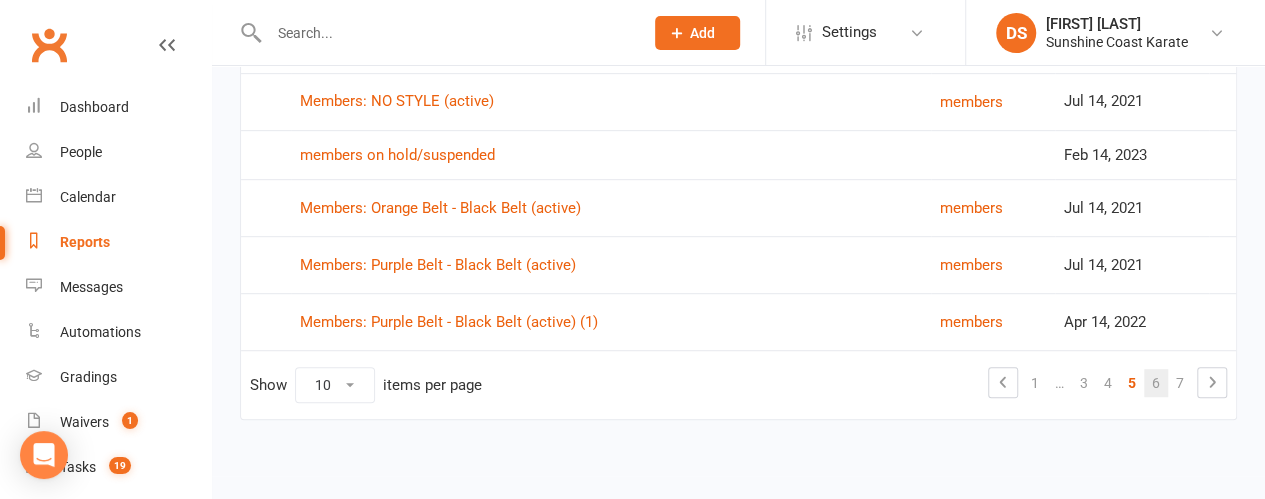 click on "6" at bounding box center (1156, 383) 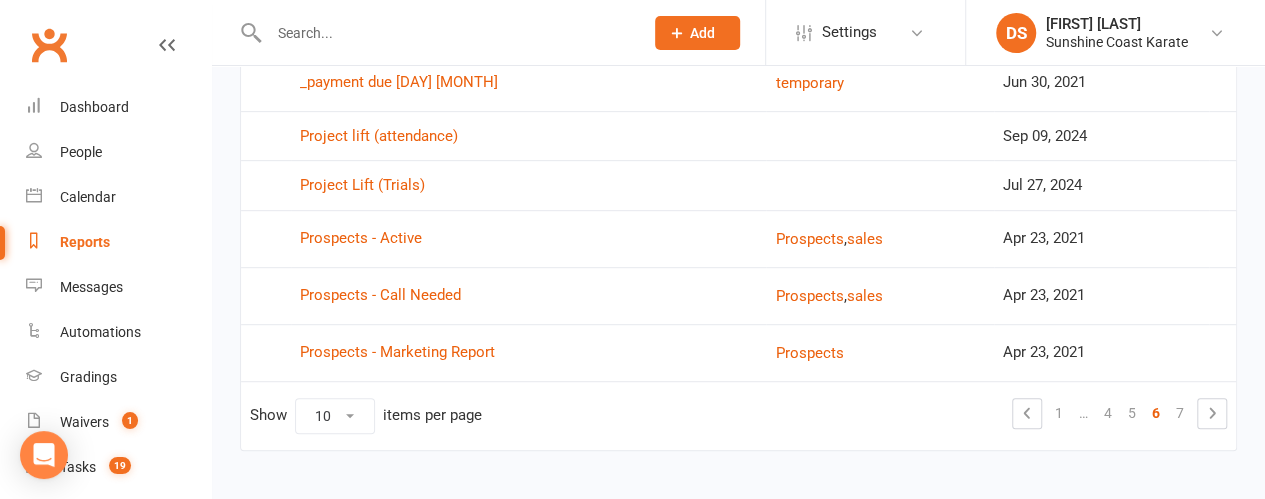 scroll, scrollTop: 470, scrollLeft: 0, axis: vertical 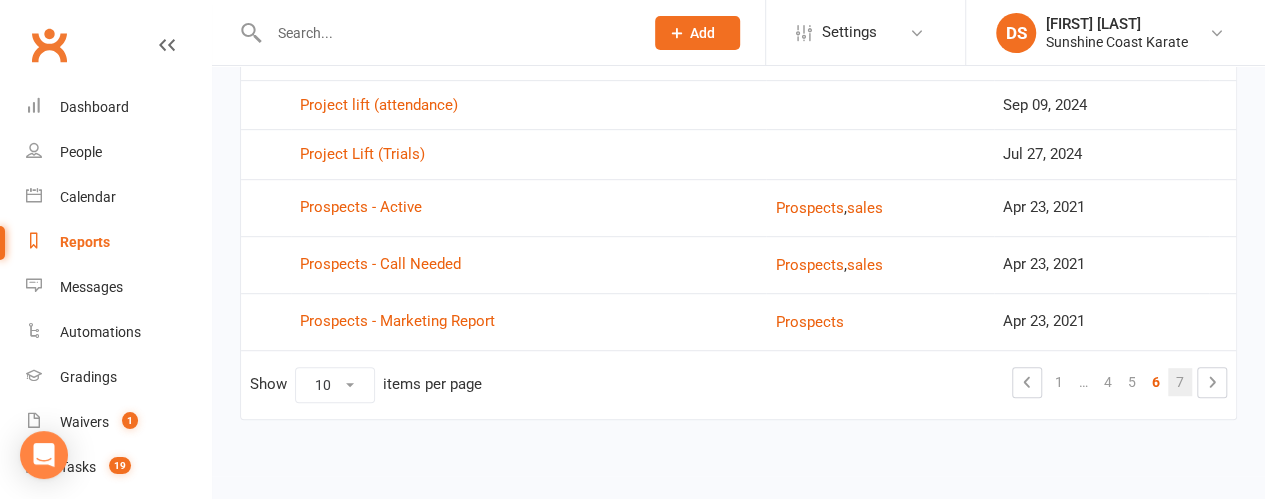 click on "7" at bounding box center [1180, 382] 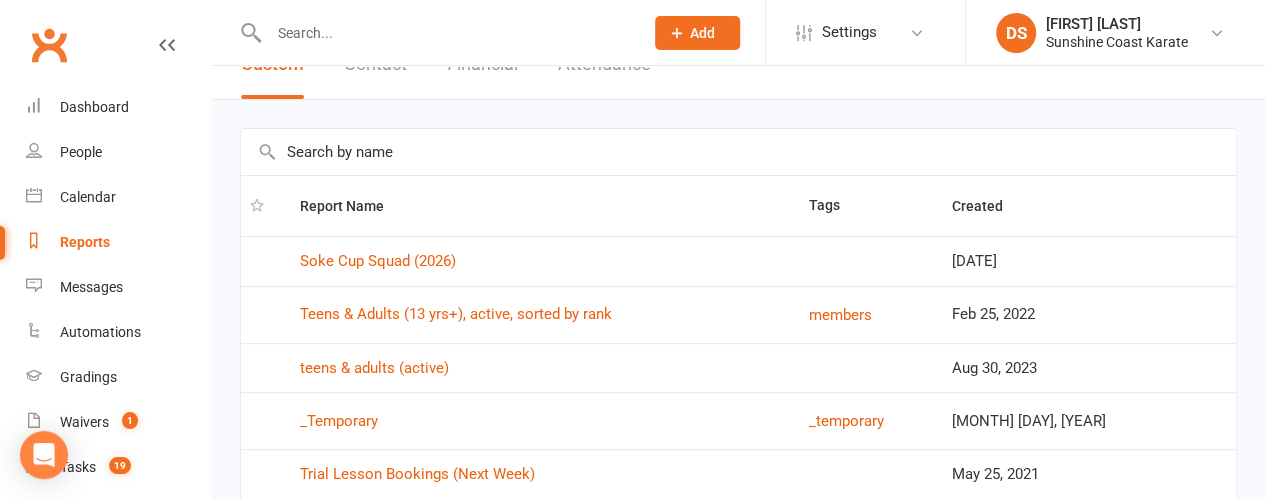 scroll, scrollTop: 136, scrollLeft: 0, axis: vertical 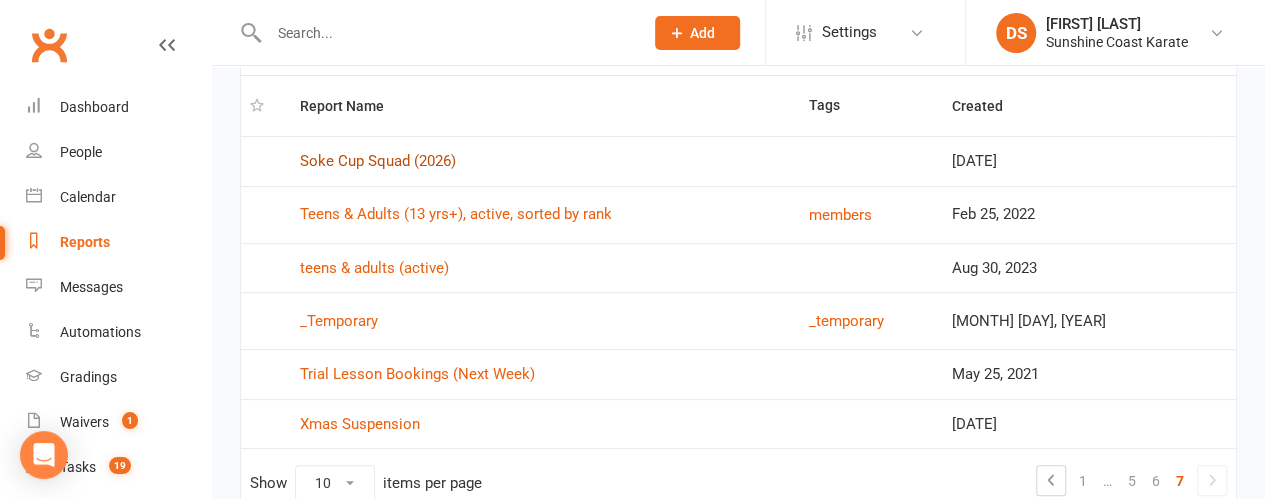 click on "Soke Cup Squad (2026)" at bounding box center [378, 161] 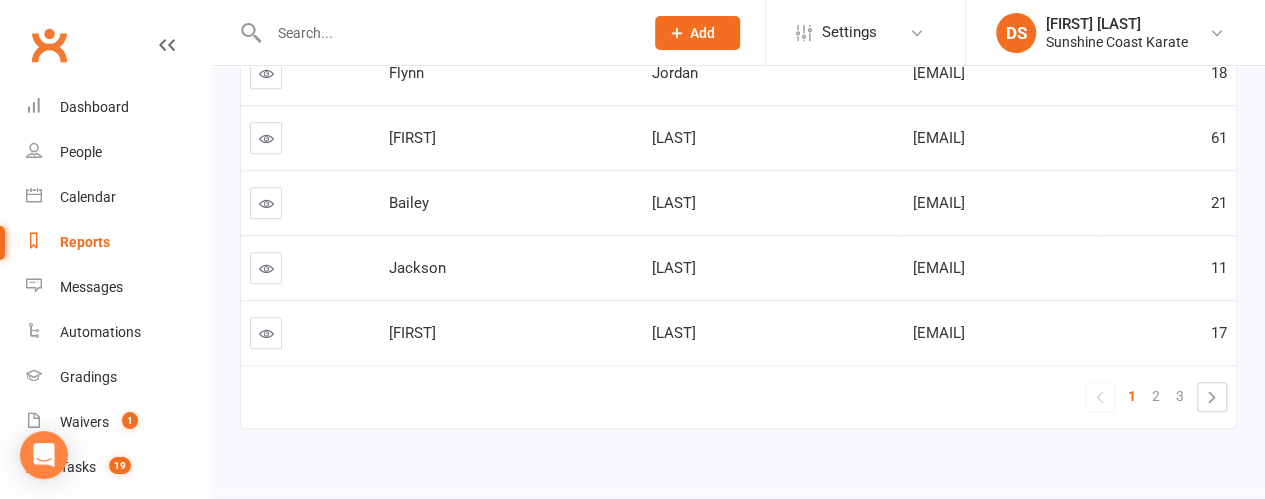 scroll, scrollTop: 700, scrollLeft: 0, axis: vertical 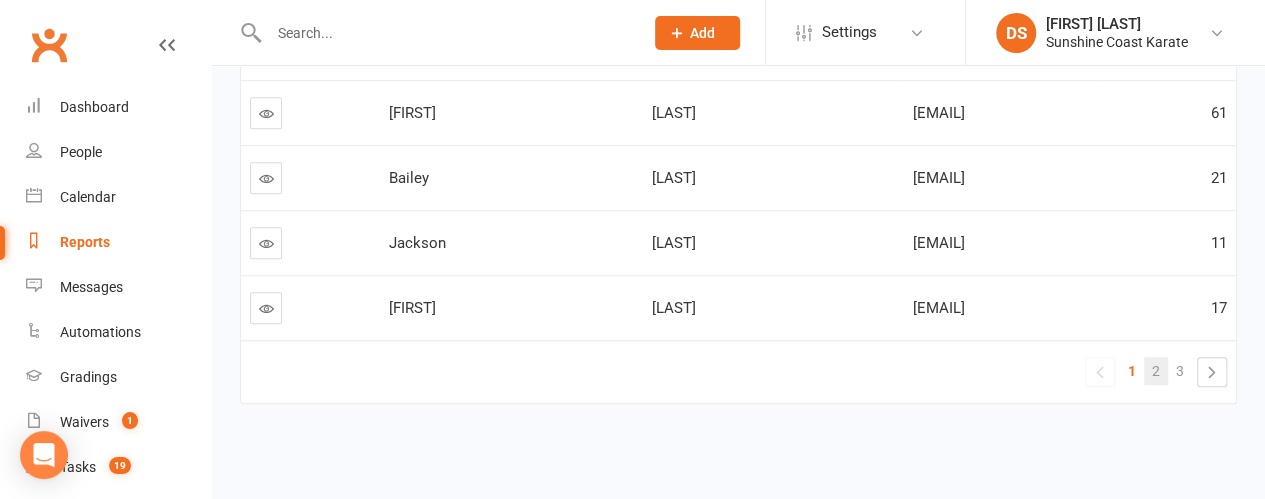 click on "2" at bounding box center (1156, 371) 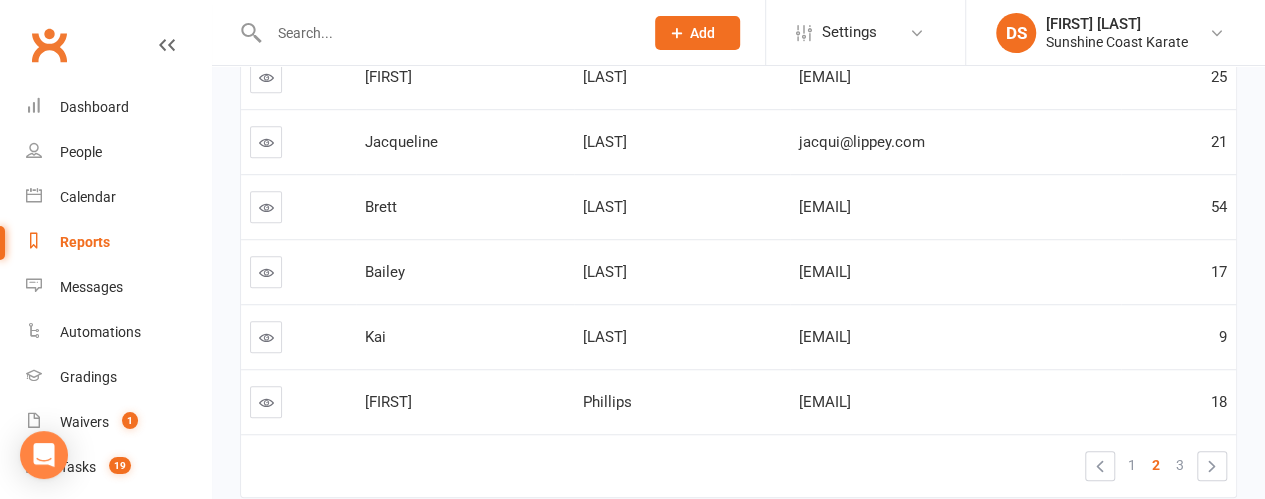 scroll, scrollTop: 703, scrollLeft: 0, axis: vertical 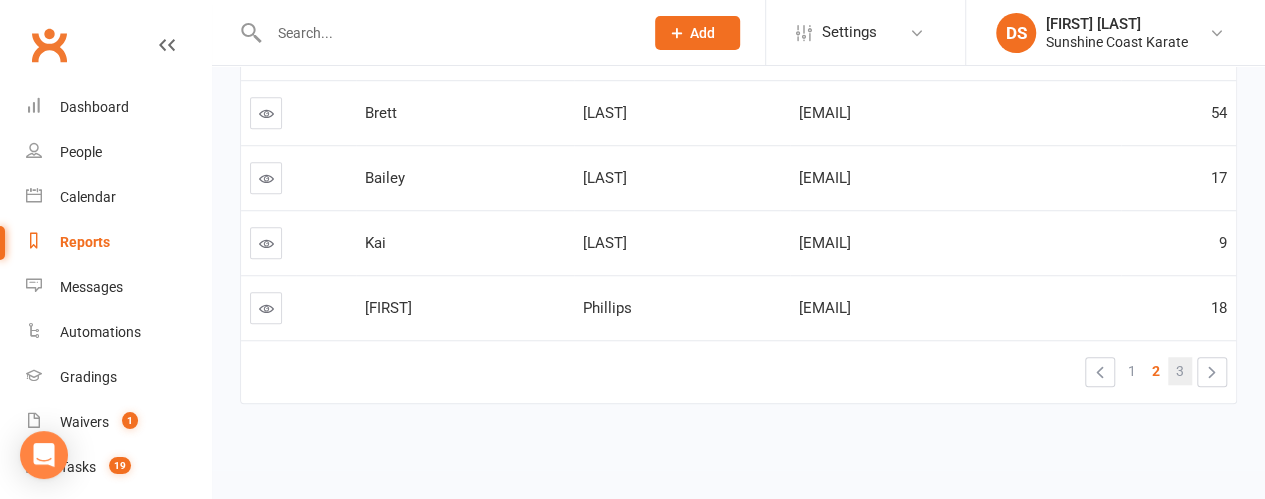 click on "3" at bounding box center [1180, 371] 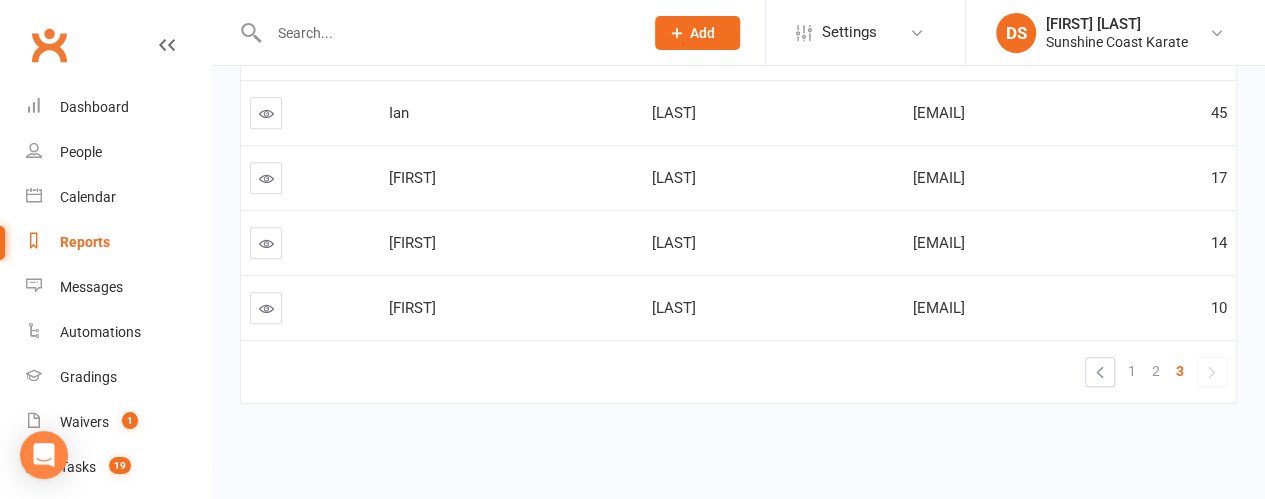 scroll, scrollTop: 574, scrollLeft: 0, axis: vertical 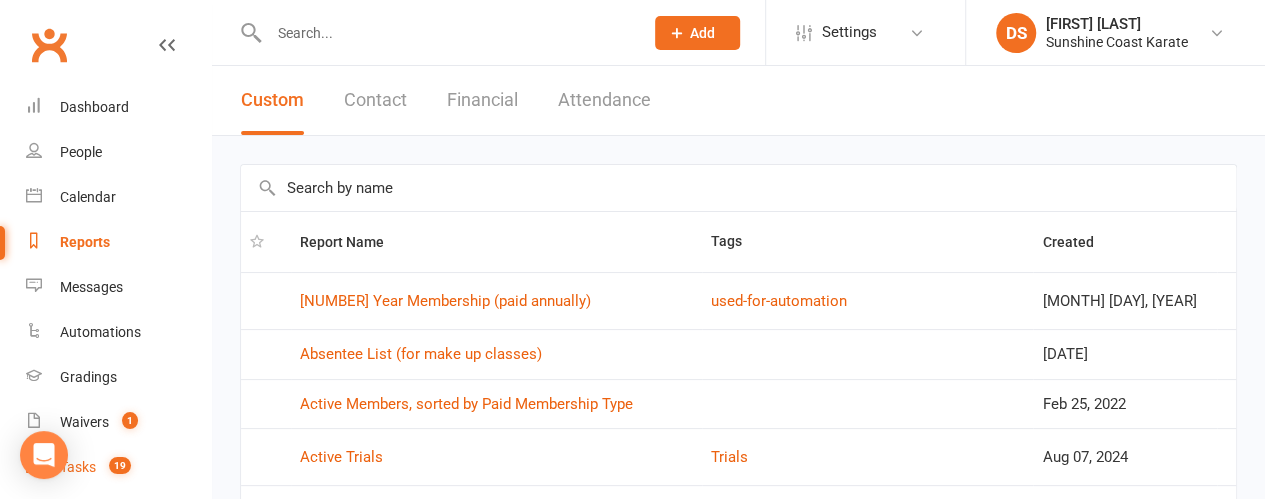 click on "Tasks" at bounding box center [78, 467] 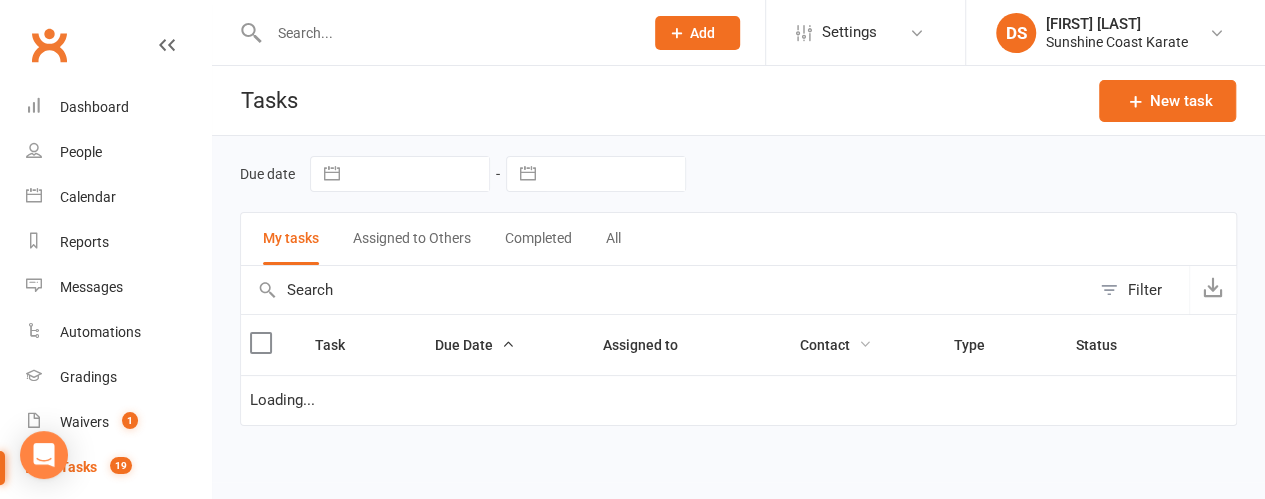 select on "started" 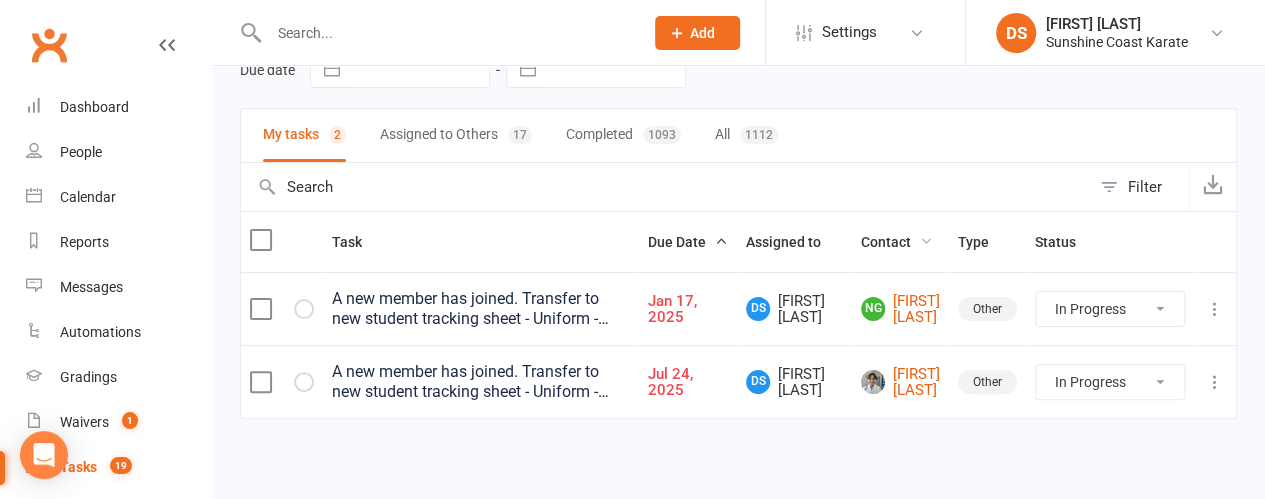 scroll, scrollTop: 106, scrollLeft: 0, axis: vertical 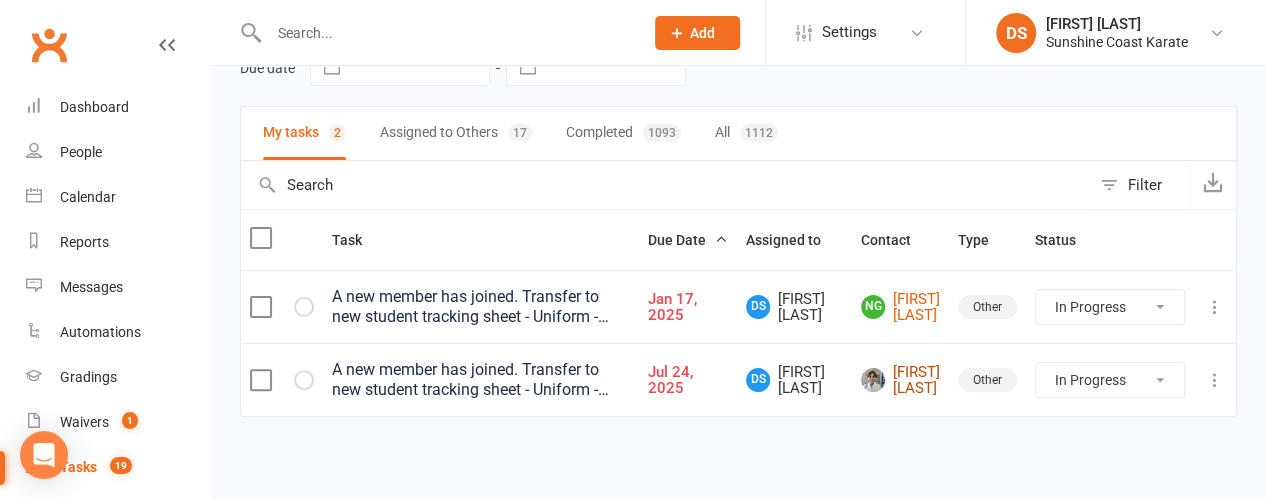 click on "[FIRST] [LAST]" at bounding box center (900, 380) 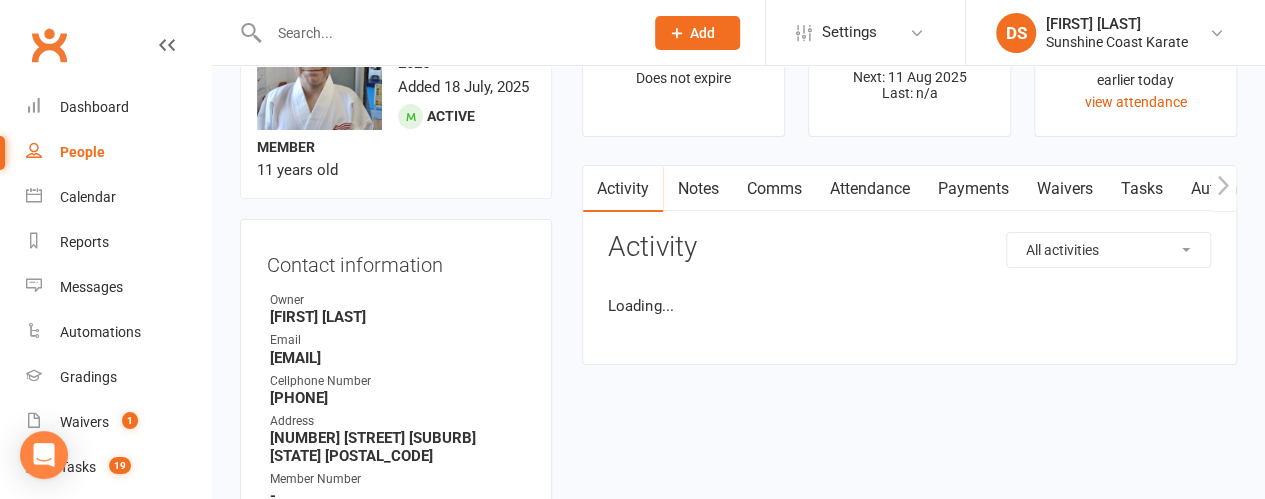 scroll, scrollTop: 0, scrollLeft: 0, axis: both 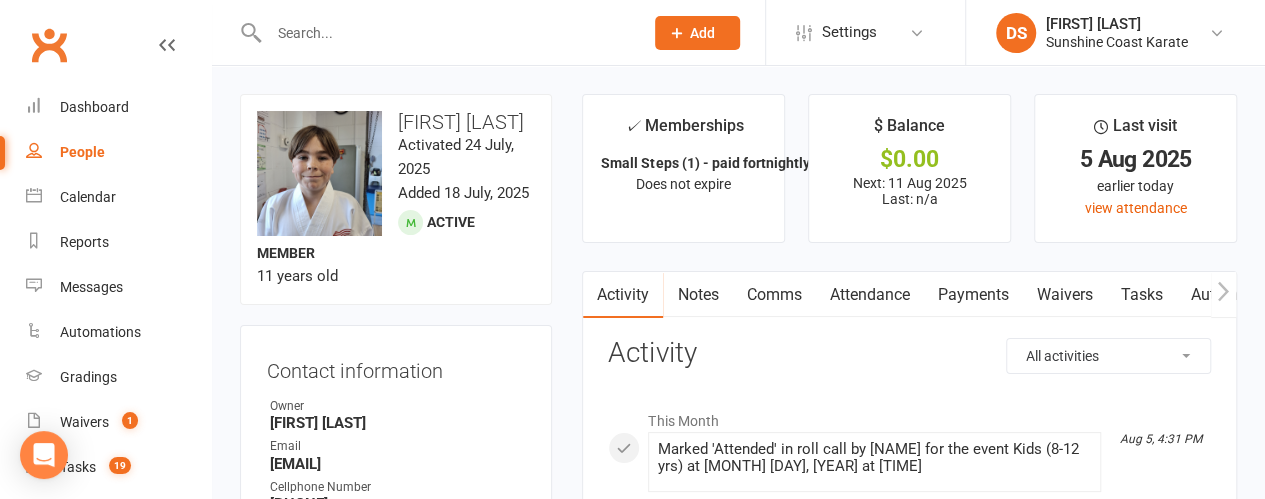 click on "Attendance" at bounding box center (869, 295) 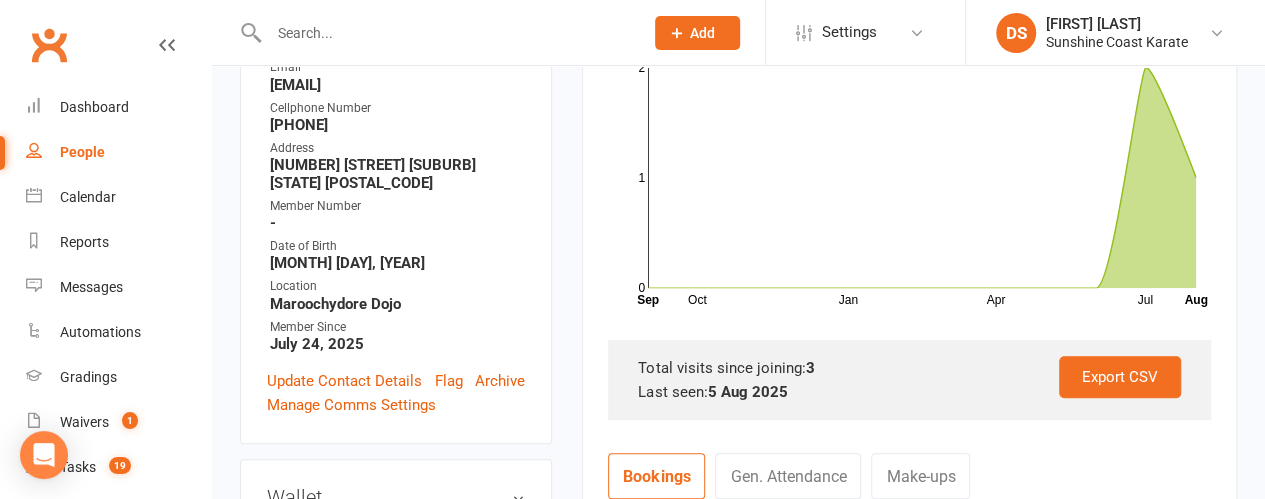 scroll, scrollTop: 8, scrollLeft: 0, axis: vertical 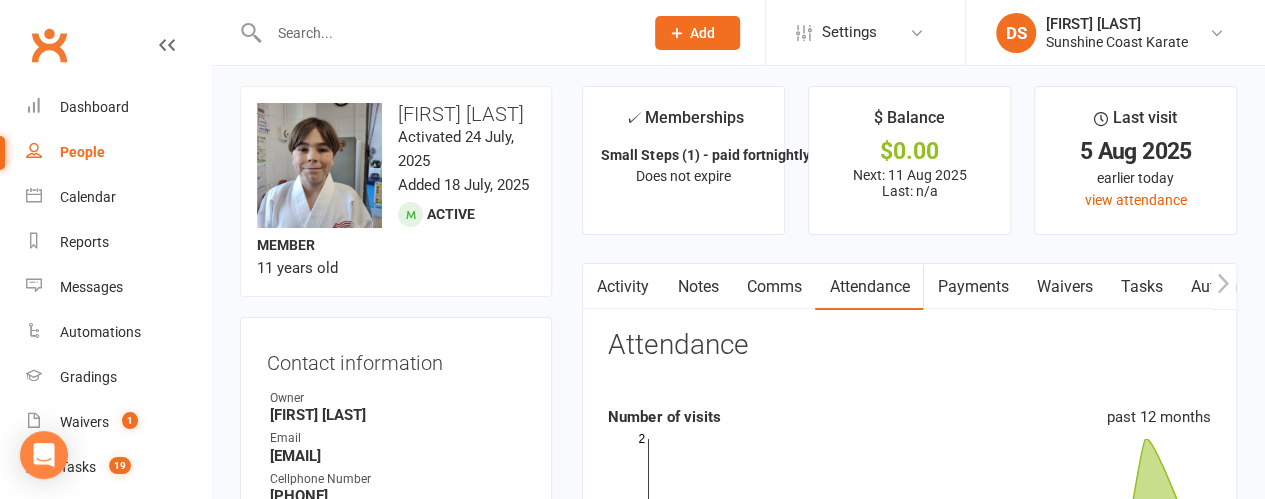 click on "Payments" at bounding box center (972, 287) 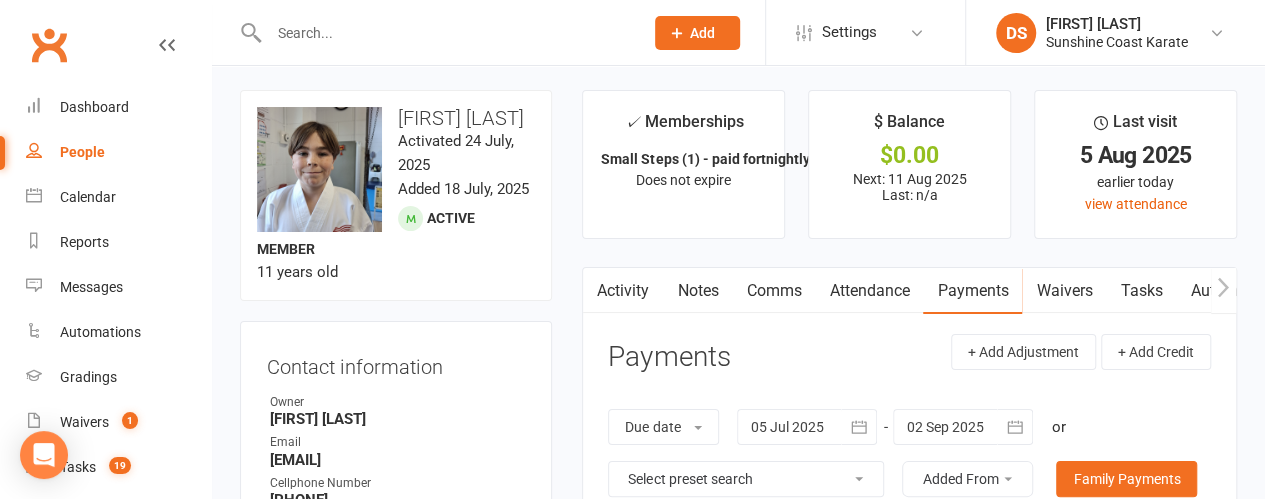 scroll, scrollTop: 0, scrollLeft: 0, axis: both 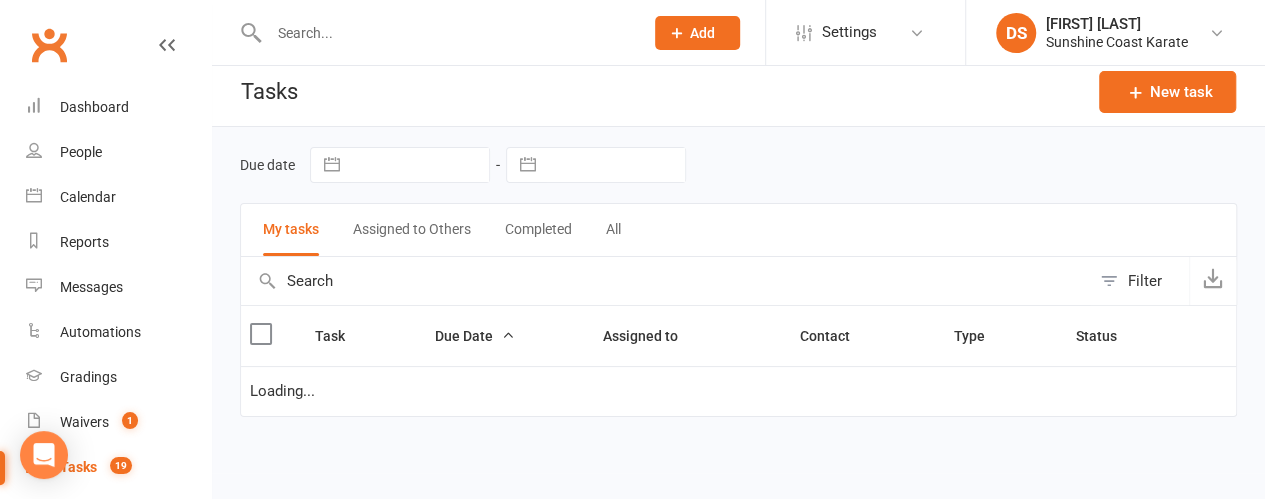 select on "started" 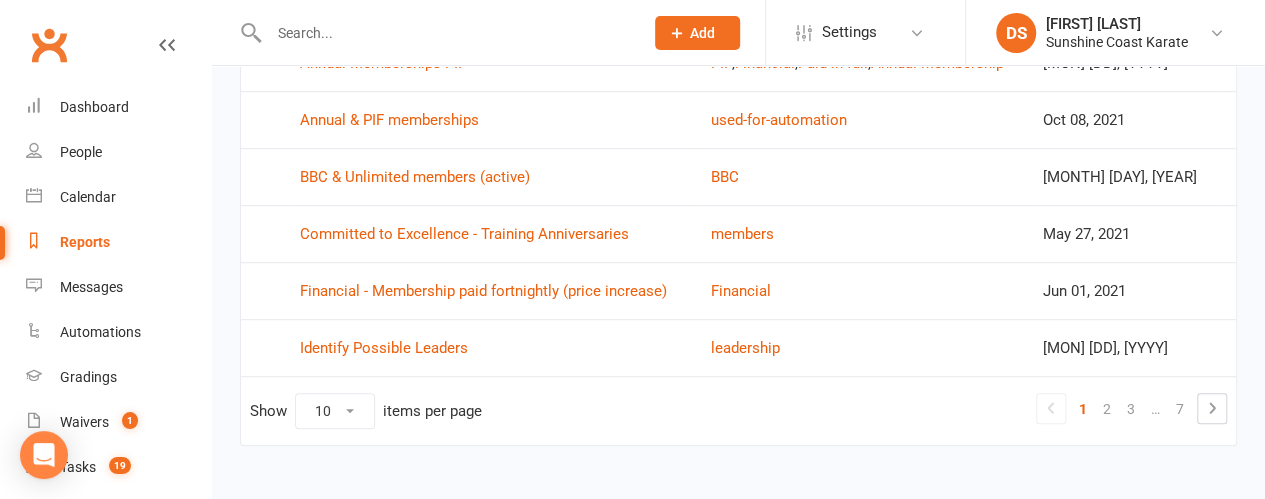 scroll, scrollTop: 477, scrollLeft: 0, axis: vertical 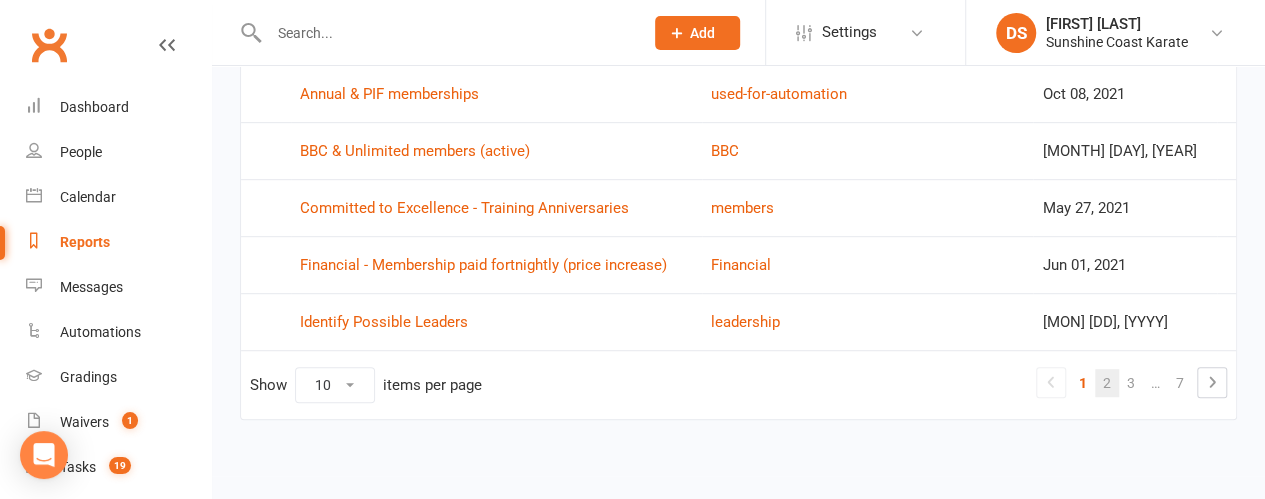 click on "2" at bounding box center [1107, 383] 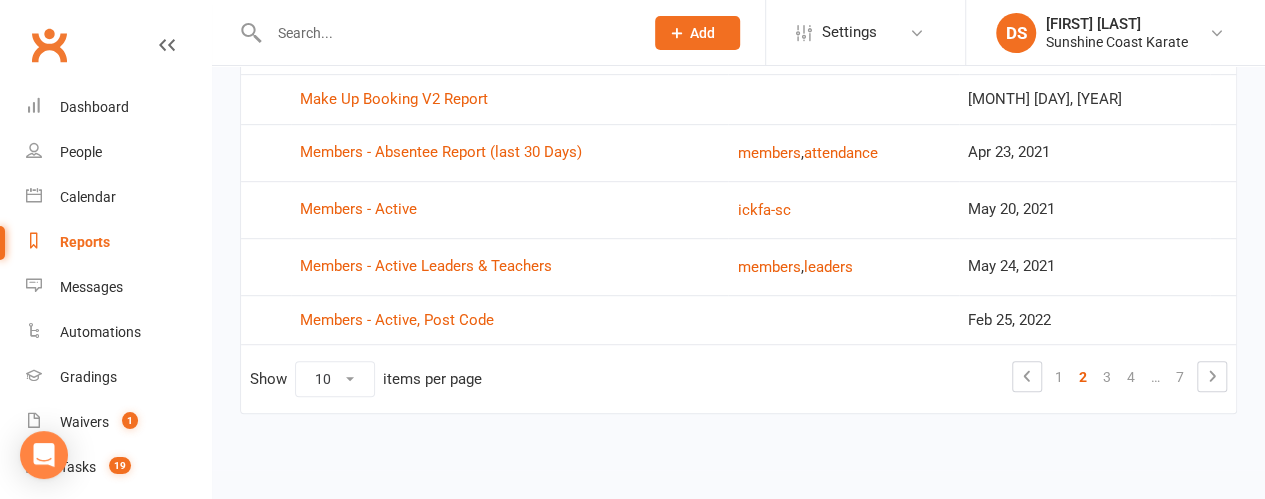 scroll, scrollTop: 462, scrollLeft: 0, axis: vertical 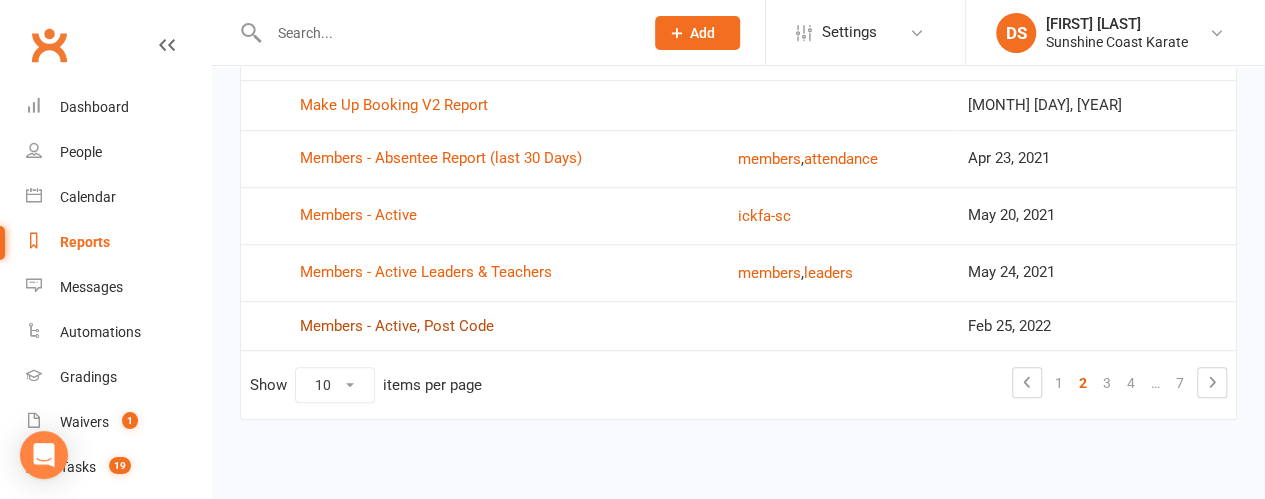 click on "Members - Active, Post Code" at bounding box center [397, 326] 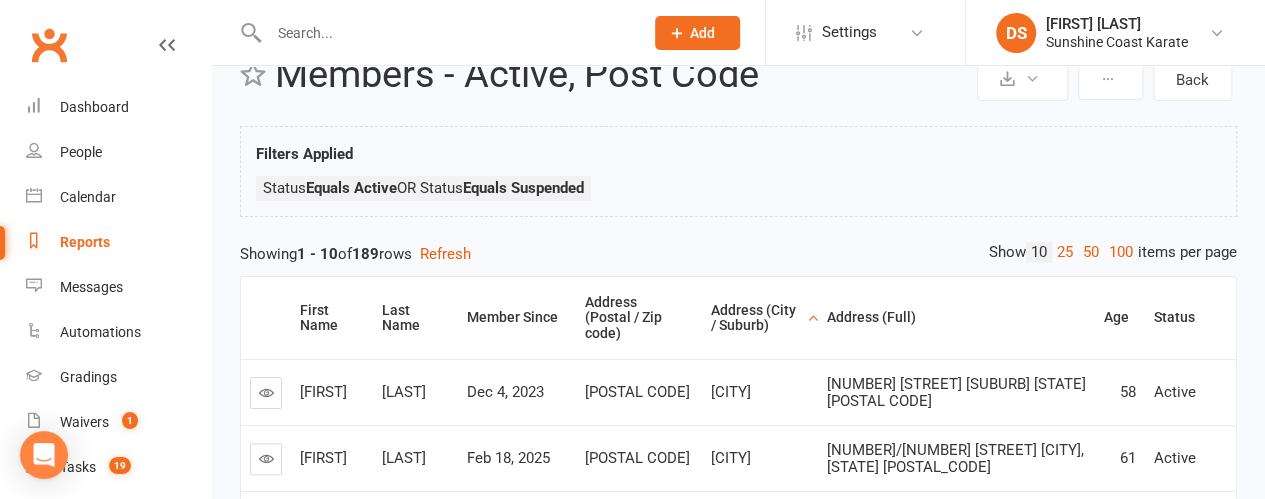 scroll, scrollTop: 0, scrollLeft: 0, axis: both 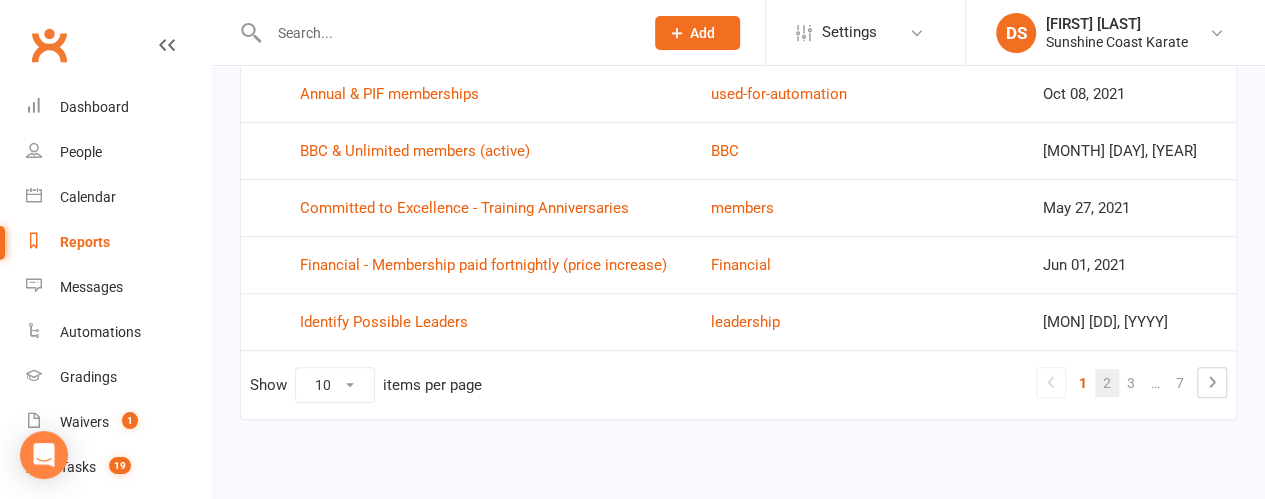 click on "2" at bounding box center [1107, 383] 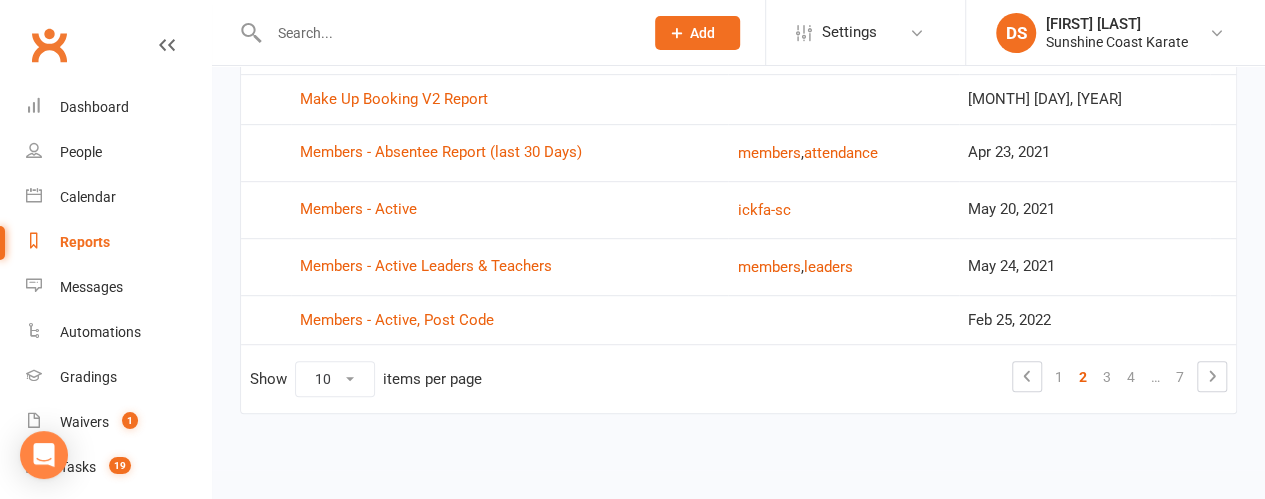 scroll, scrollTop: 462, scrollLeft: 0, axis: vertical 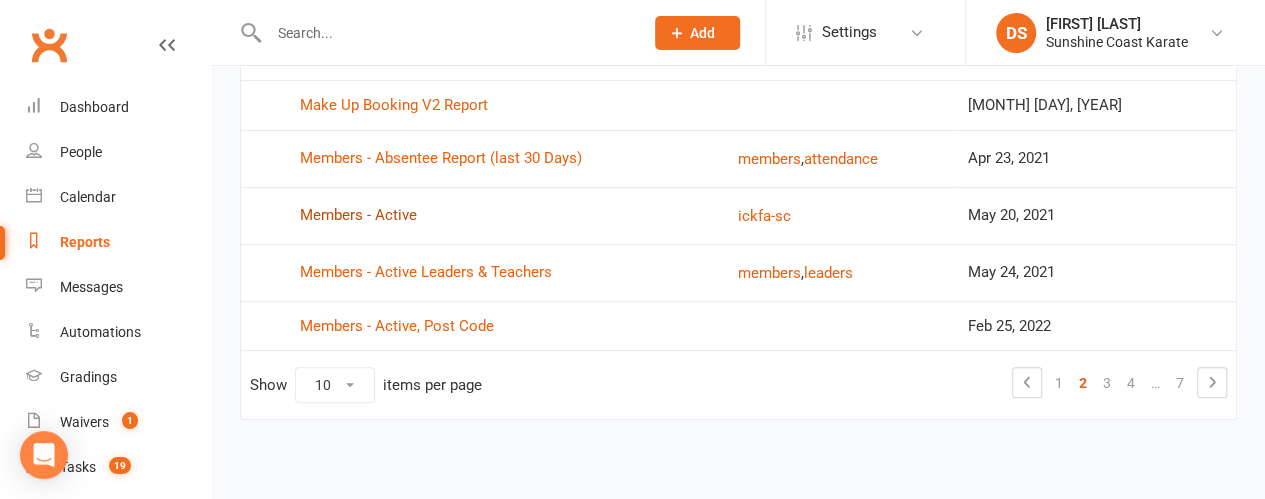 click on "Members - Active" at bounding box center (358, 215) 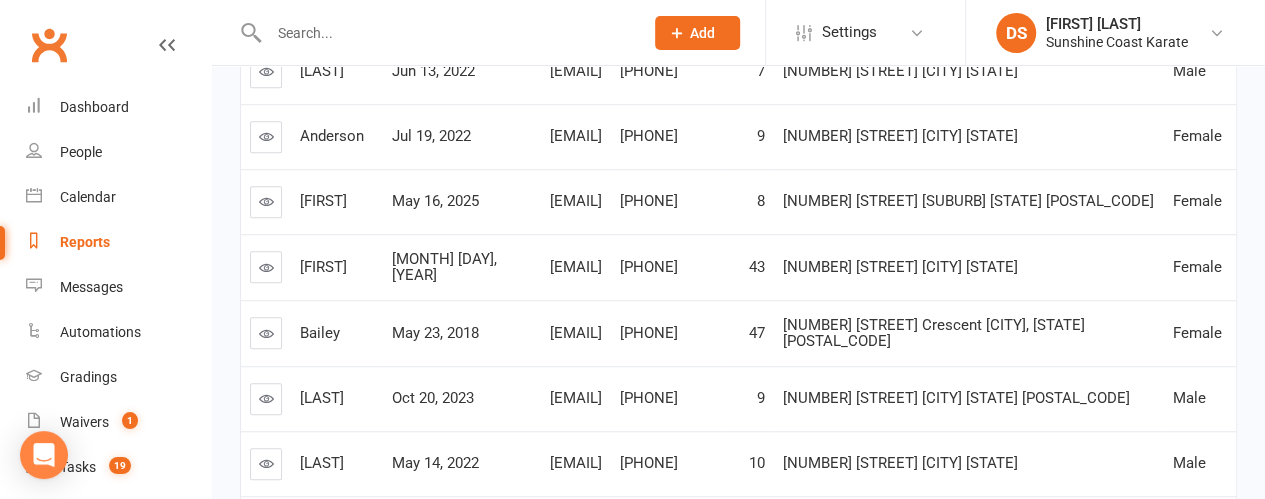 scroll, scrollTop: 742, scrollLeft: 0, axis: vertical 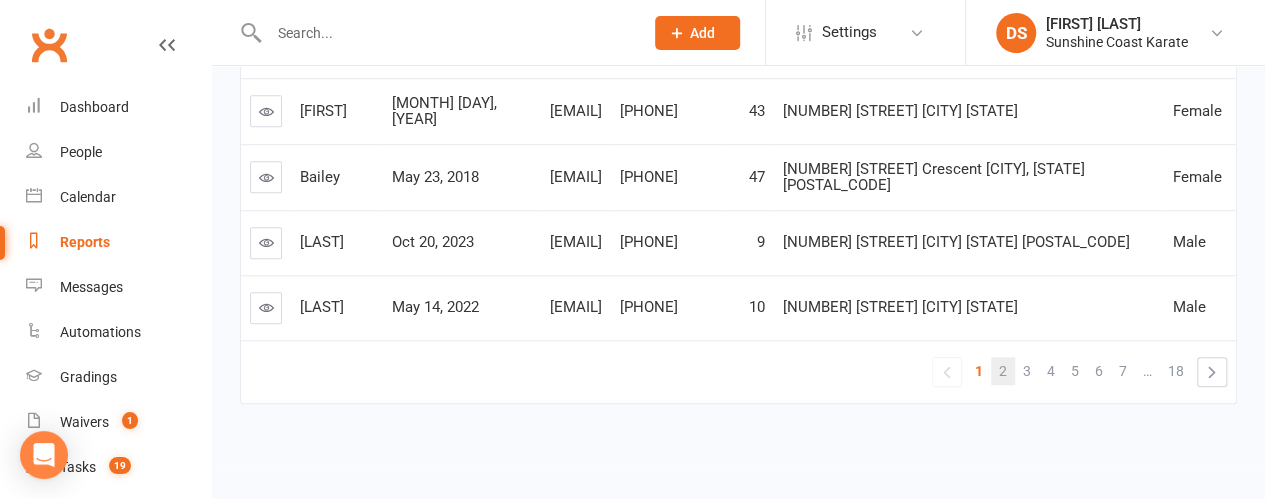 click on "2" at bounding box center (1003, 371) 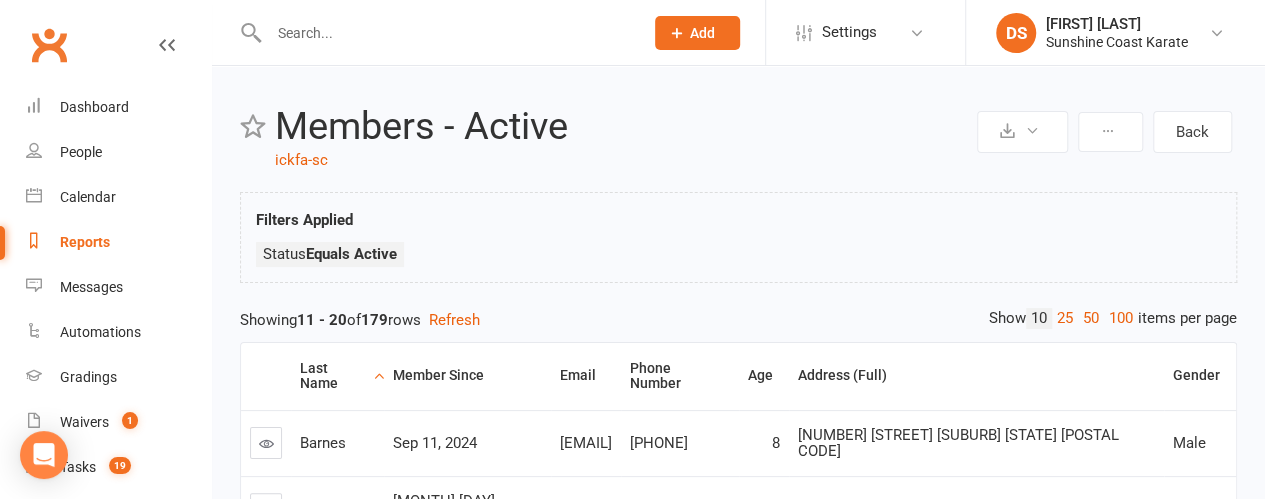 scroll, scrollTop: 0, scrollLeft: 0, axis: both 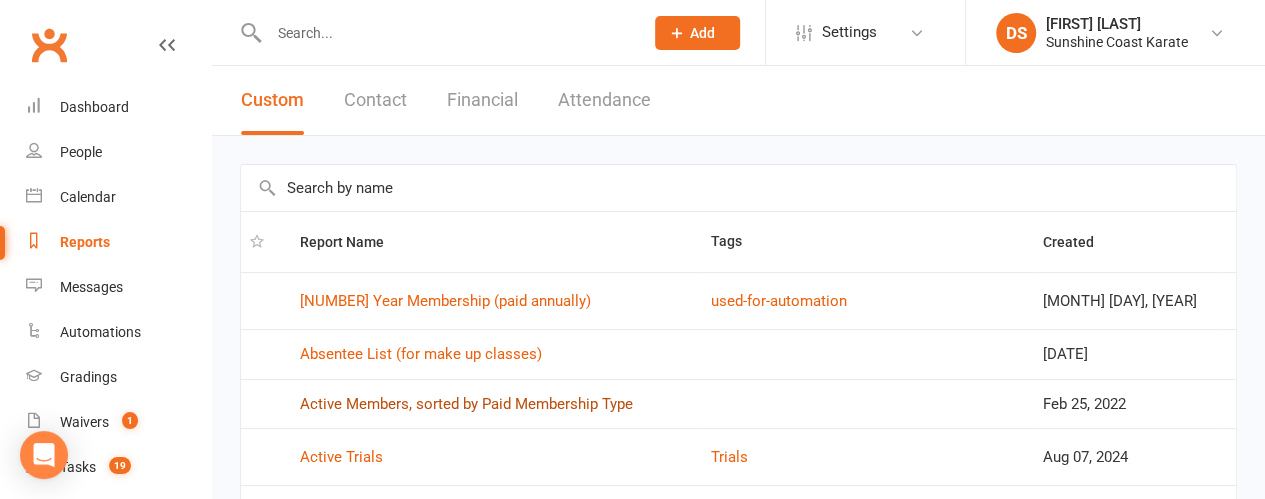 click on "Active Members, sorted by Paid Membership Type" at bounding box center (466, 404) 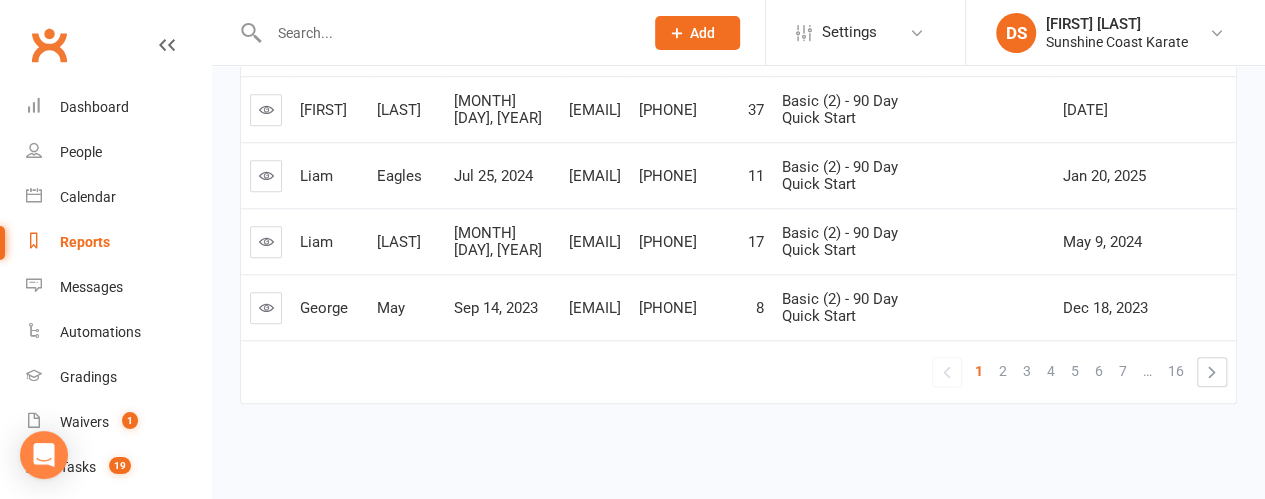 scroll, scrollTop: 1000, scrollLeft: 0, axis: vertical 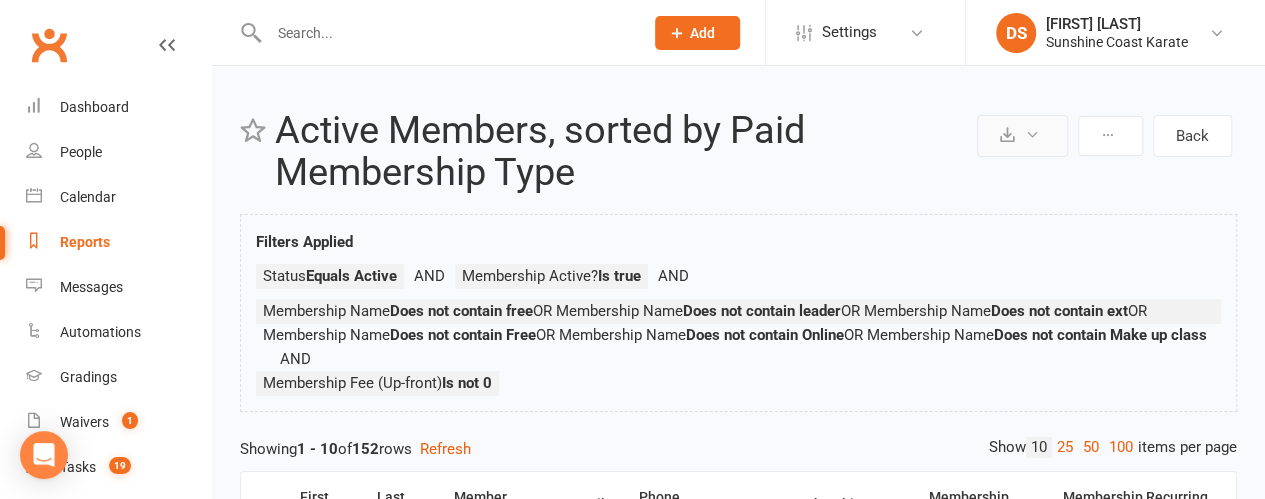click at bounding box center [1007, 134] 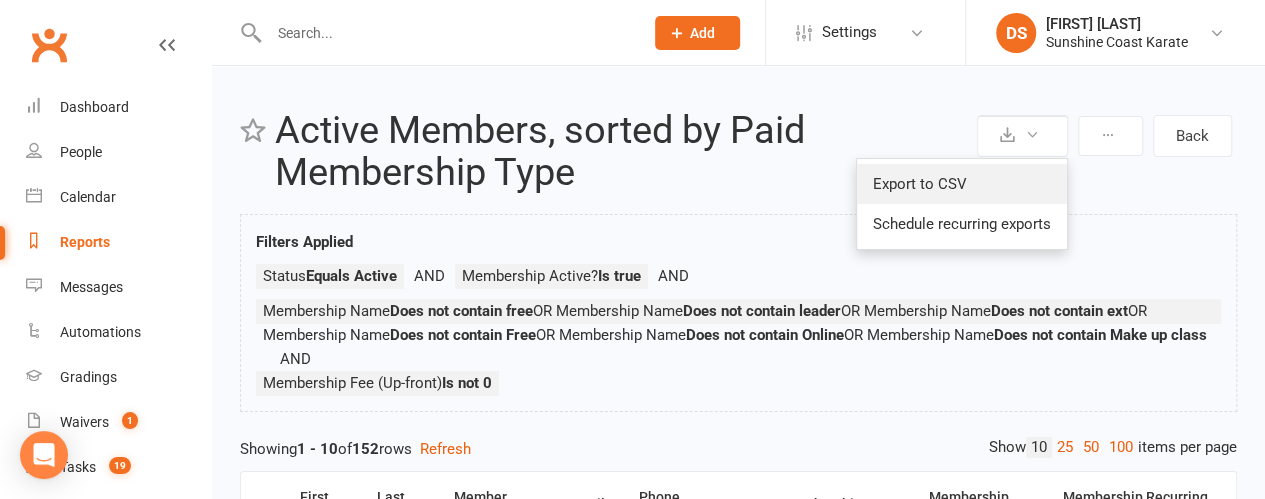 click on "Export to CSV" at bounding box center (962, 184) 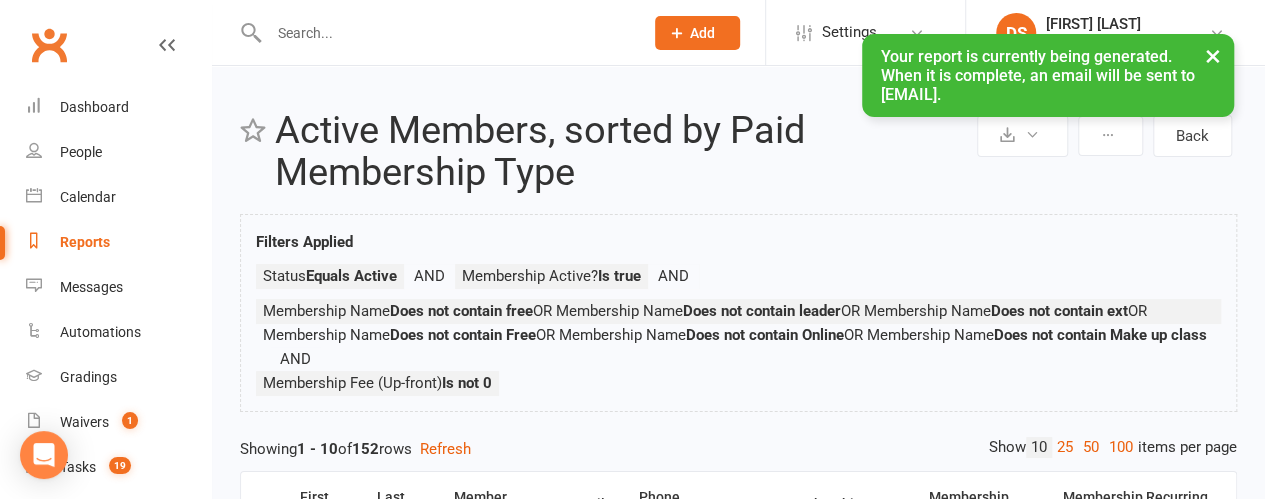 click on "×" at bounding box center [1213, 55] 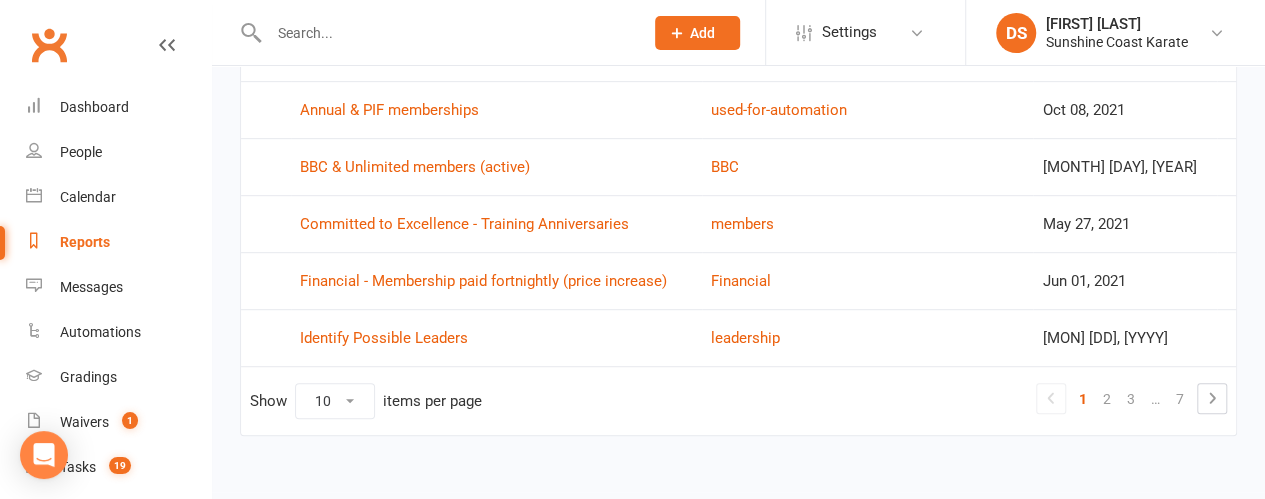scroll, scrollTop: 477, scrollLeft: 0, axis: vertical 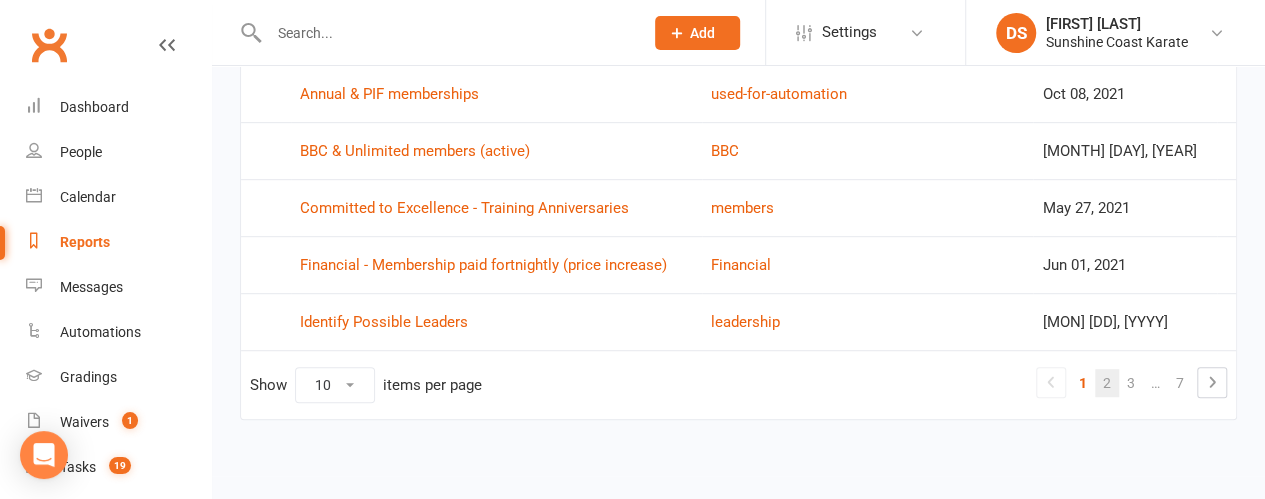 click on "2" at bounding box center [1107, 383] 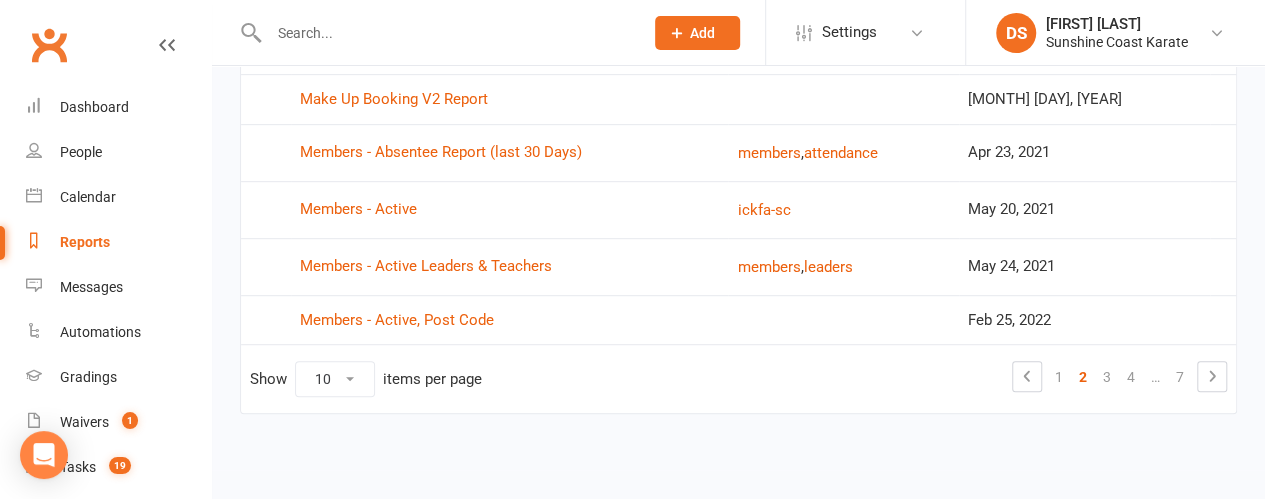 scroll, scrollTop: 462, scrollLeft: 0, axis: vertical 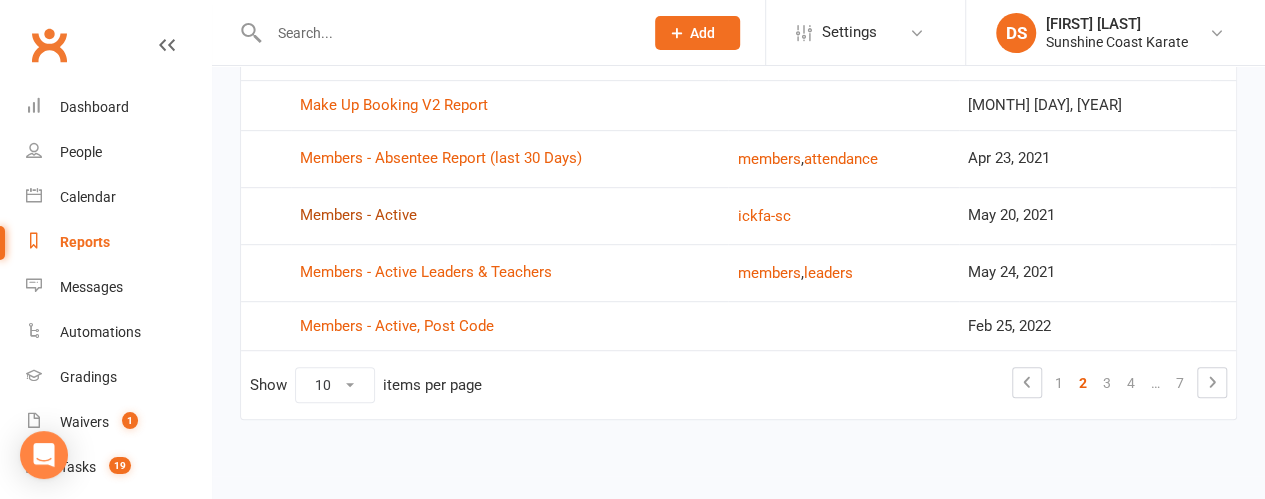 click on "Members - Active" at bounding box center (358, 215) 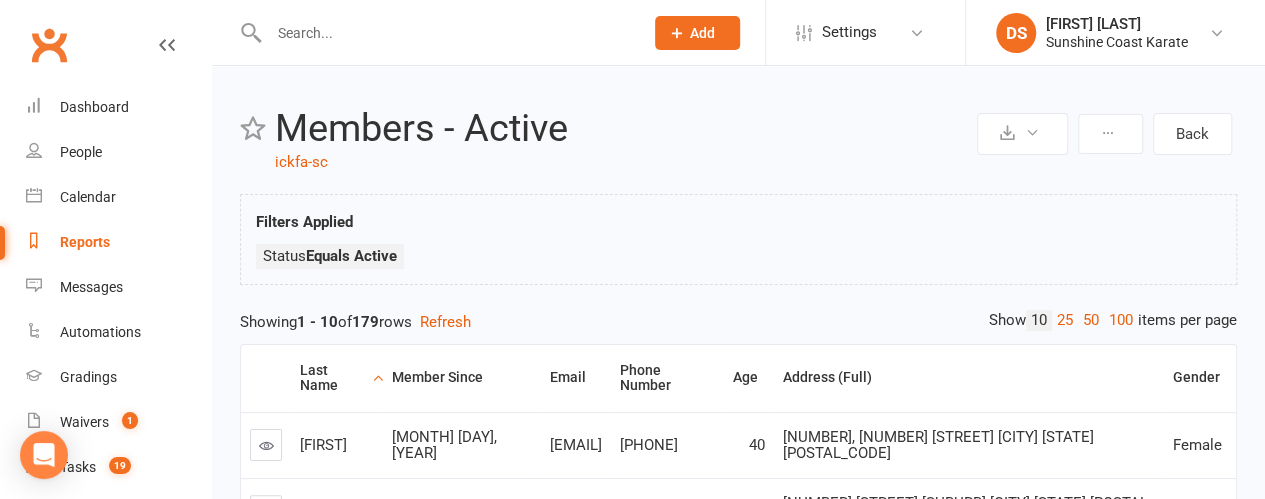 scroll, scrollTop: 0, scrollLeft: 0, axis: both 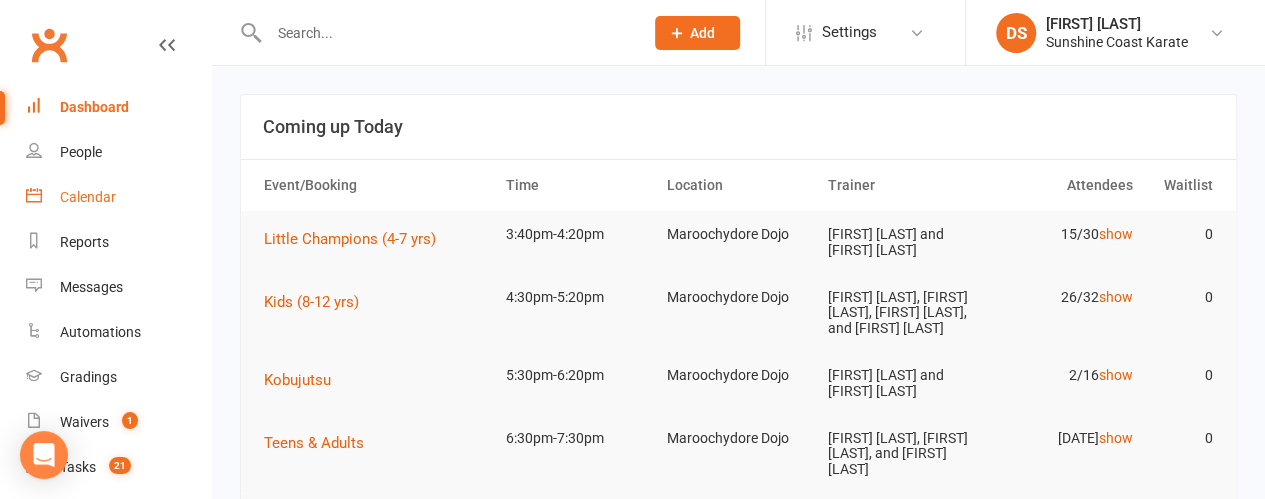 click on "Calendar" at bounding box center (88, 197) 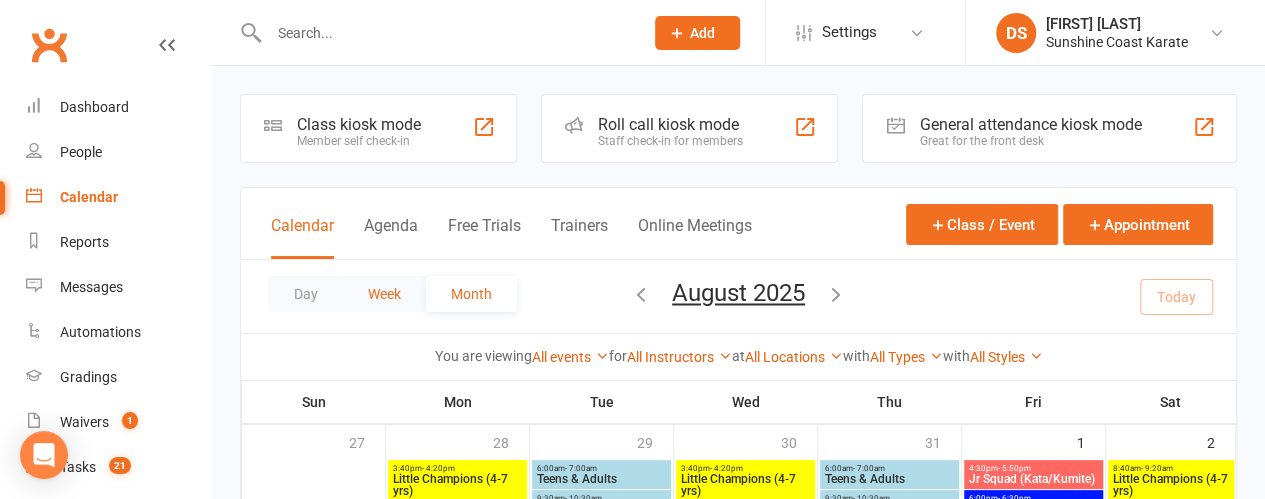 click on "Week" at bounding box center [384, 294] 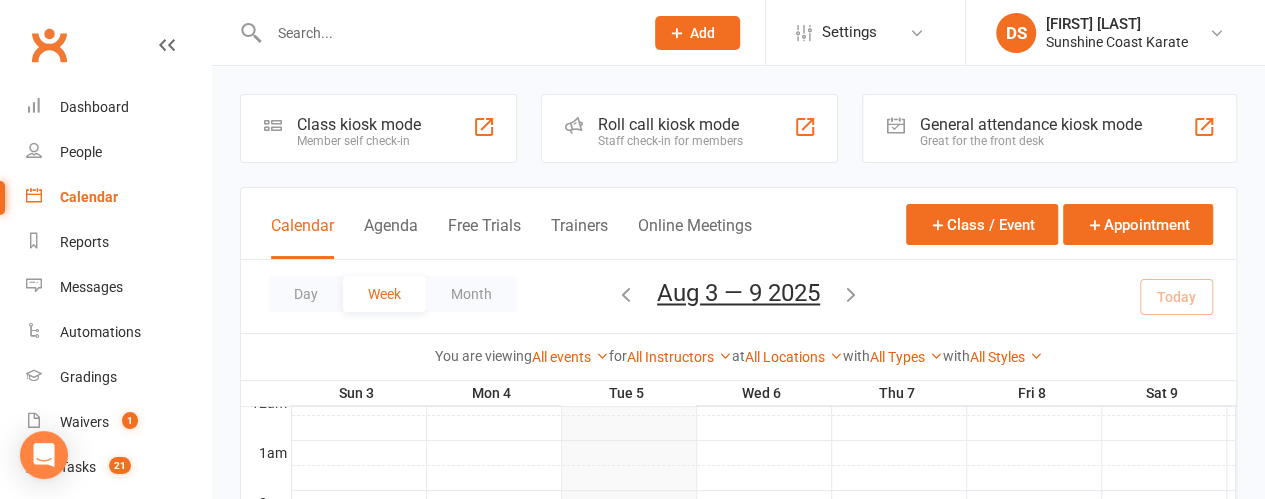 scroll, scrollTop: 0, scrollLeft: 0, axis: both 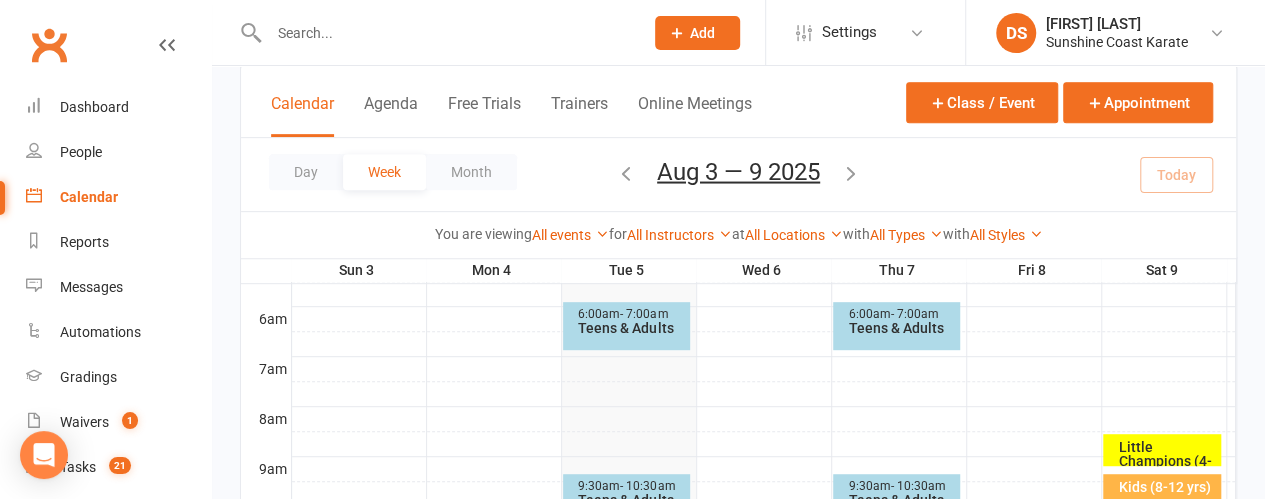 click on "Little Champions (4-7 yrs)" at bounding box center [1167, 461] 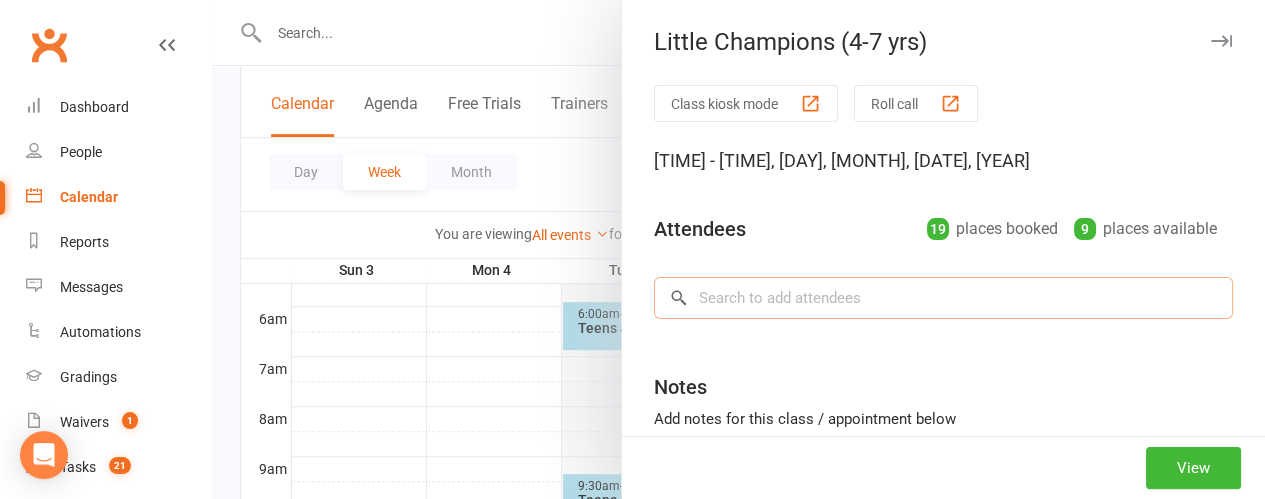 click at bounding box center [943, 298] 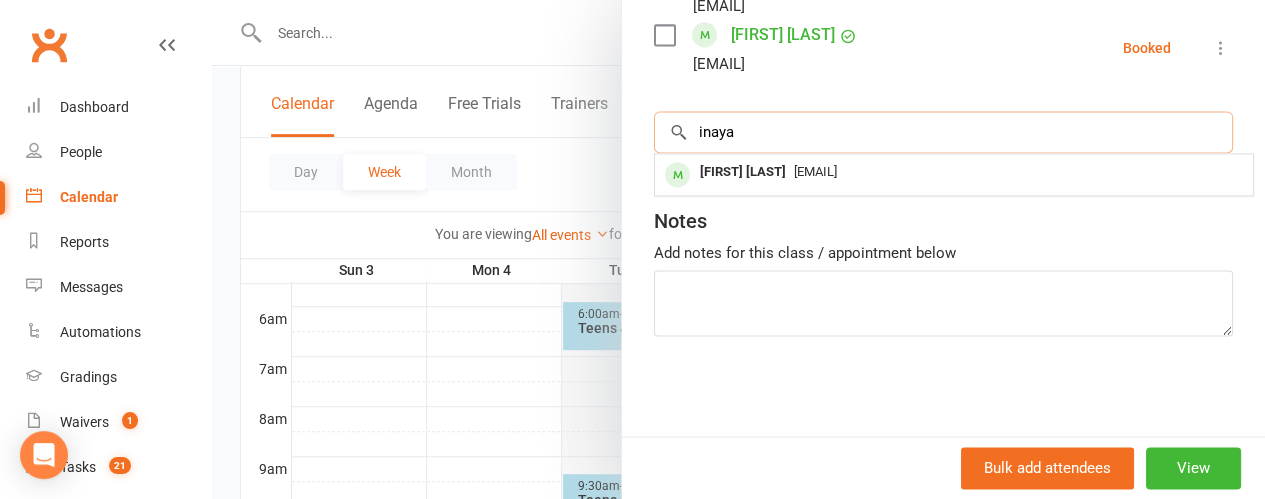 scroll, scrollTop: 1410, scrollLeft: 0, axis: vertical 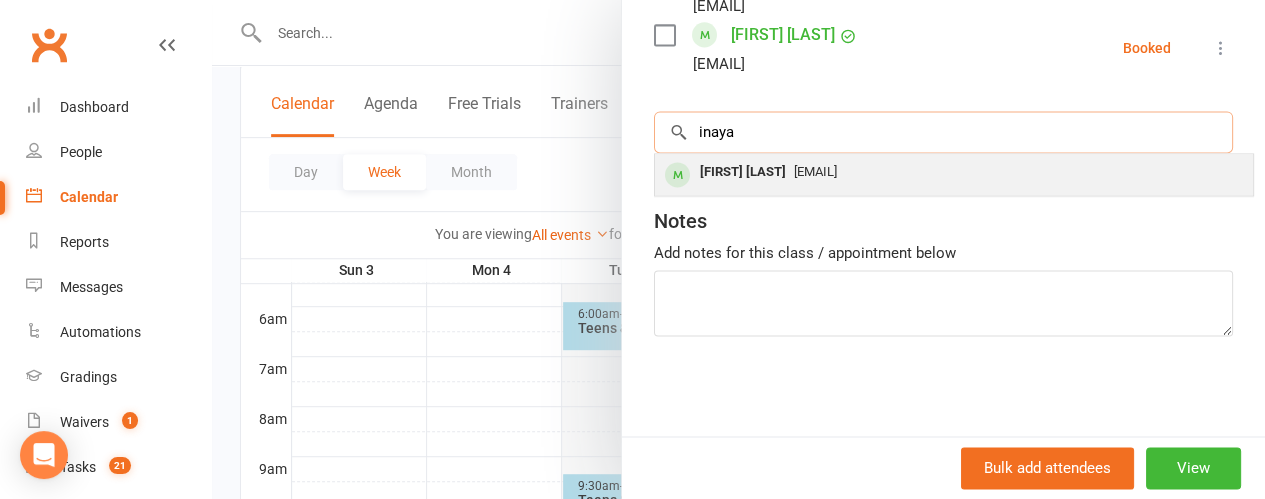 type on "inaya" 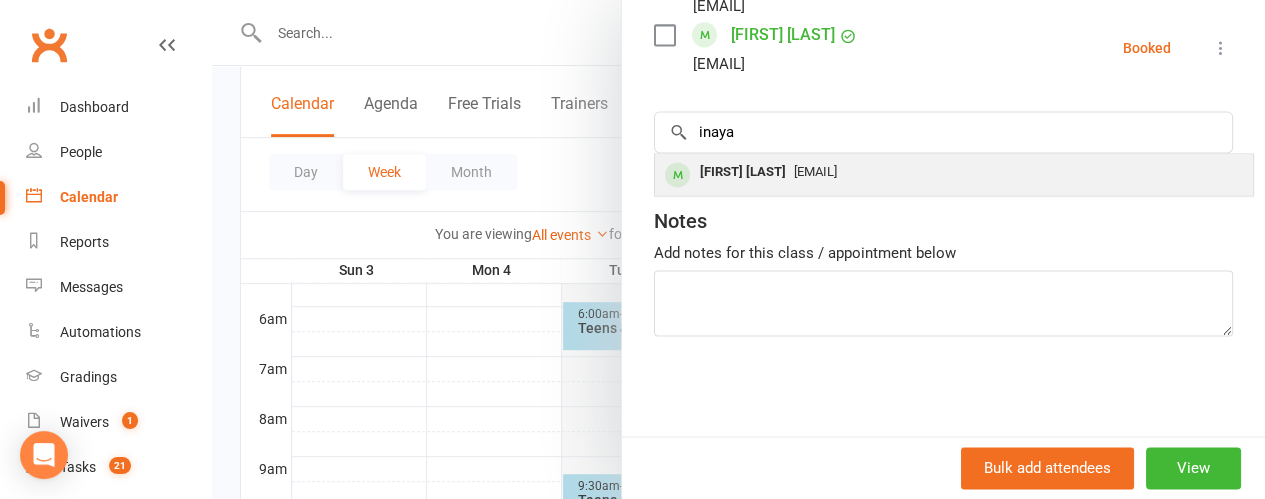 click on "[FIRST] [LAST]" at bounding box center (743, 172) 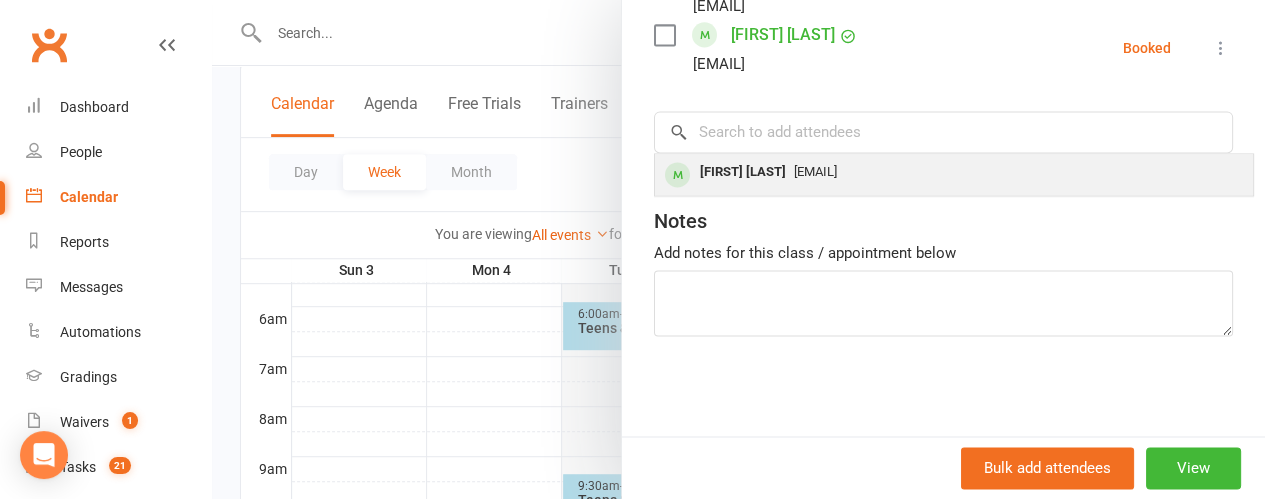scroll, scrollTop: 1394, scrollLeft: 0, axis: vertical 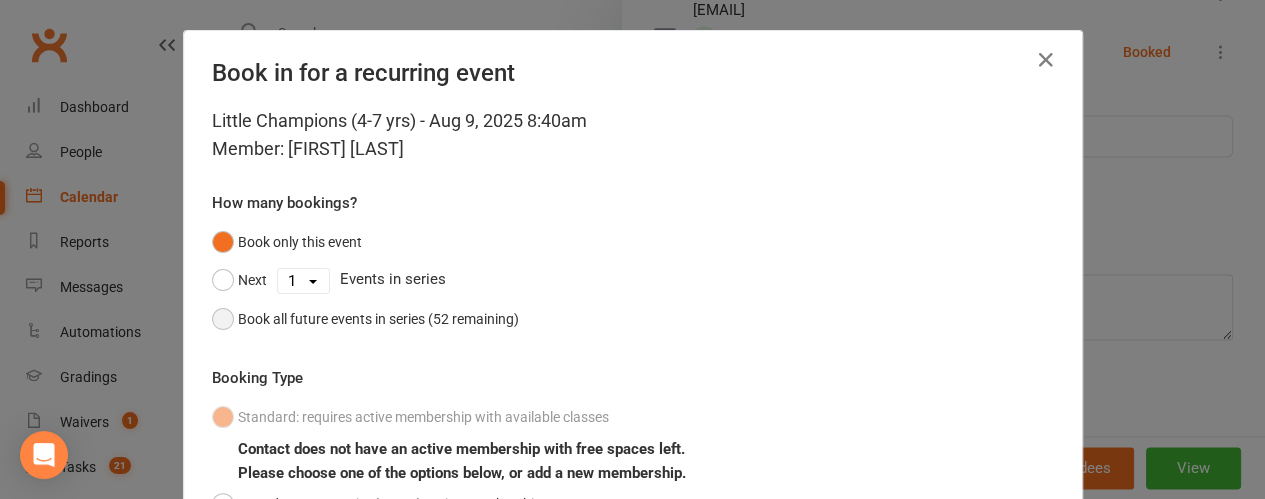 click on "Book all future events in series (52 remaining)" at bounding box center [365, 319] 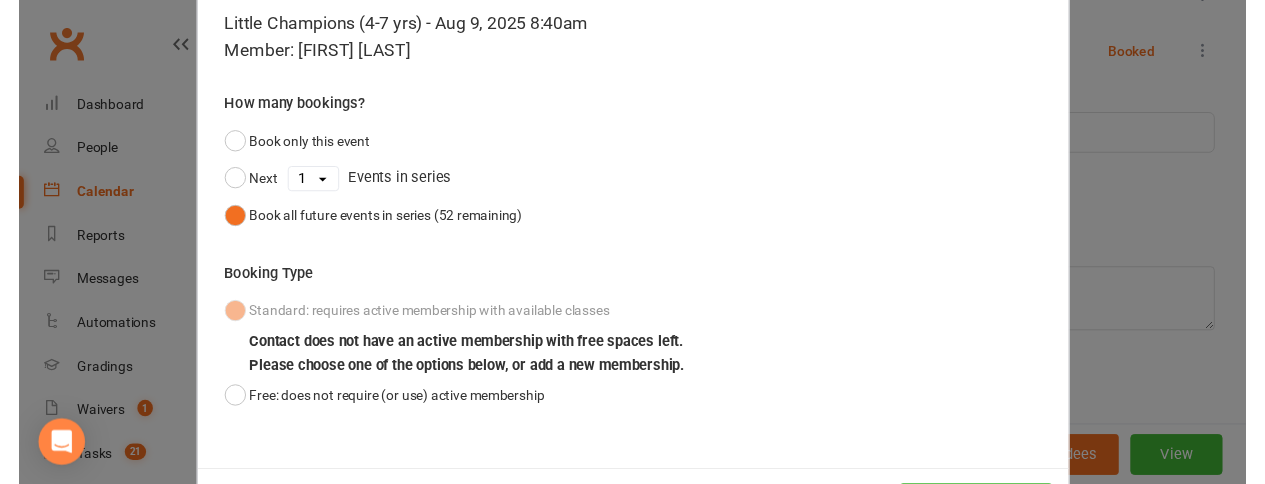 scroll, scrollTop: 182, scrollLeft: 0, axis: vertical 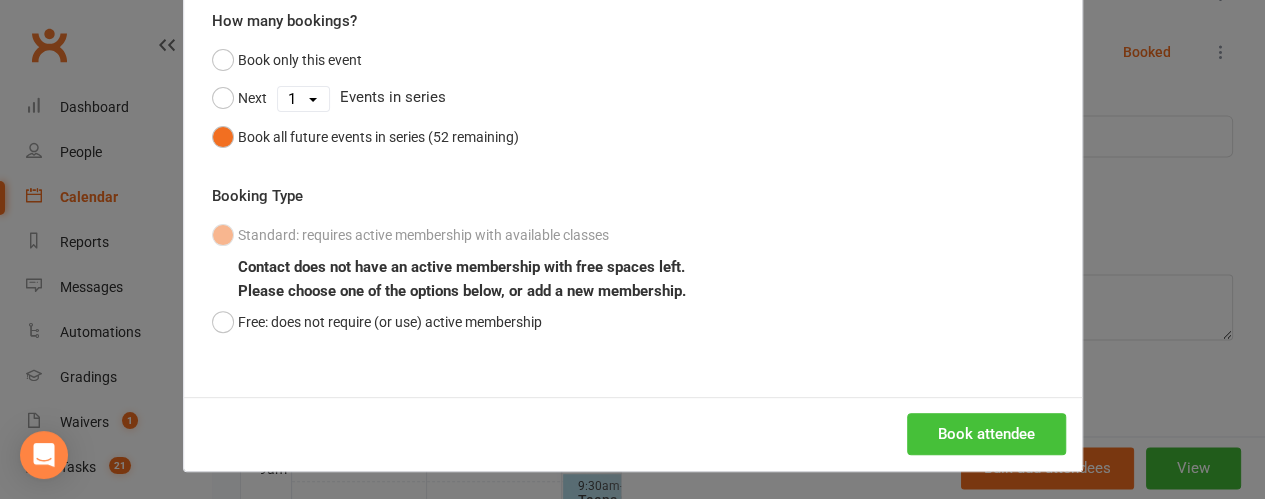 click on "Book attendee" at bounding box center (986, 434) 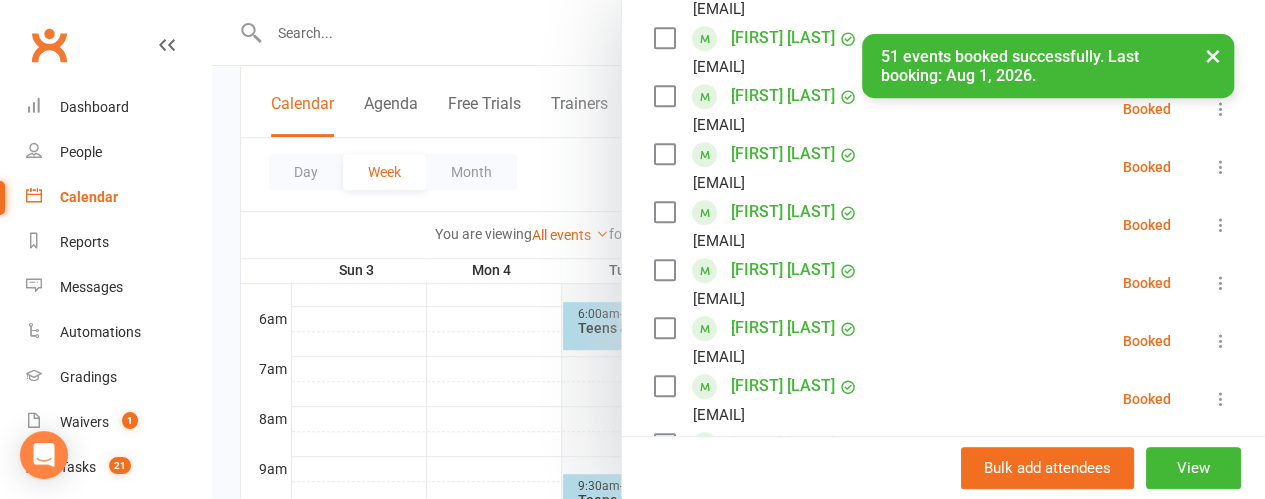 scroll, scrollTop: 394, scrollLeft: 0, axis: vertical 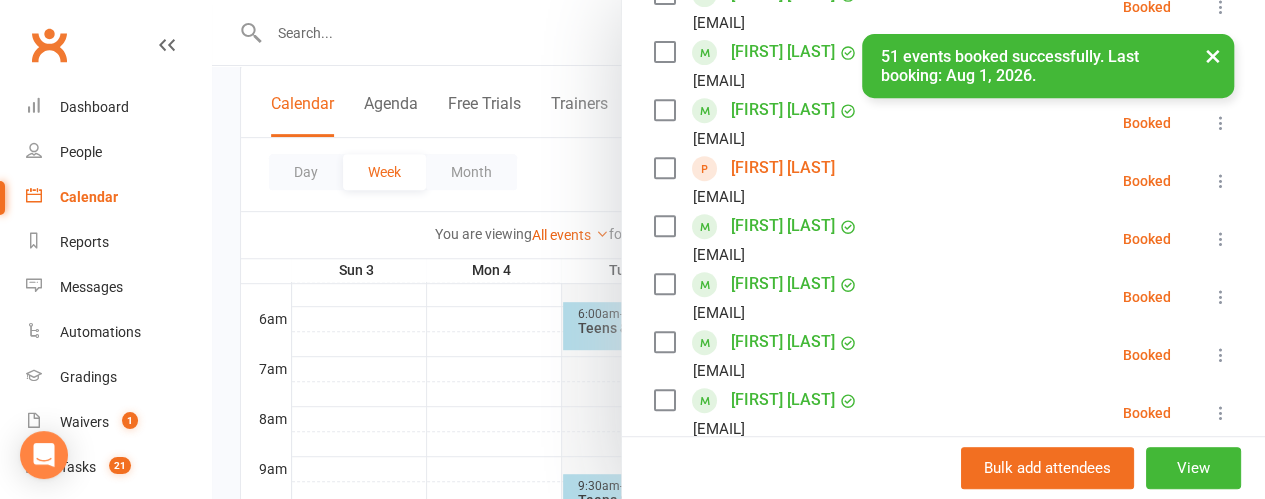 click on "×" at bounding box center (1213, 55) 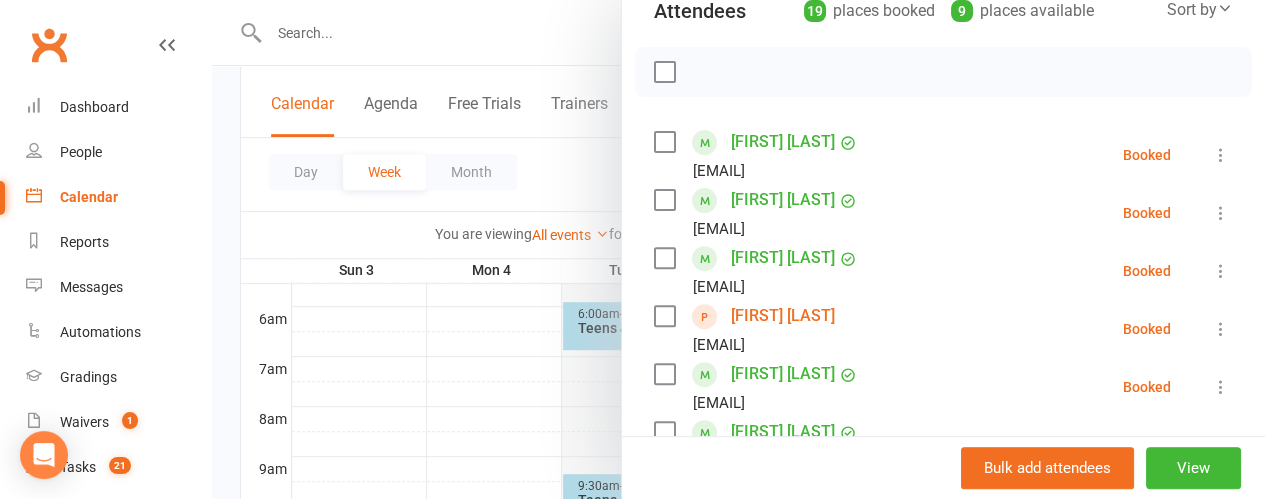 scroll, scrollTop: 0, scrollLeft: 0, axis: both 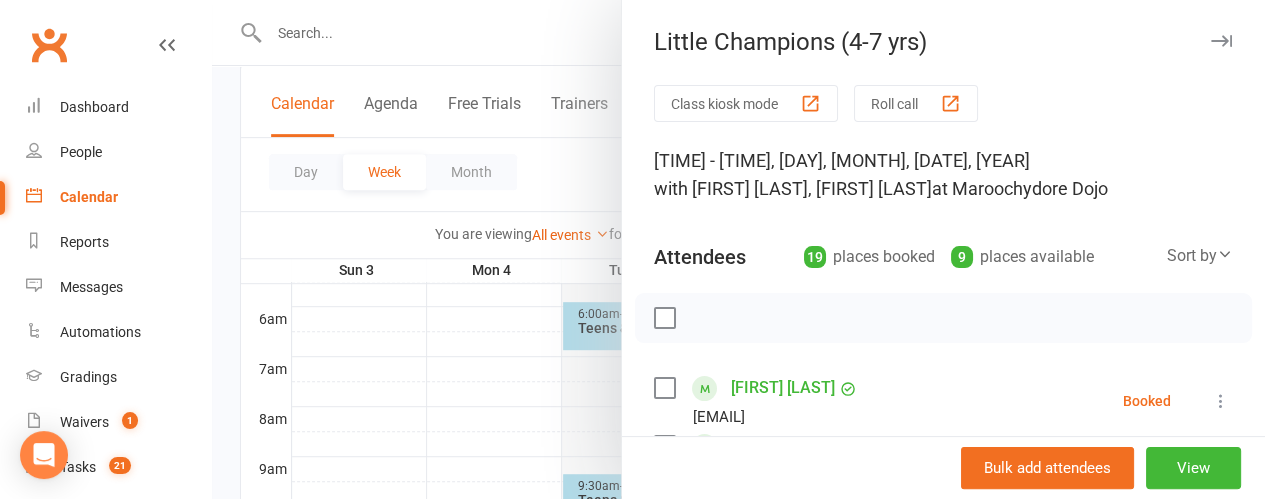 click at bounding box center (1221, 41) 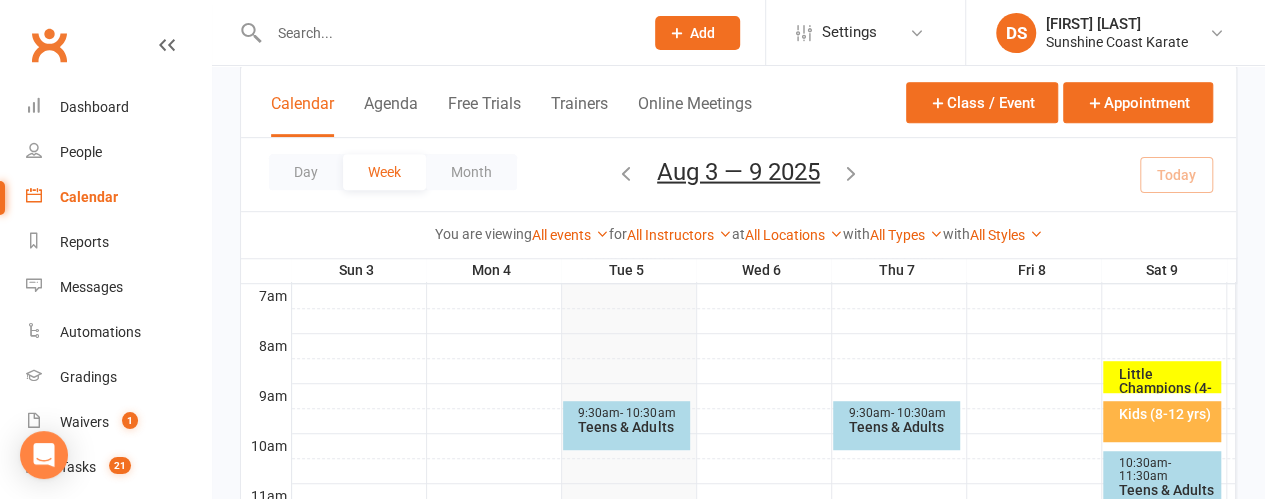 scroll, scrollTop: 500, scrollLeft: 0, axis: vertical 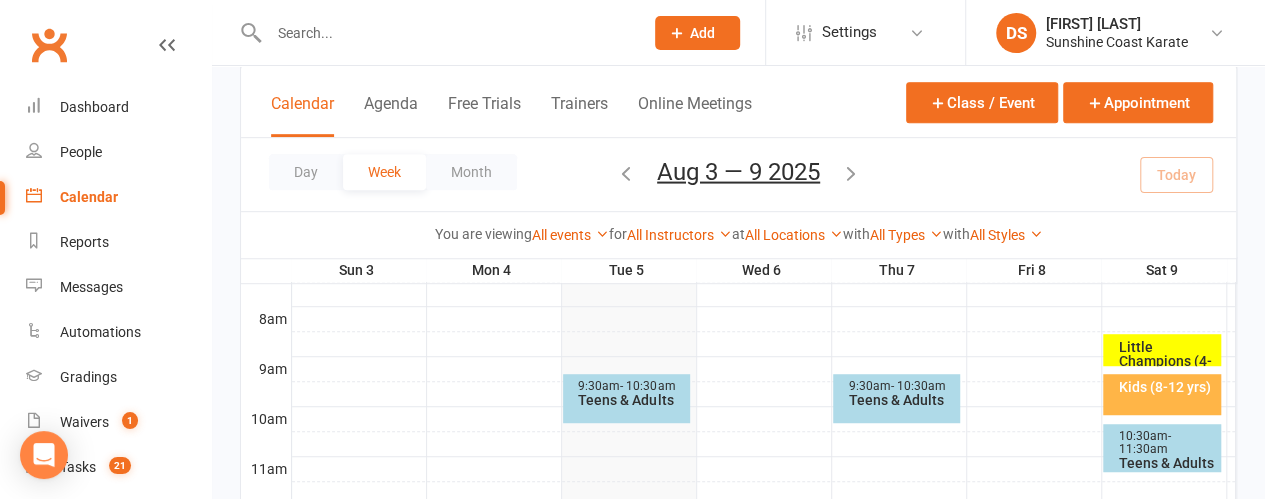 click on "Kids (8-12 yrs)" at bounding box center [1167, 387] 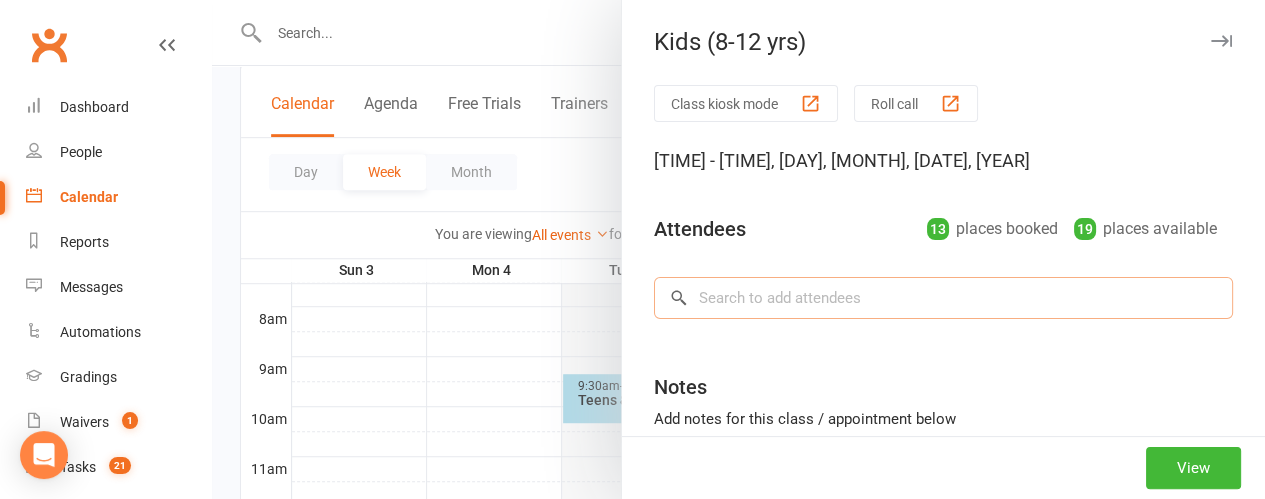 click at bounding box center (943, 298) 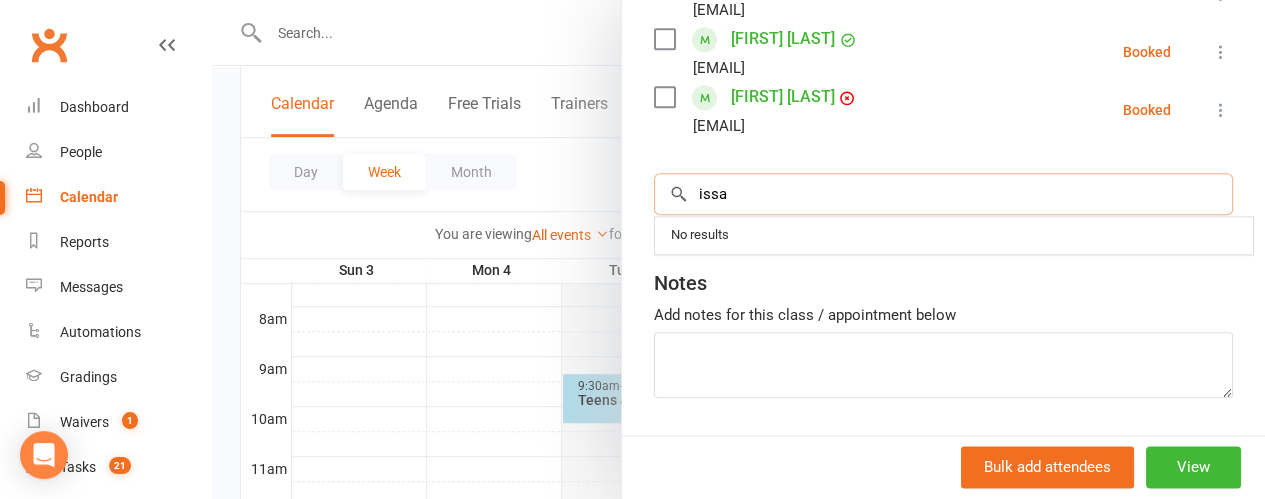 scroll, scrollTop: 1089, scrollLeft: 0, axis: vertical 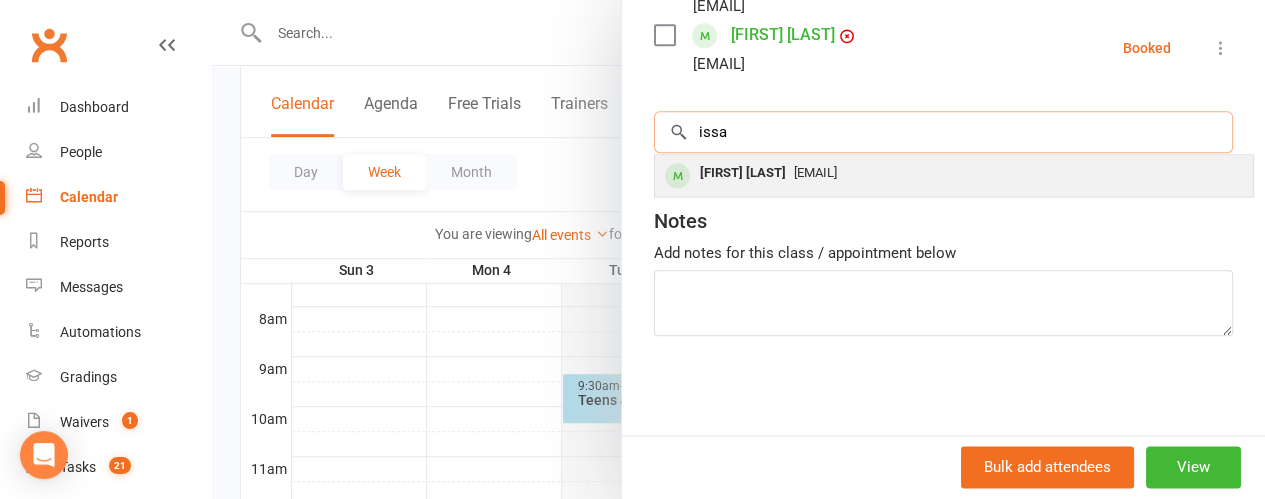 type on "issa" 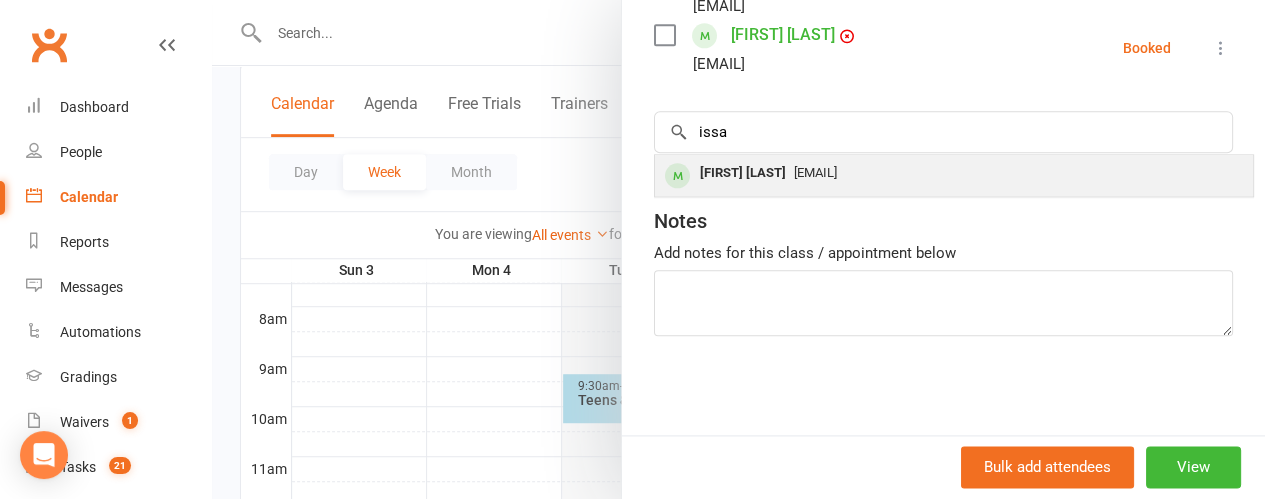 click on "[FIRST] [LAST]" at bounding box center (743, 173) 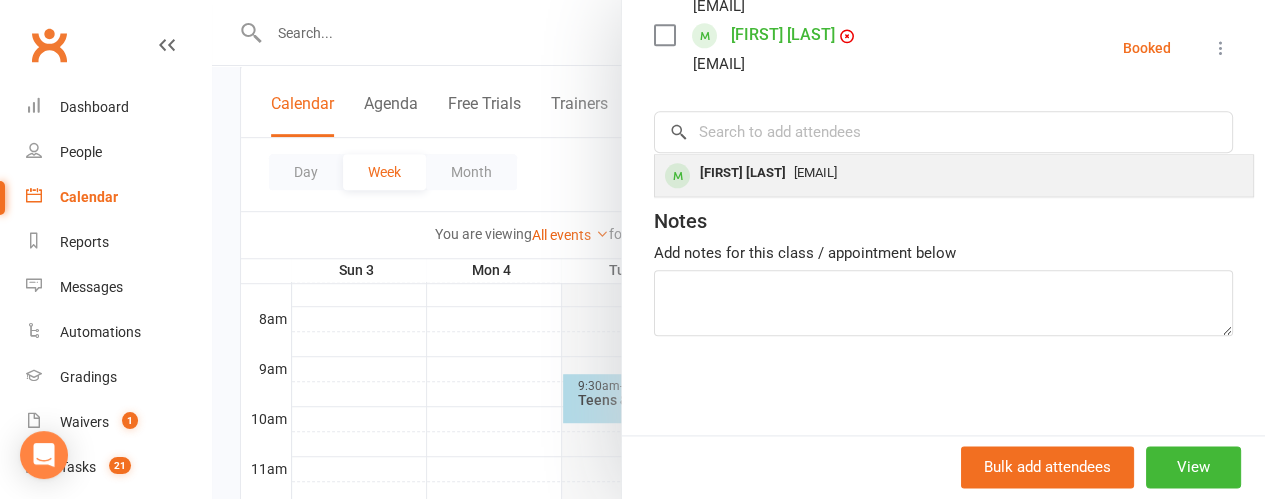 scroll, scrollTop: 1074, scrollLeft: 0, axis: vertical 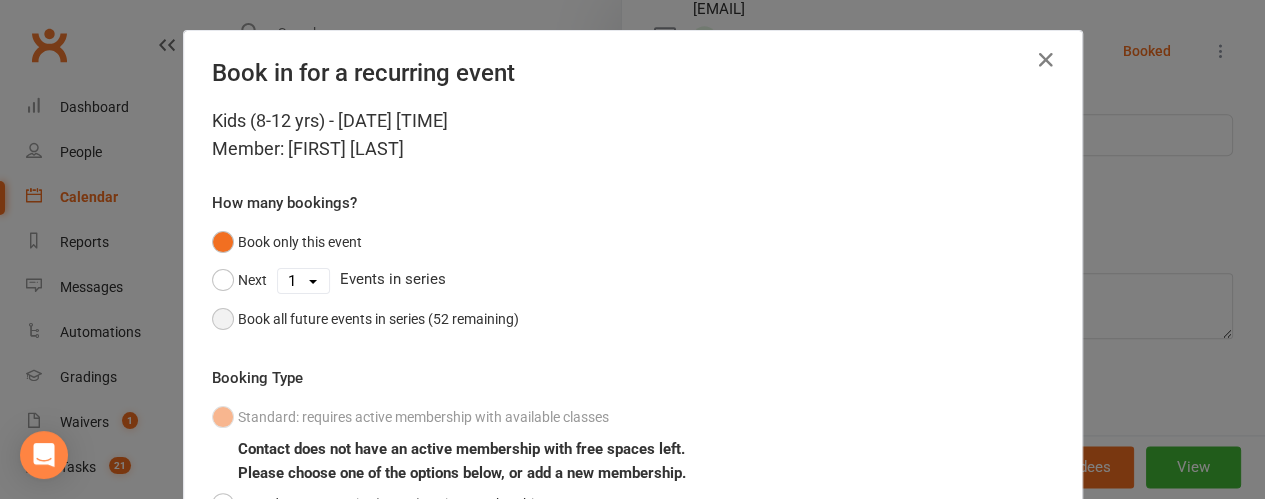 click on "Book all future events in series (52 remaining)" at bounding box center (365, 319) 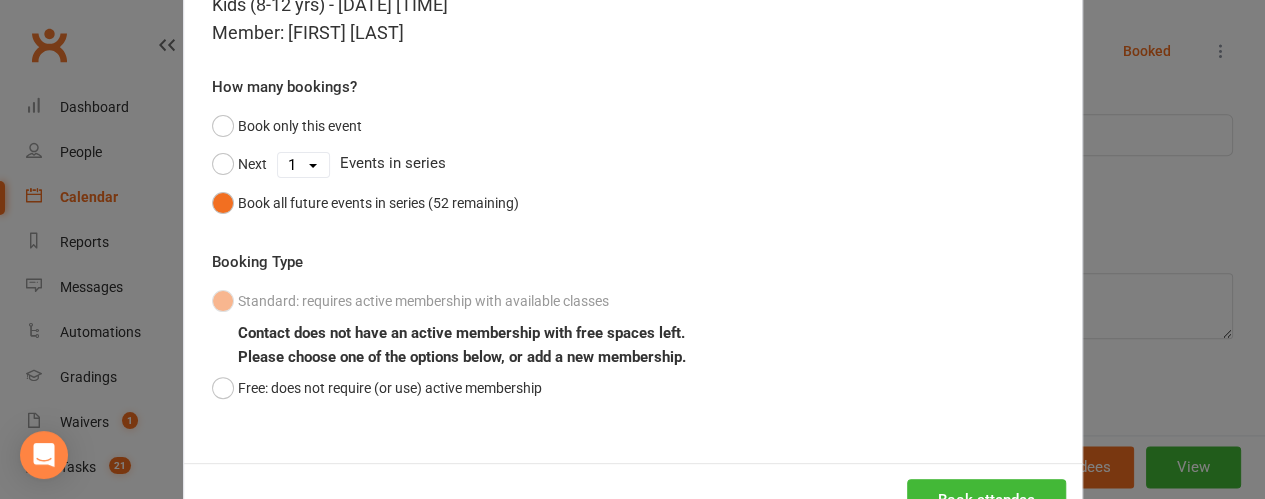 scroll, scrollTop: 182, scrollLeft: 0, axis: vertical 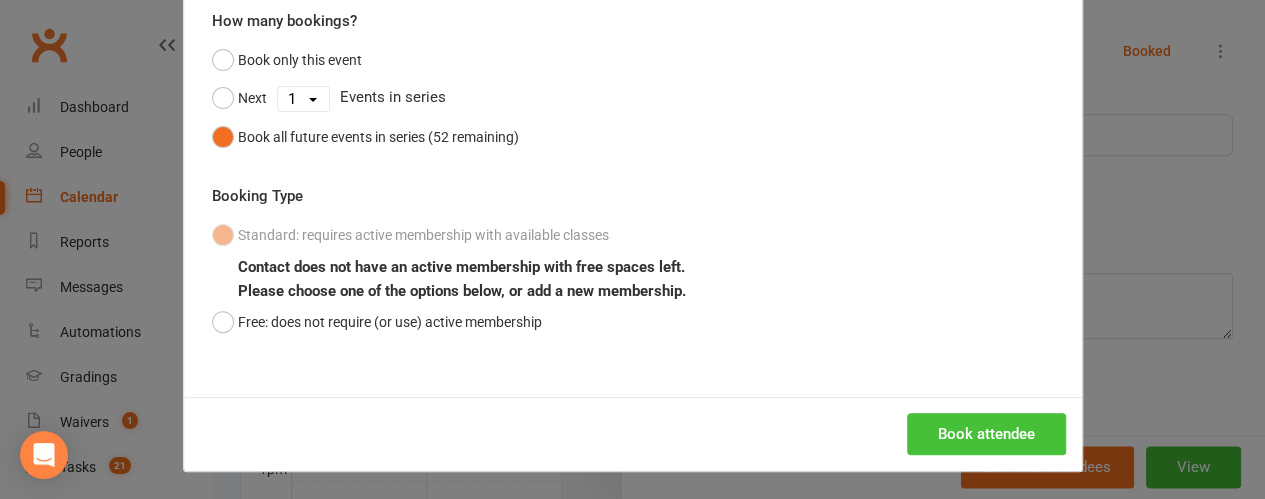 click on "Book attendee" at bounding box center (986, 434) 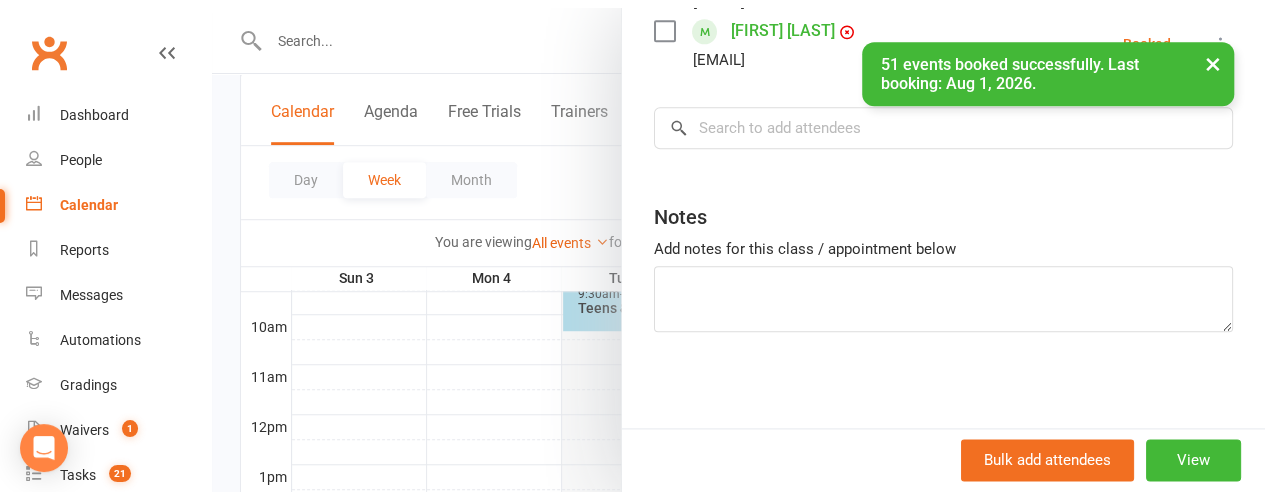 scroll, scrollTop: 1074, scrollLeft: 0, axis: vertical 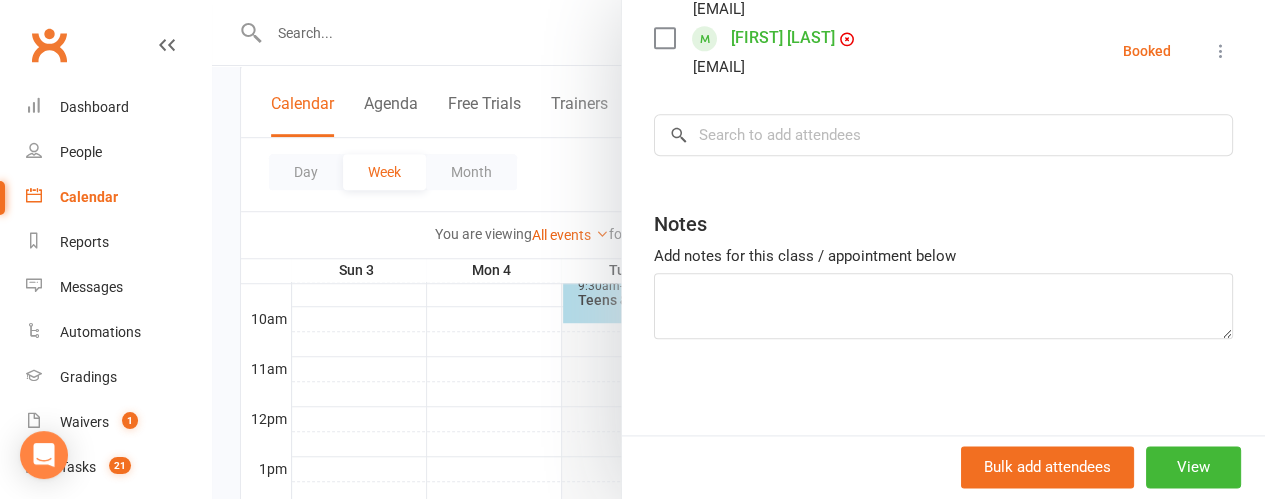 click at bounding box center [738, 249] 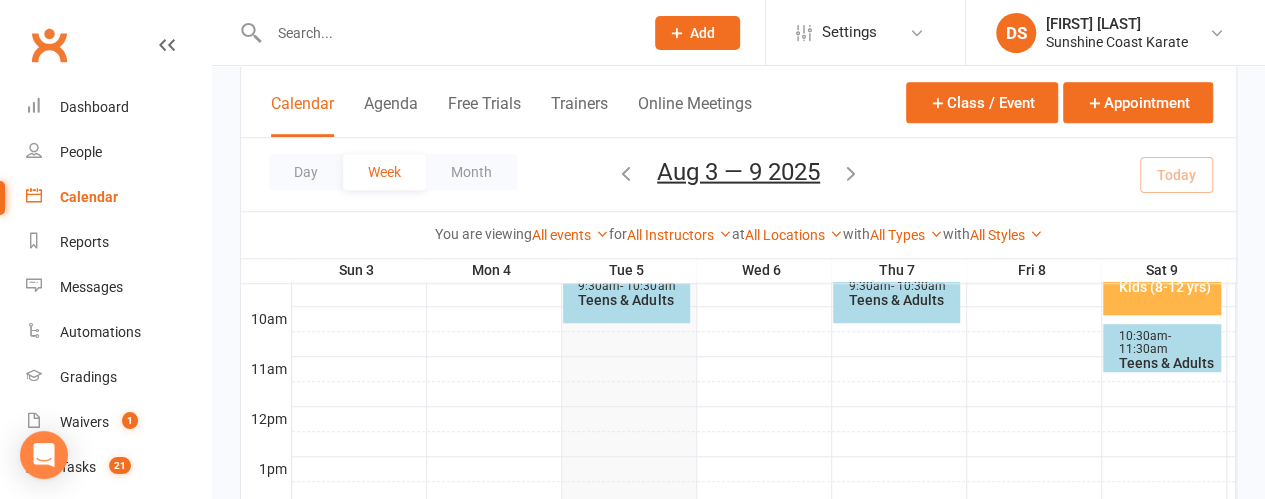 scroll, scrollTop: 1089, scrollLeft: 0, axis: vertical 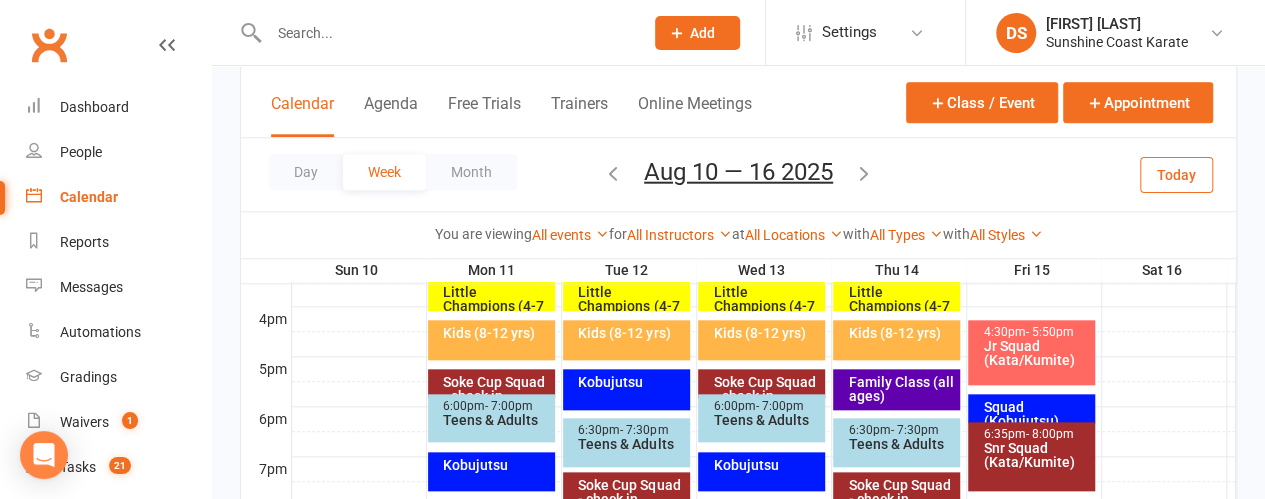 click on "Little Champions (4-7 yrs)" at bounding box center [631, 306] 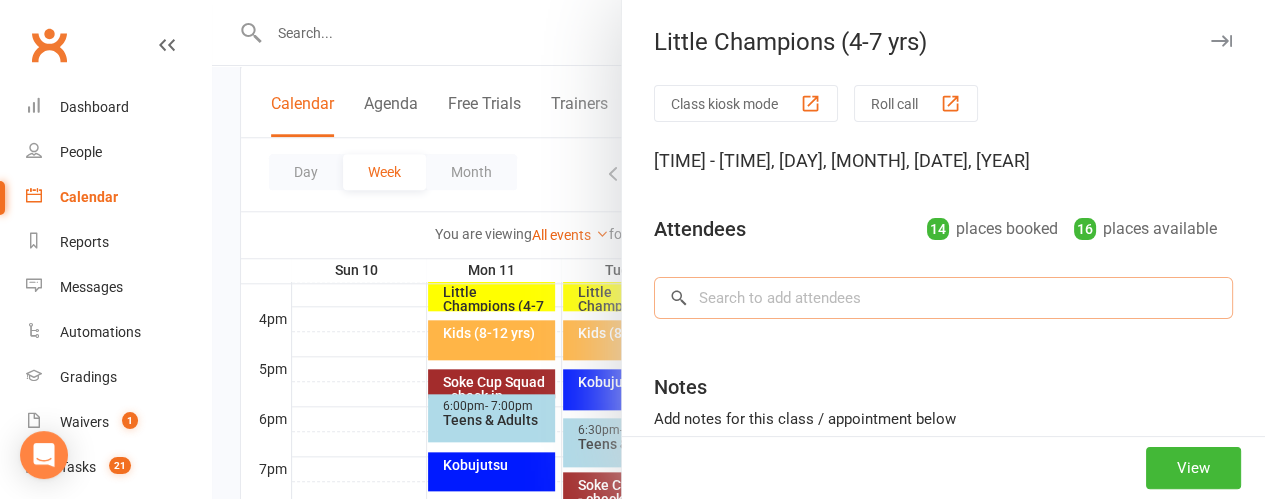 click at bounding box center [943, 298] 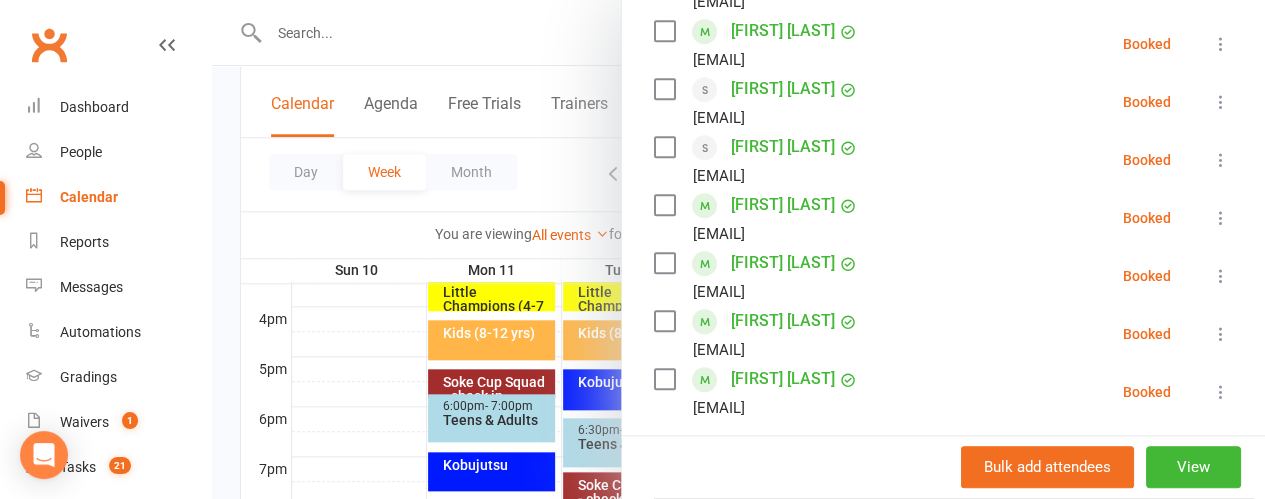 scroll, scrollTop: 963, scrollLeft: 0, axis: vertical 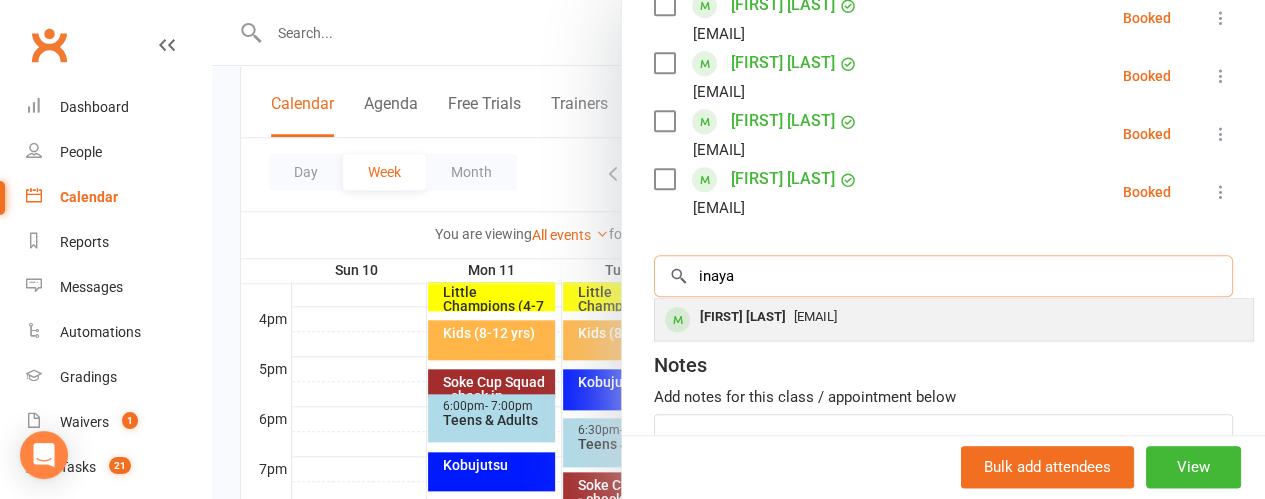 type on "inaya" 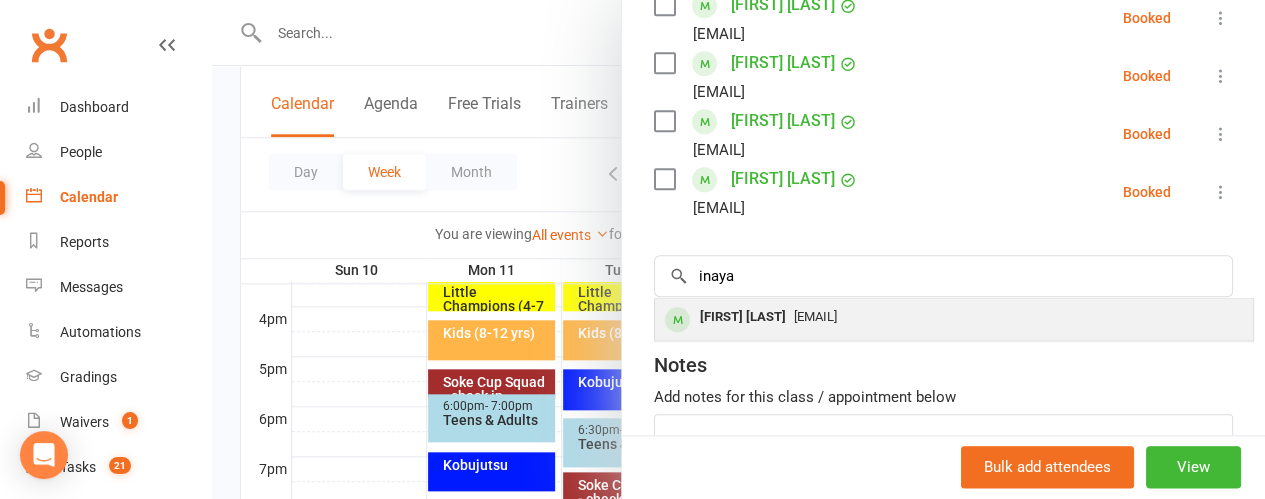 click on "[FIRST] [LAST]" at bounding box center (743, 317) 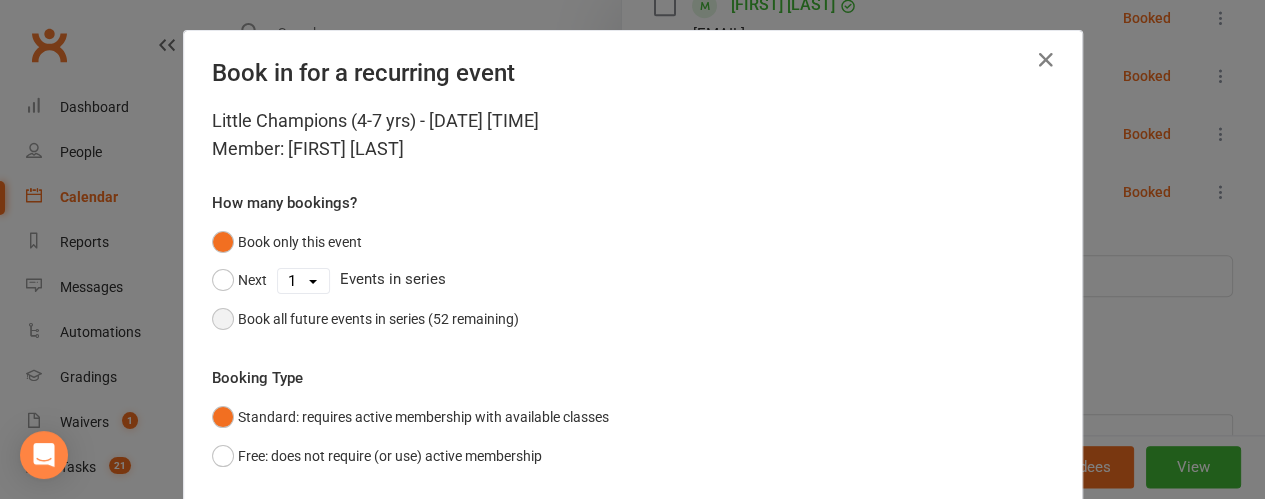 click on "Book all future events in series (52 remaining)" at bounding box center (365, 319) 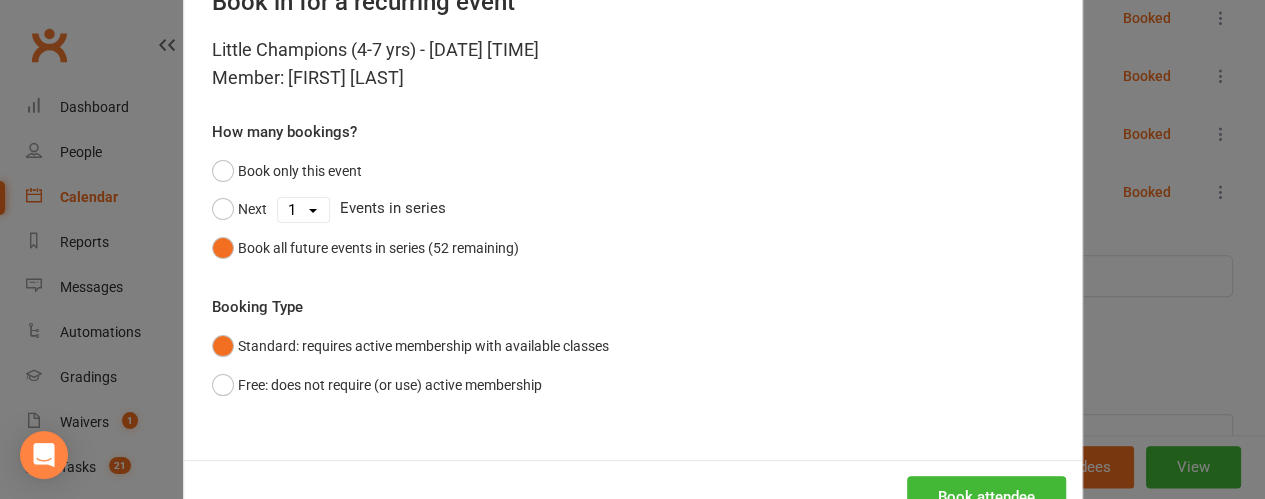 scroll, scrollTop: 134, scrollLeft: 0, axis: vertical 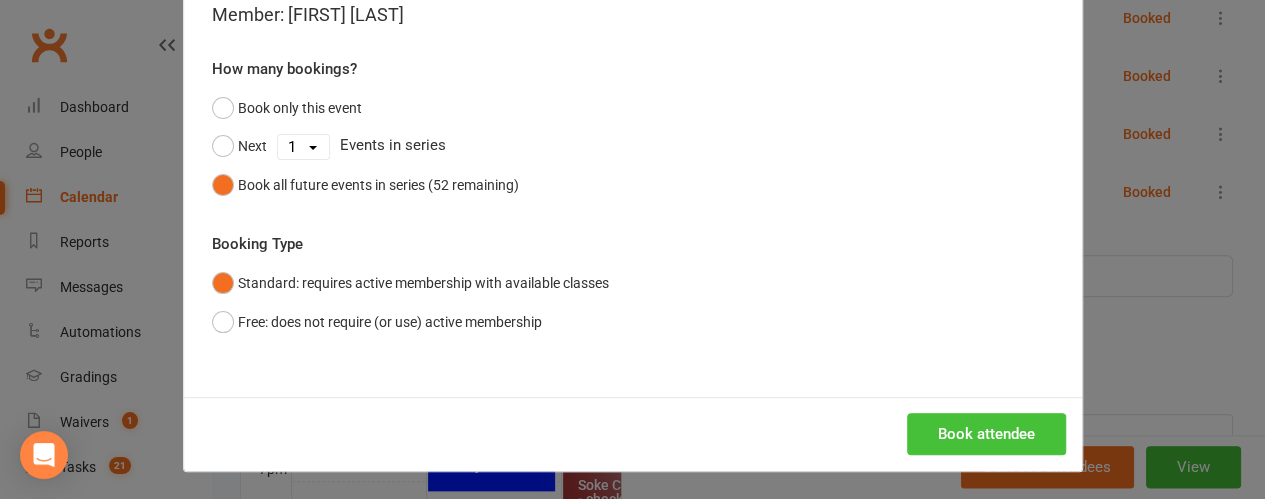 click on "Book attendee" at bounding box center [986, 434] 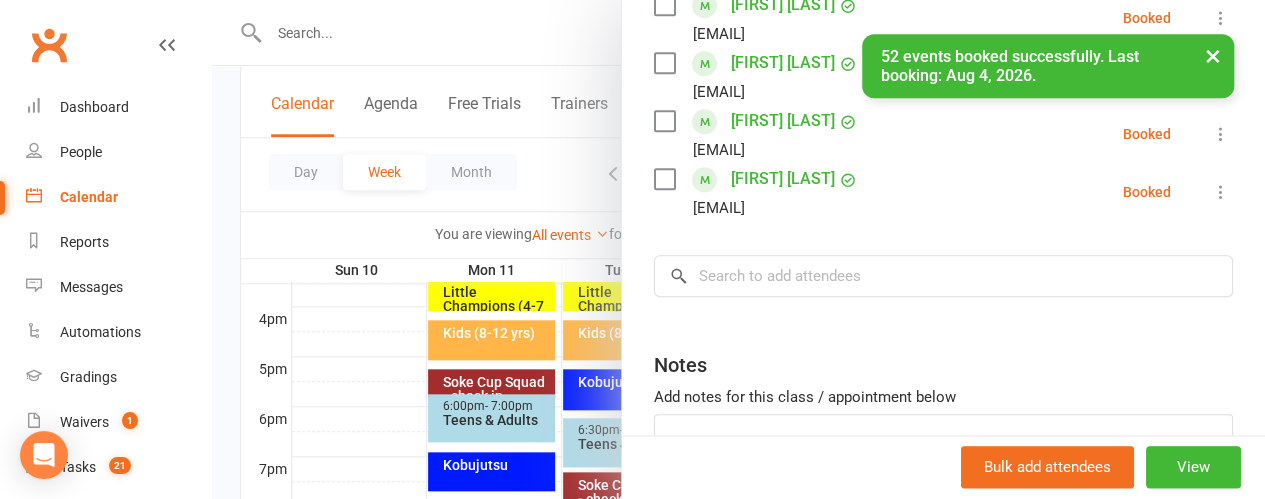 click on "× 52 events booked successfully. Last booking: Aug 4, 2026." at bounding box center (619, 34) 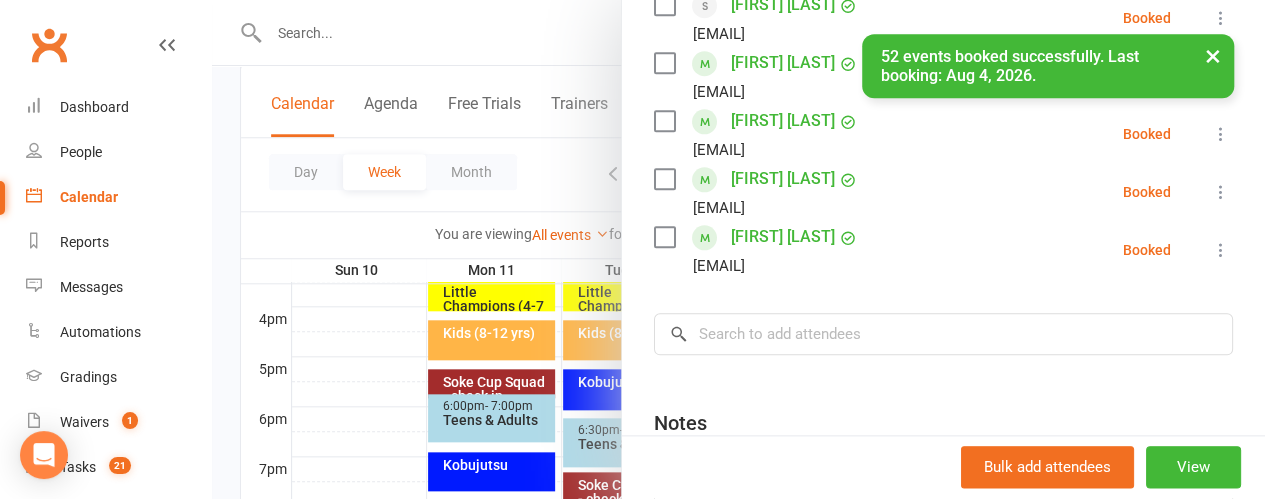 scroll, scrollTop: 1021, scrollLeft: 0, axis: vertical 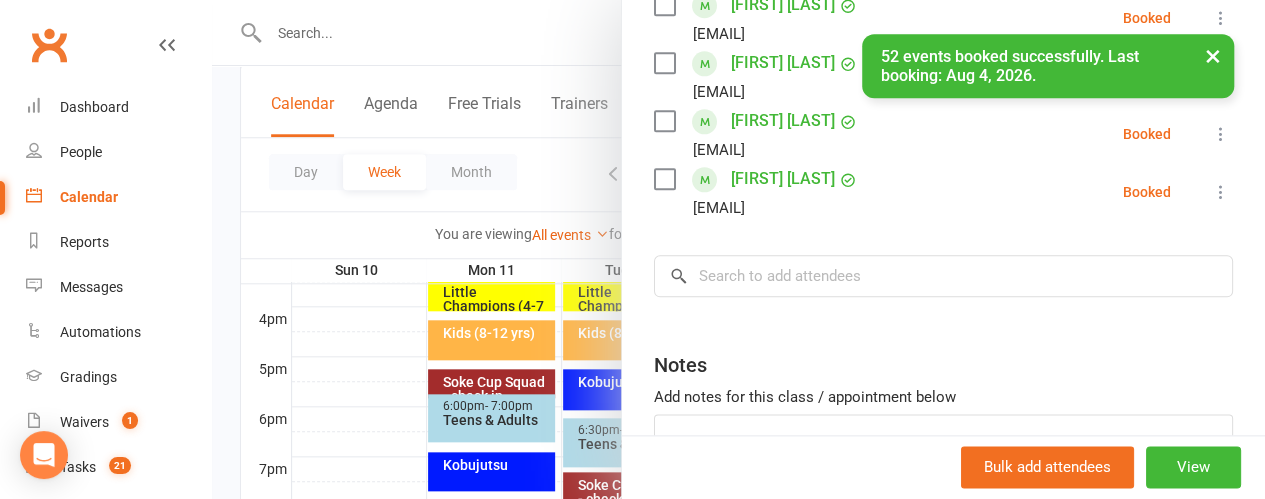 click on "× 52 events booked successfully. Last booking: Aug 4, 2026." at bounding box center [619, 34] 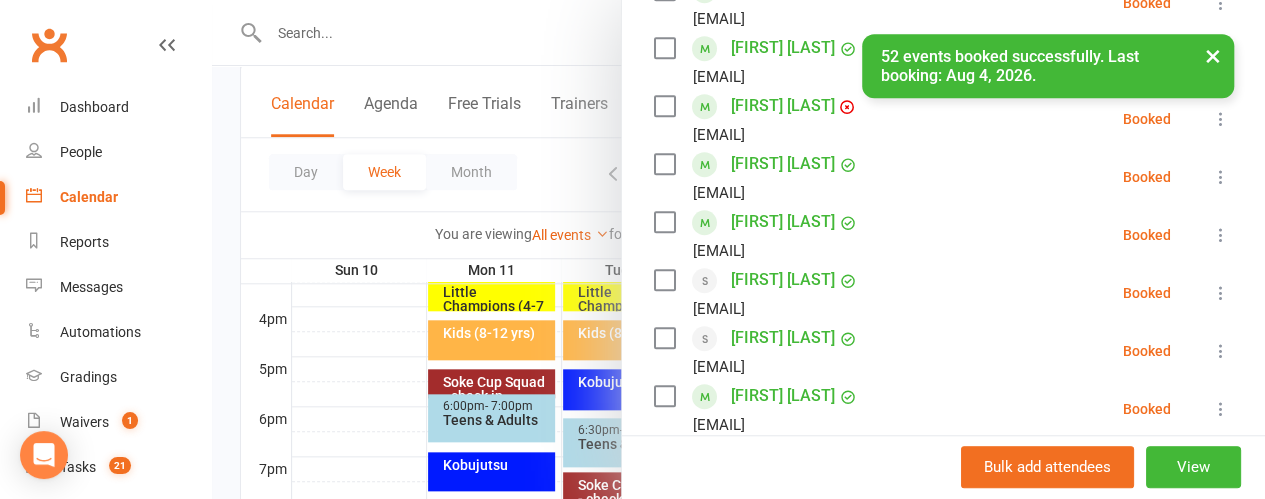scroll, scrollTop: 621, scrollLeft: 0, axis: vertical 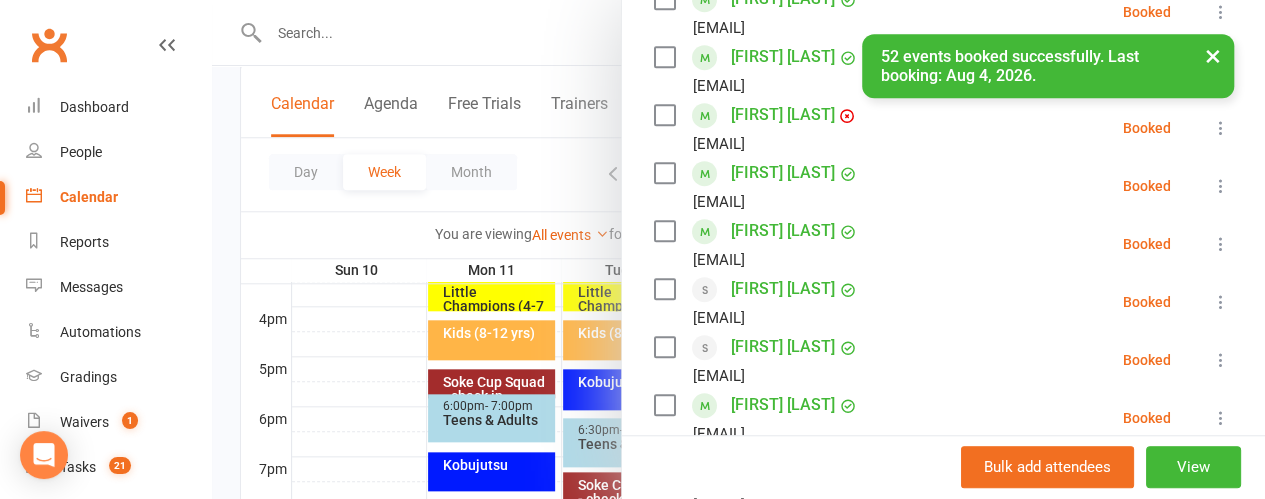 click on "×" at bounding box center [1213, 55] 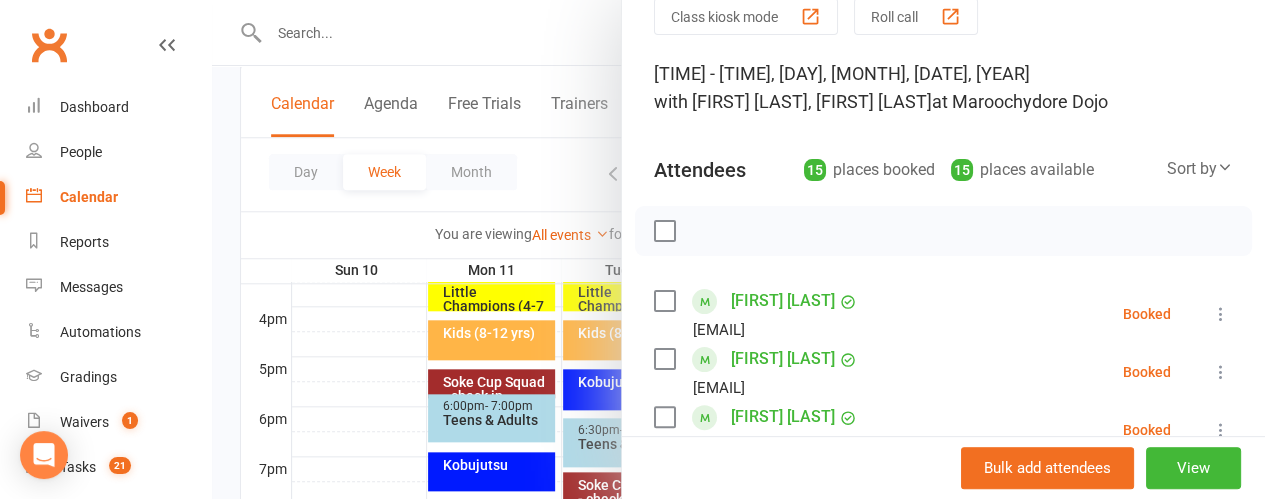 scroll, scrollTop: 0, scrollLeft: 0, axis: both 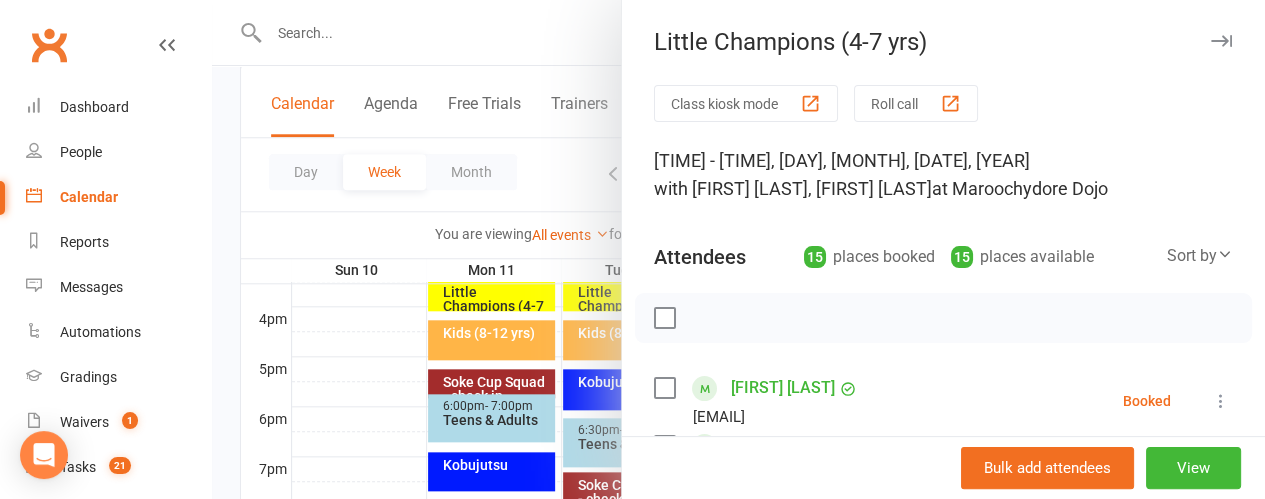 click at bounding box center [1221, 41] 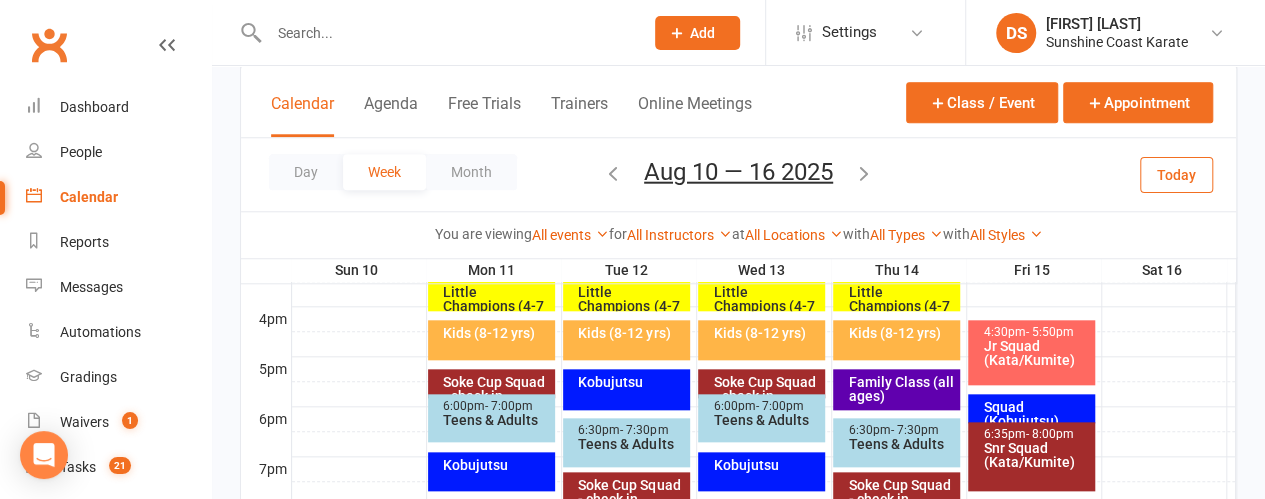 click on "Kids (8-12 yrs)" at bounding box center (631, 333) 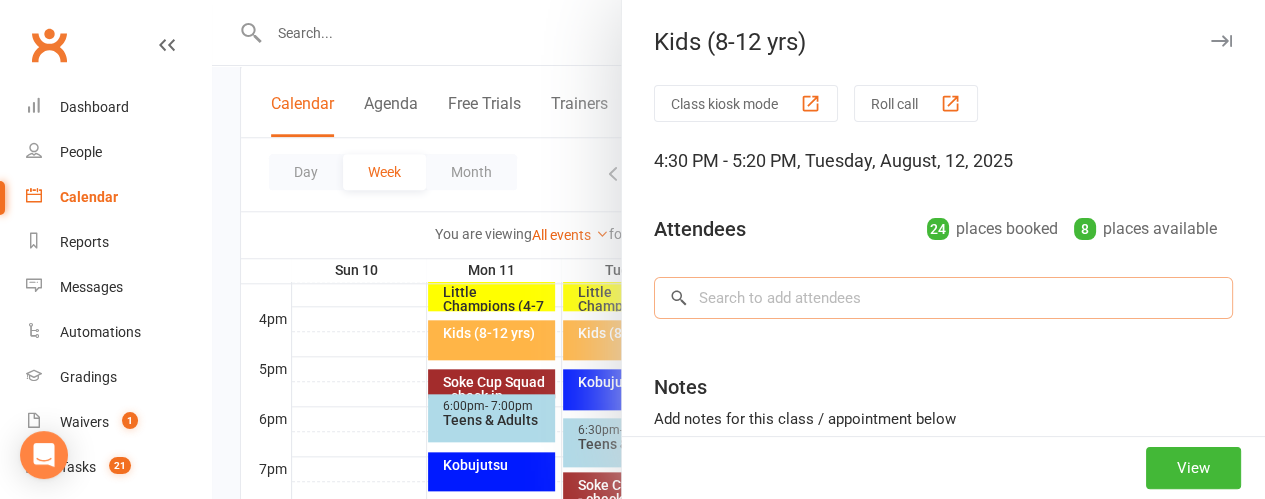 click at bounding box center [943, 298] 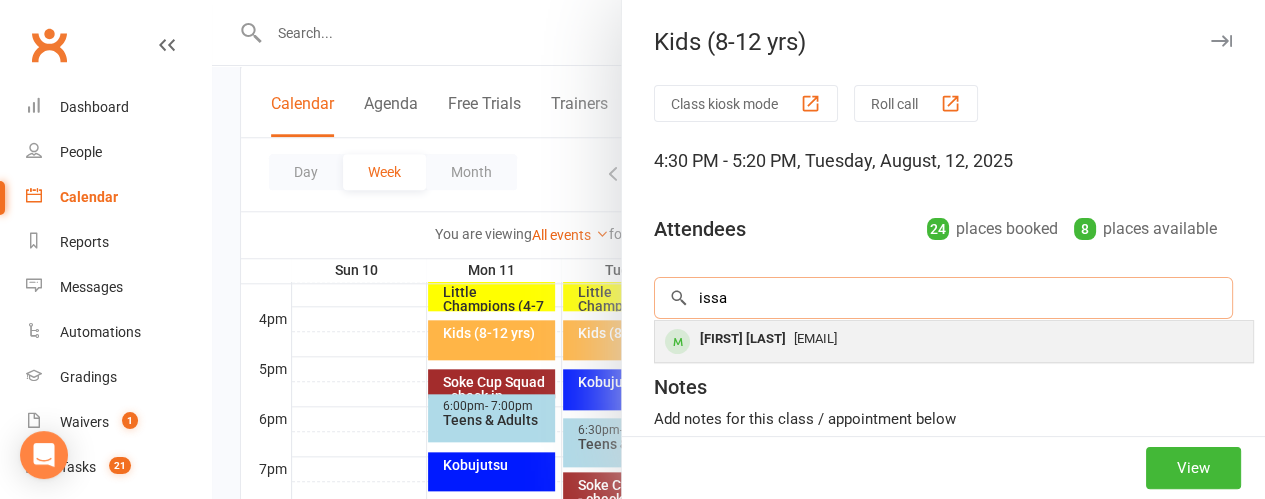 type on "issa" 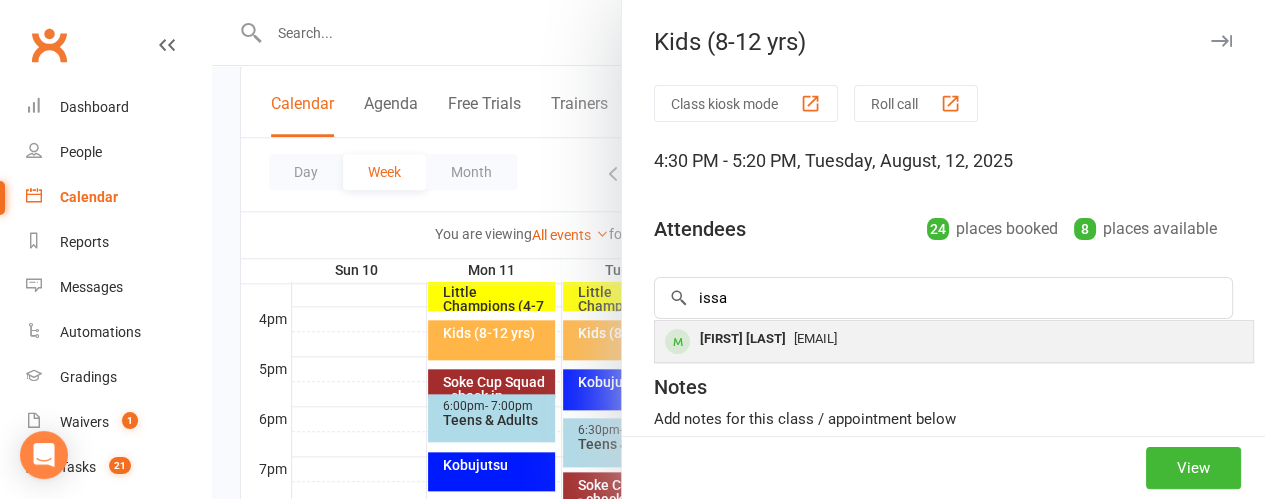 click on "[FIRST] [LAST]" at bounding box center (743, 339) 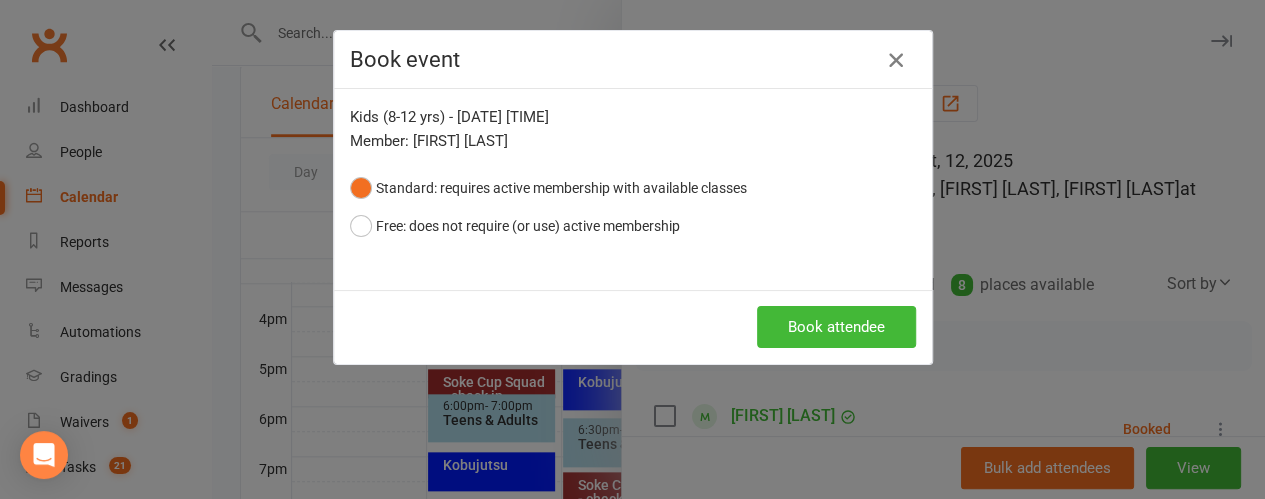 click at bounding box center (896, 60) 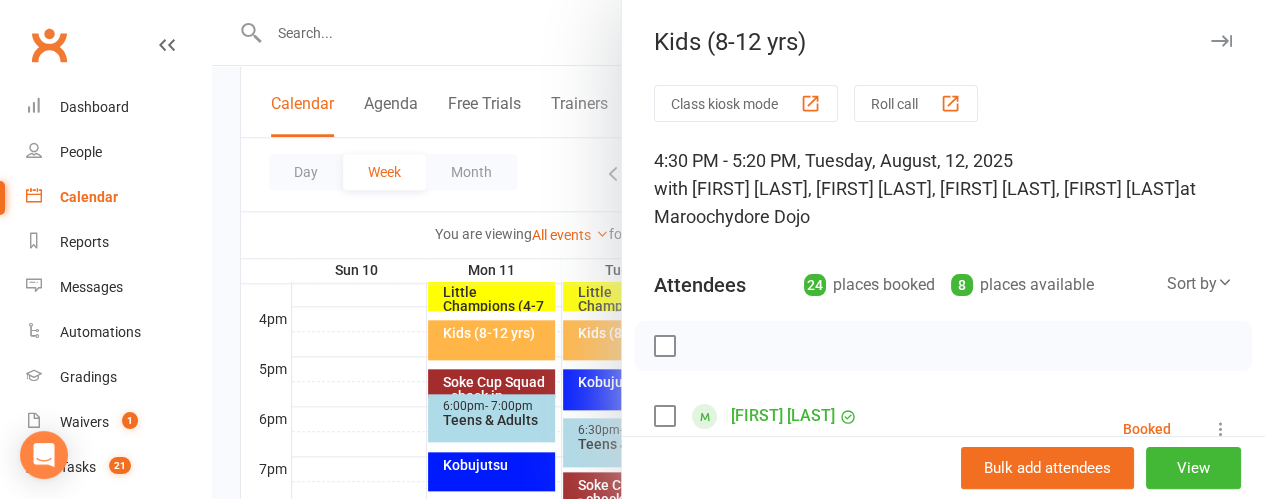 click at bounding box center (1221, 41) 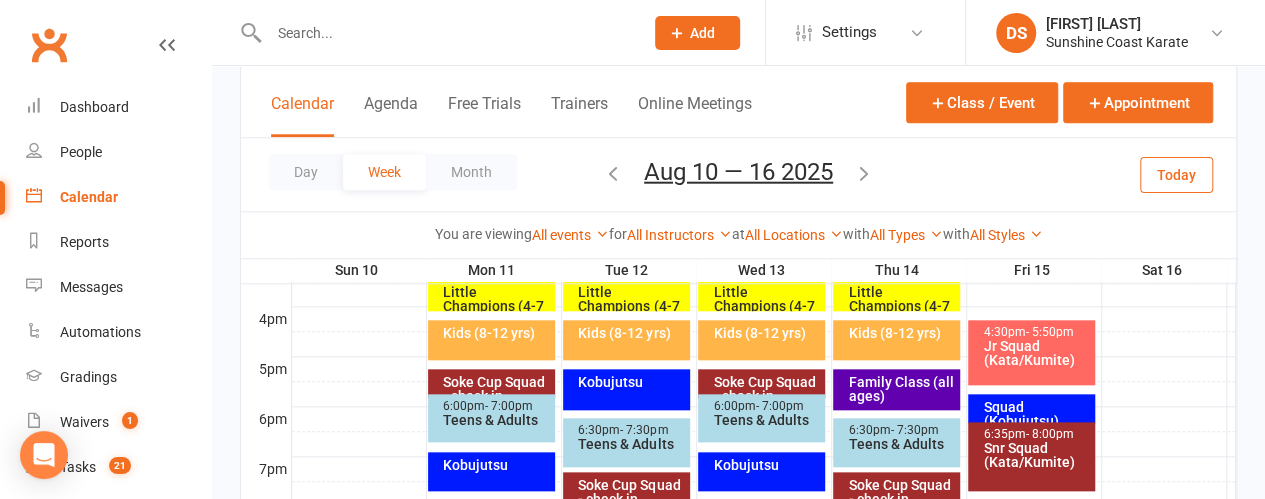 click on "Kids (8-12 yrs)" at bounding box center [631, 333] 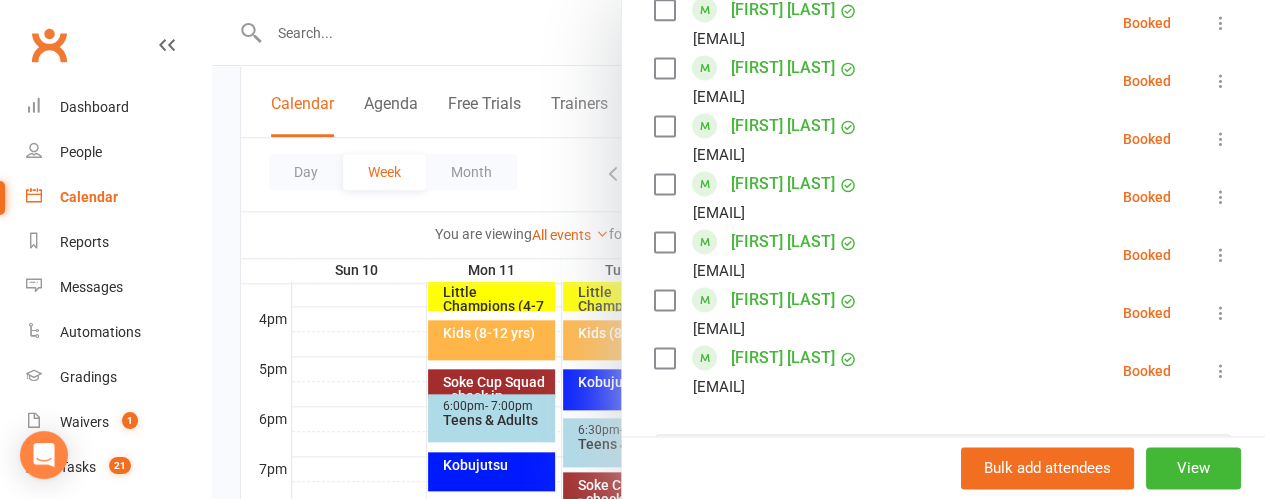 scroll, scrollTop: 1712, scrollLeft: 0, axis: vertical 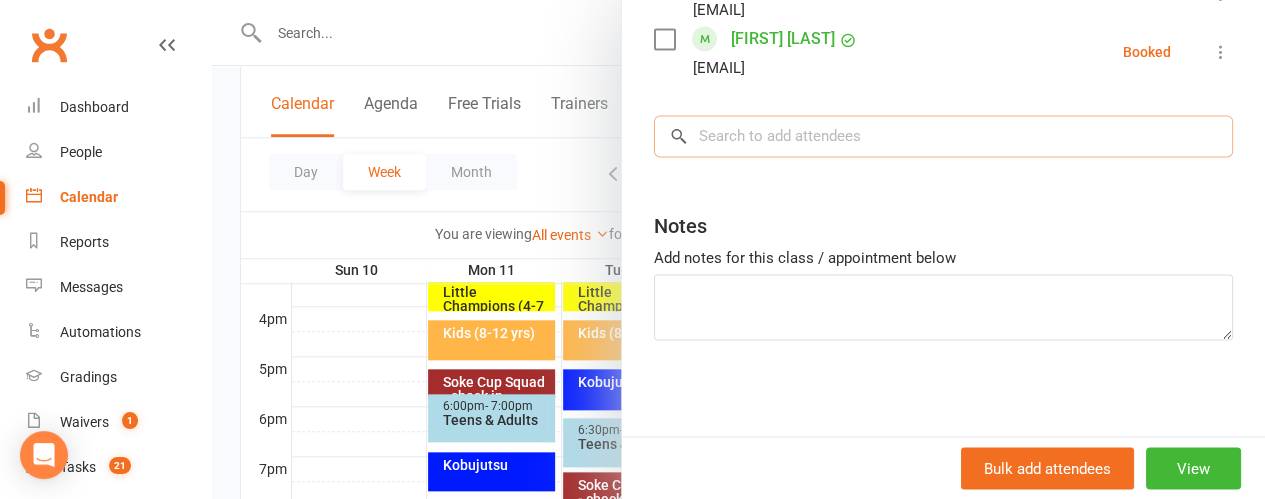click at bounding box center [943, 136] 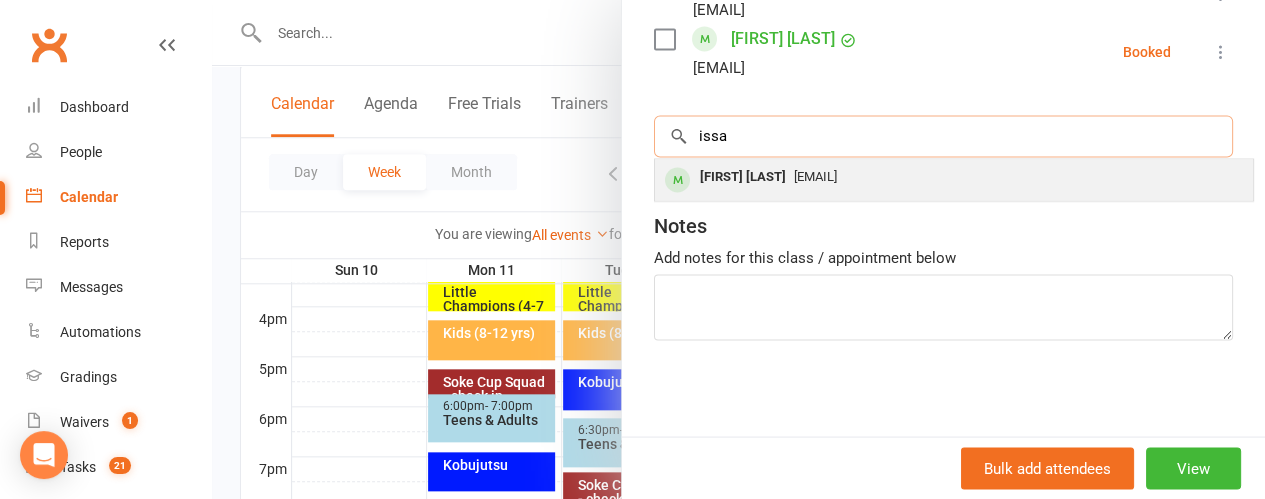 type on "issa" 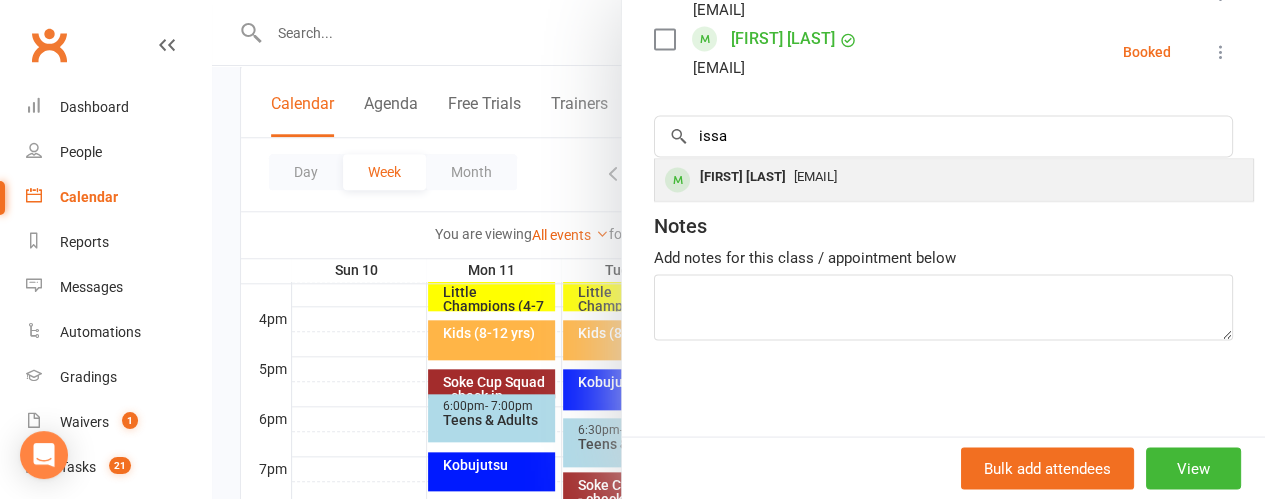 click on "[FIRST] [LAST]" at bounding box center [743, 177] 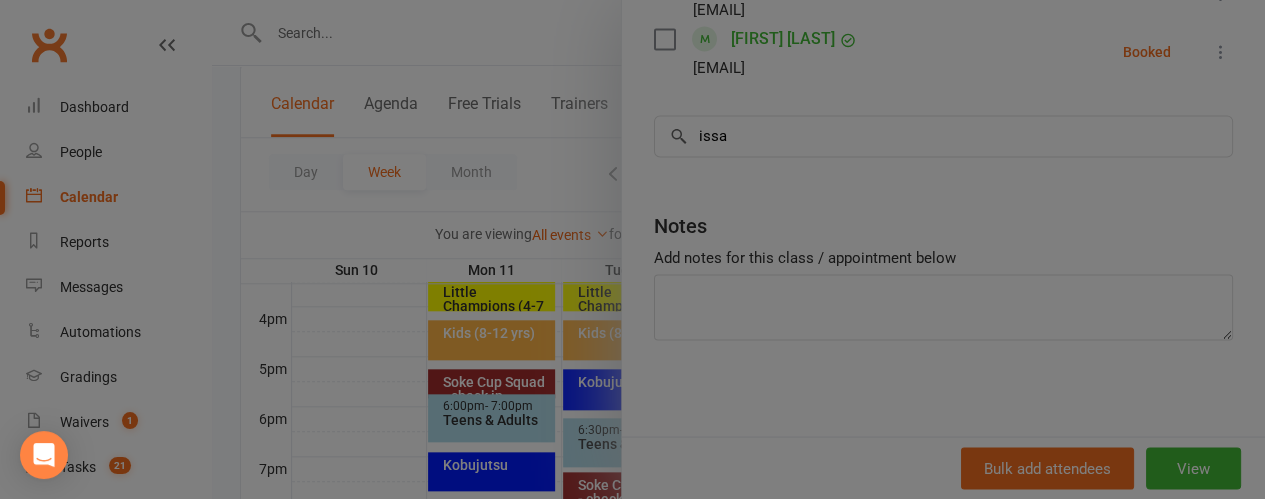 type 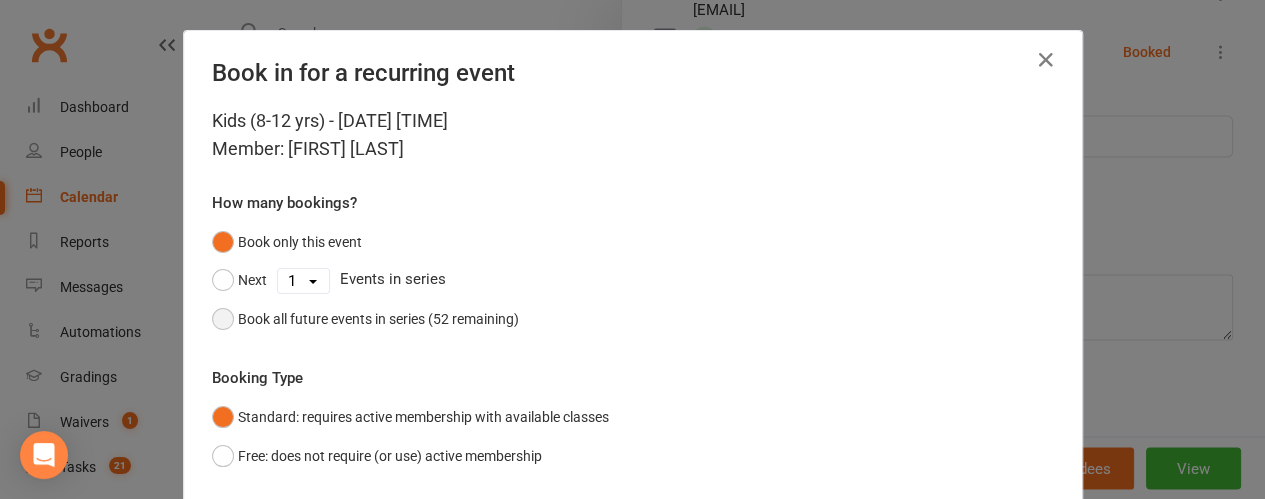 drag, startPoint x: 215, startPoint y: 319, endPoint x: 558, endPoint y: 298, distance: 343.64224 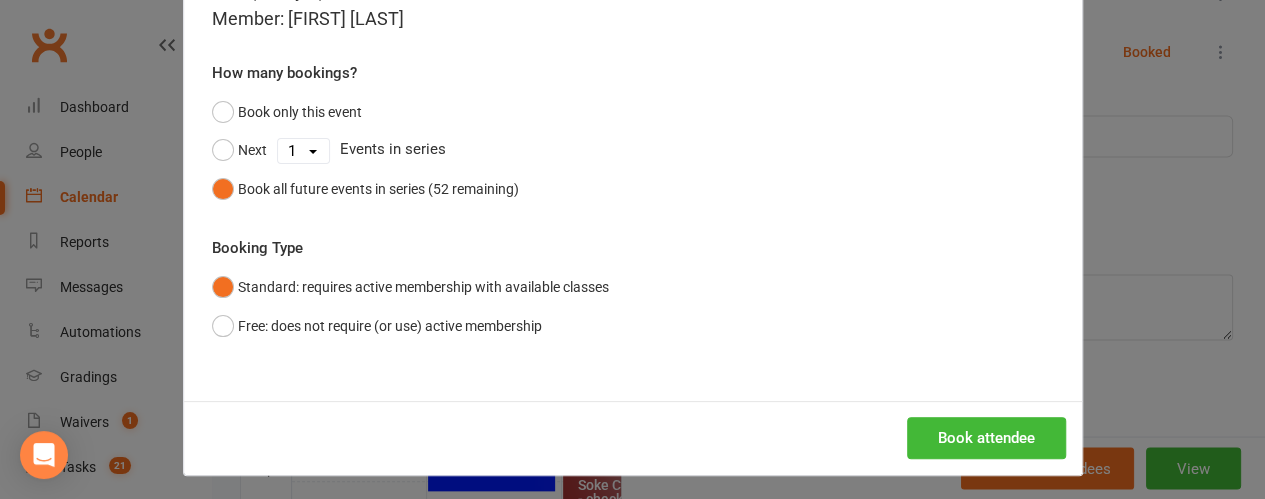 scroll, scrollTop: 134, scrollLeft: 0, axis: vertical 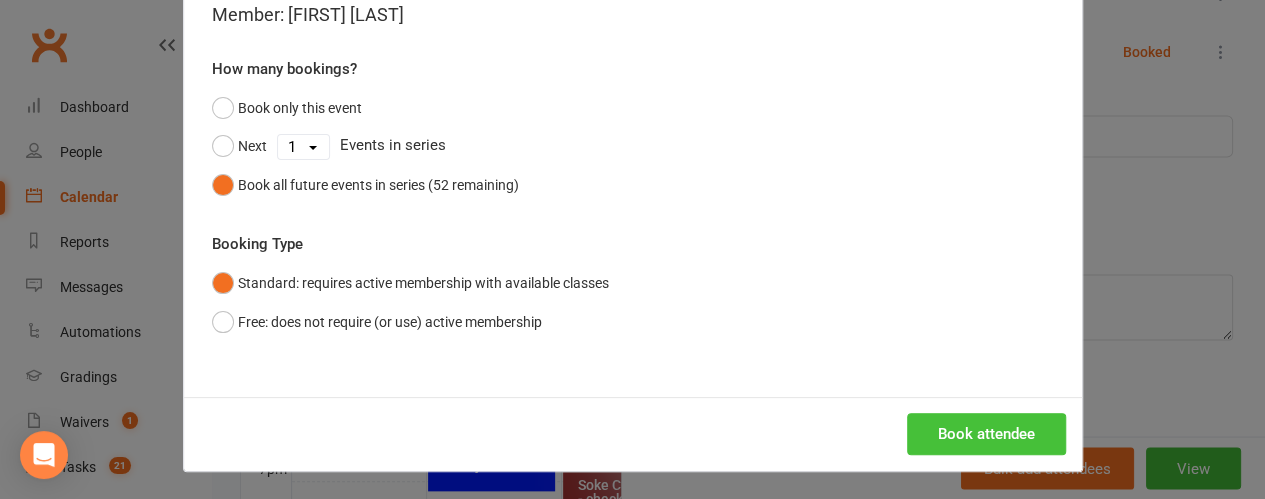 click on "Book attendee" at bounding box center [986, 434] 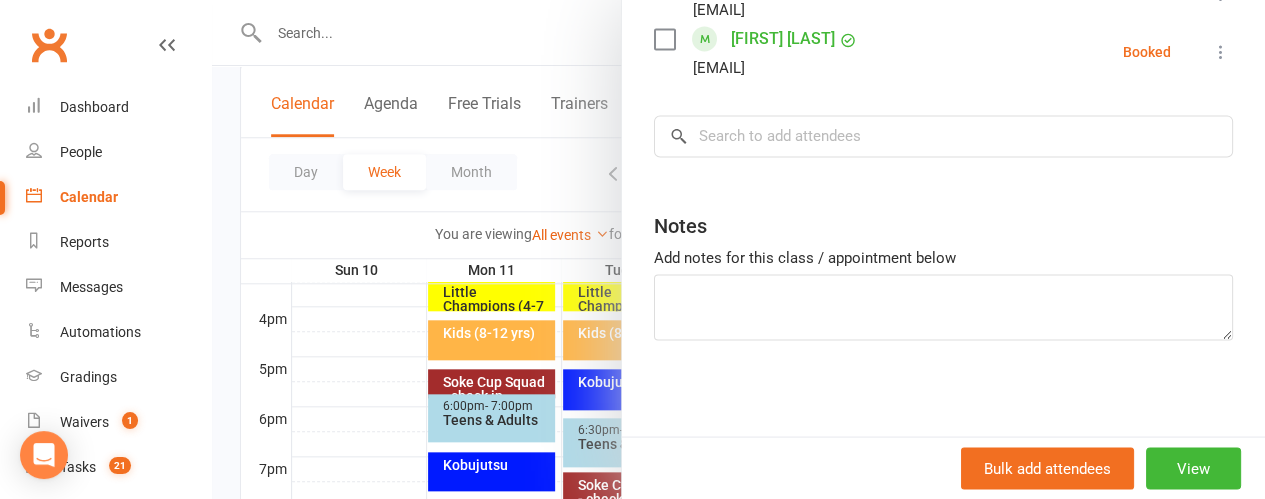 scroll, scrollTop: 1770, scrollLeft: 0, axis: vertical 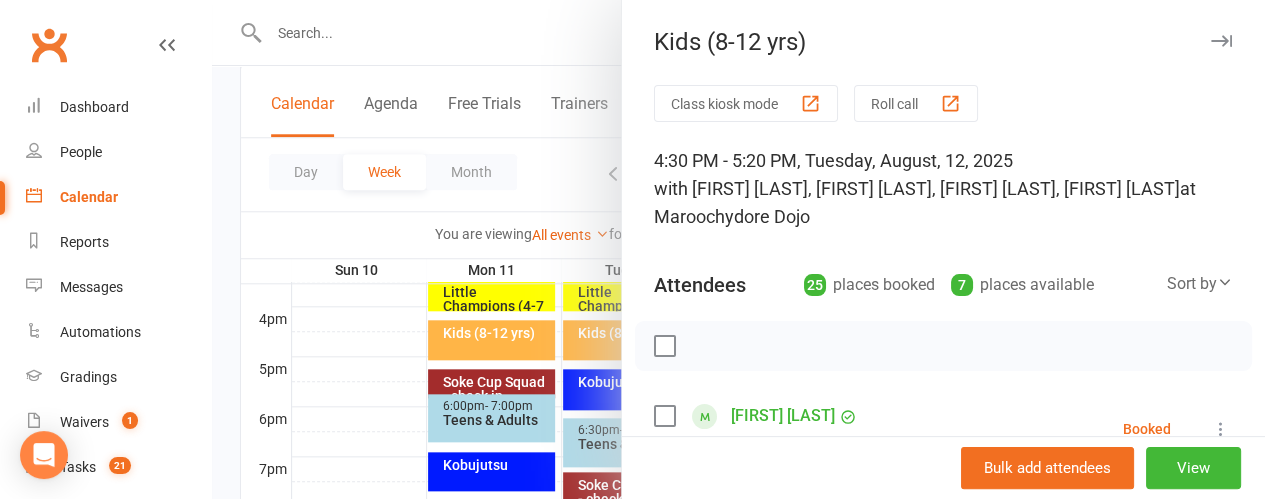 click at bounding box center [1221, 41] 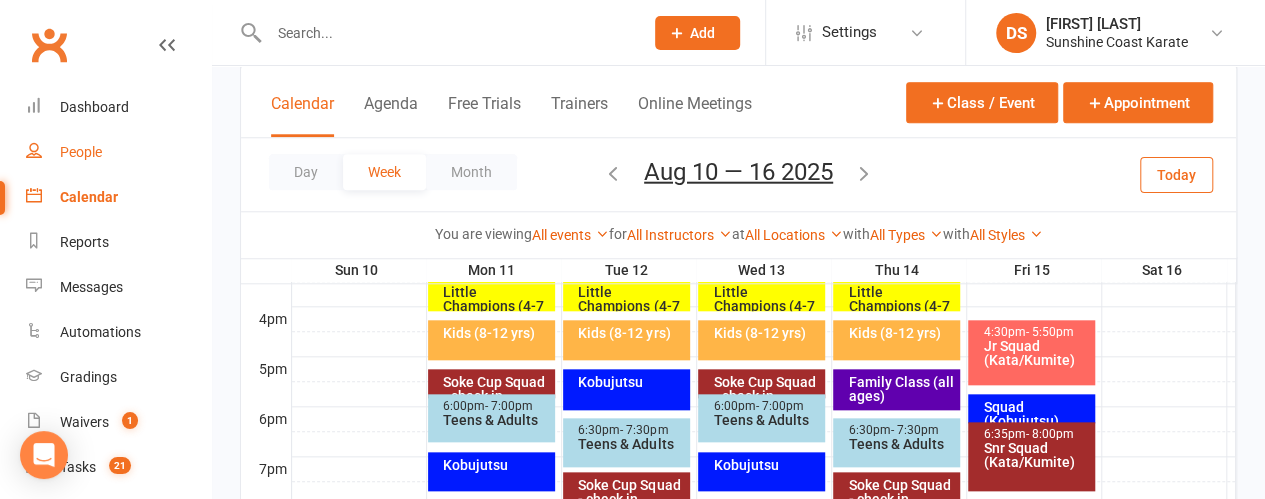 click on "People" at bounding box center (81, 152) 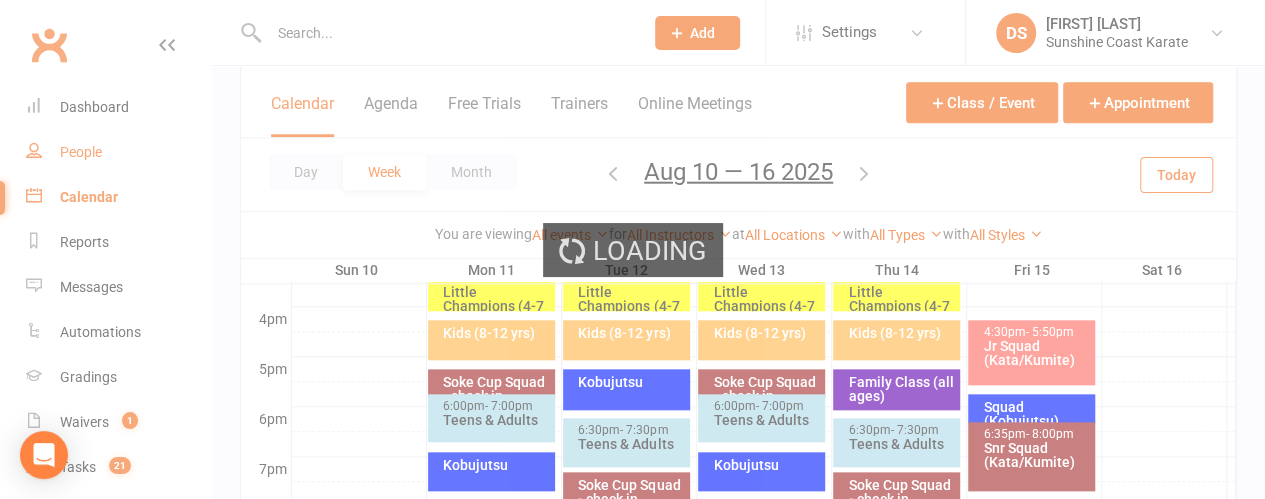 select on "100" 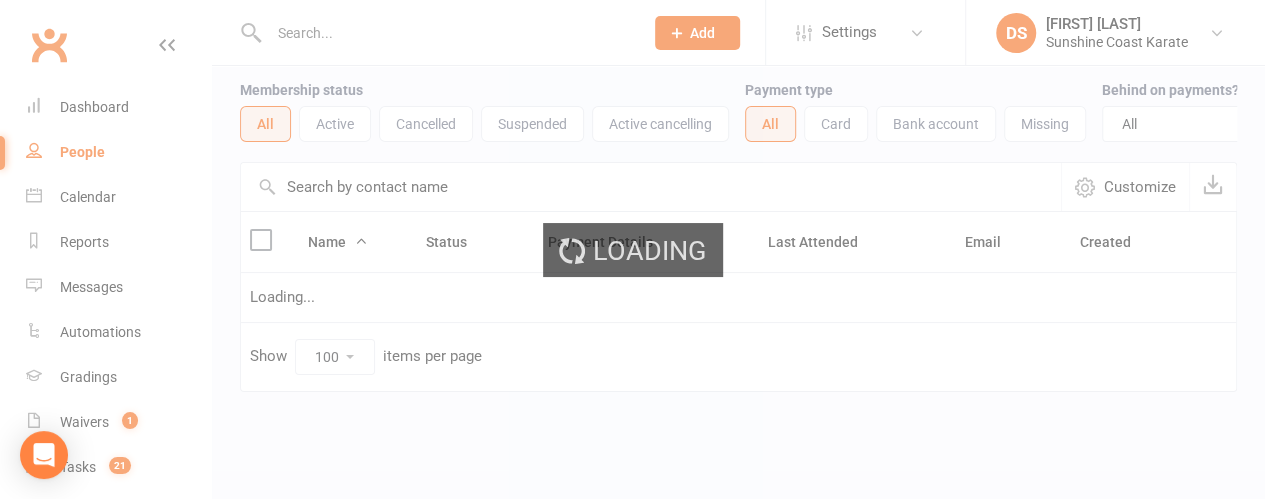 scroll, scrollTop: 0, scrollLeft: 0, axis: both 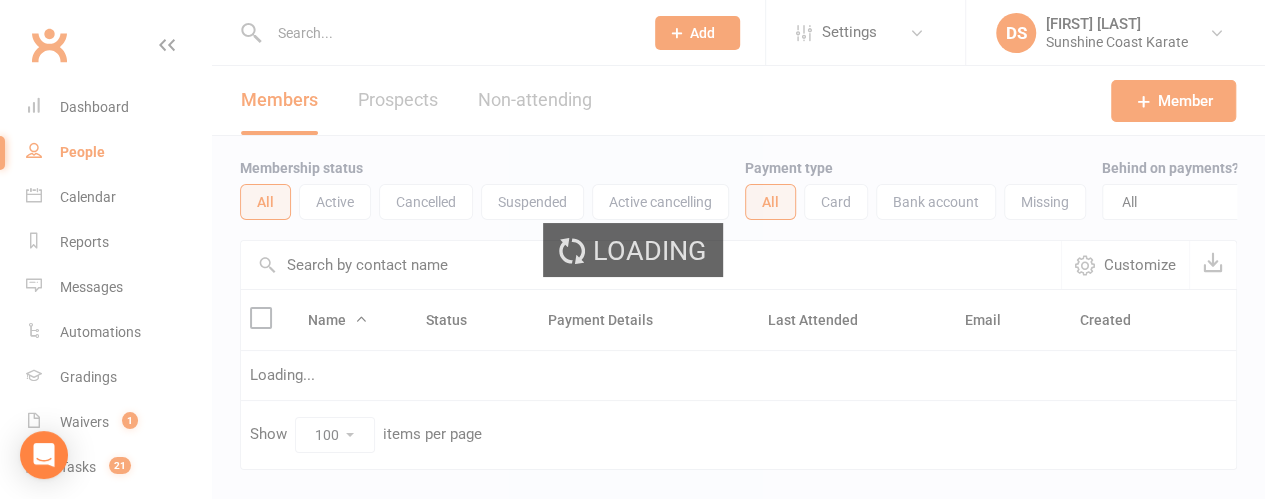 click on "Members Prospects Non-attending" at bounding box center (416, 100) 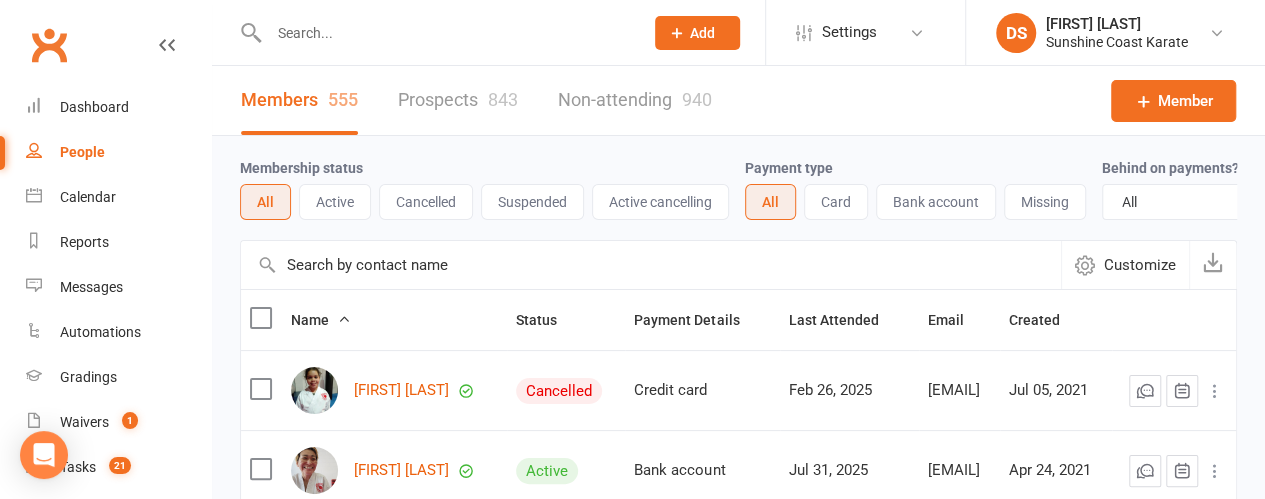 click on "Prospects 843" at bounding box center (458, 100) 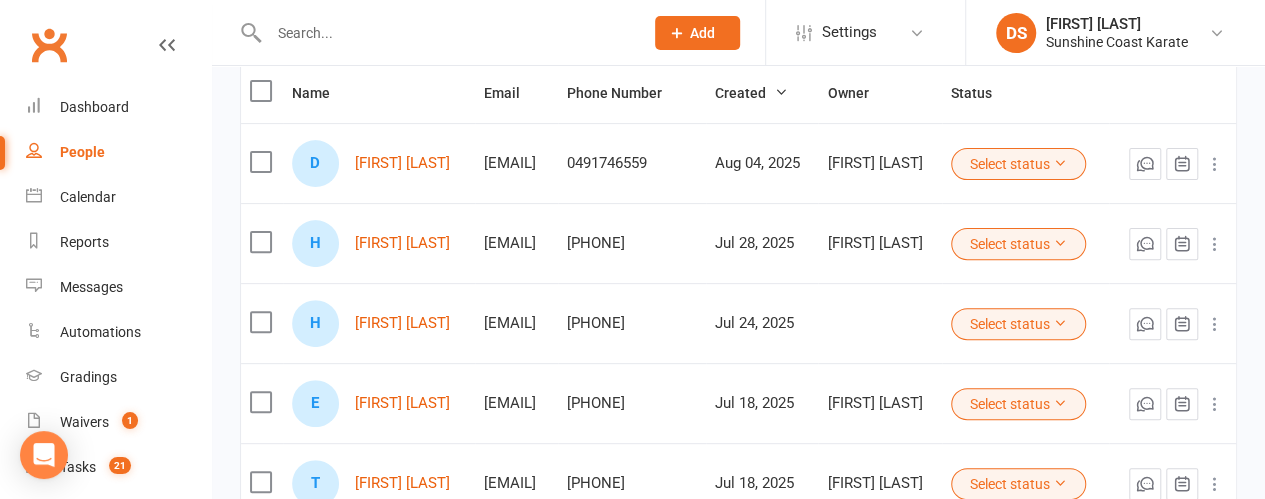 scroll, scrollTop: 0, scrollLeft: 0, axis: both 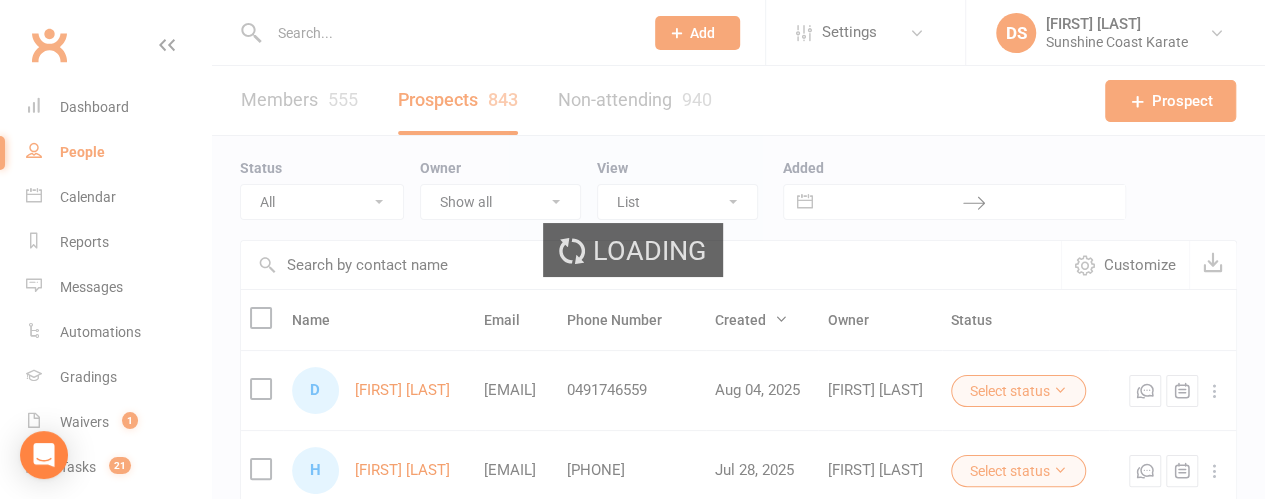 select on "100" 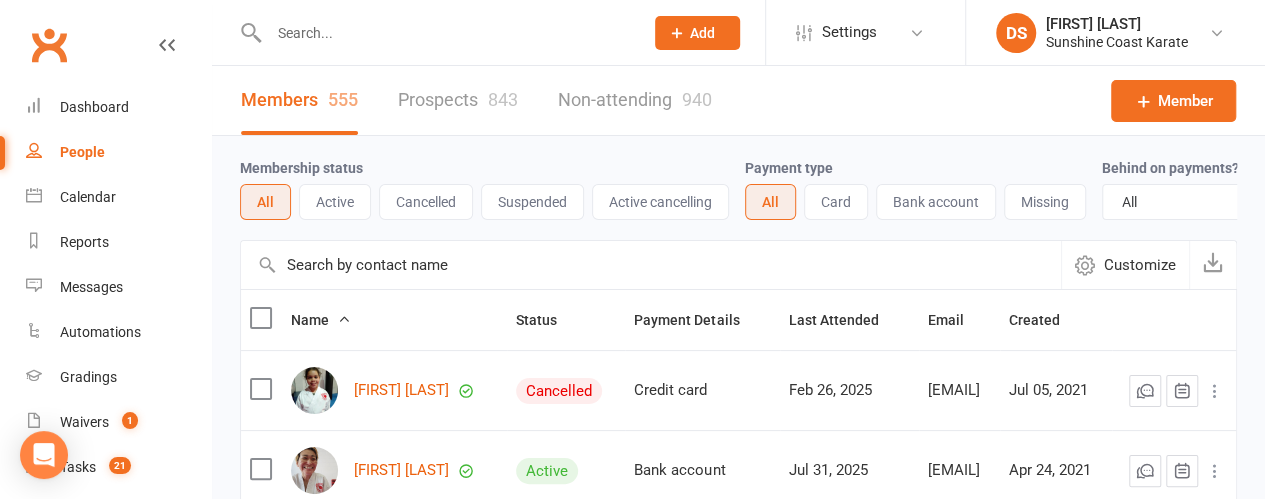 click at bounding box center (651, 265) 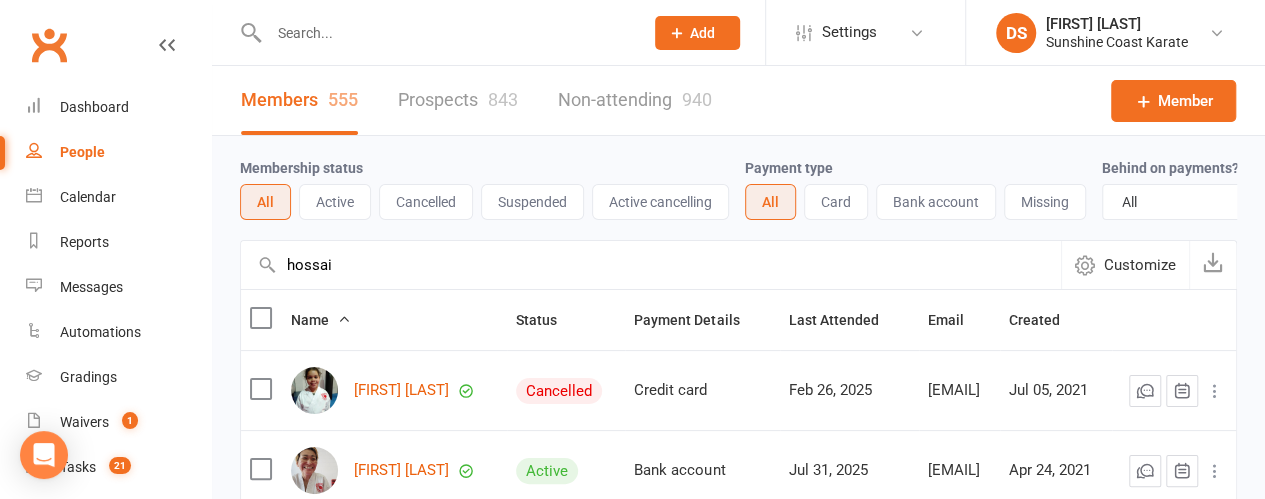 type on "hossain" 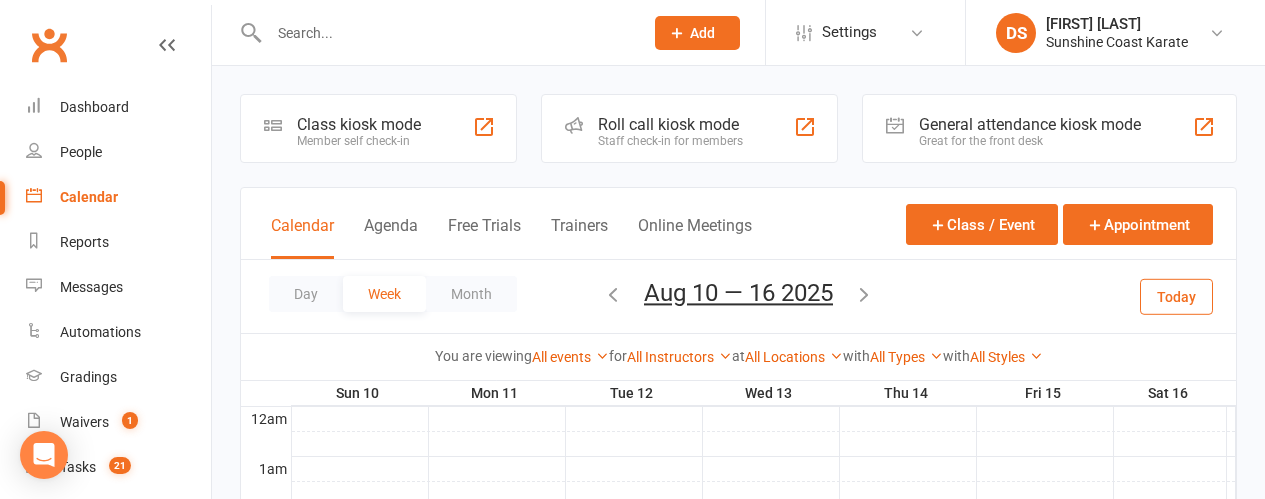 scroll, scrollTop: 200, scrollLeft: 0, axis: vertical 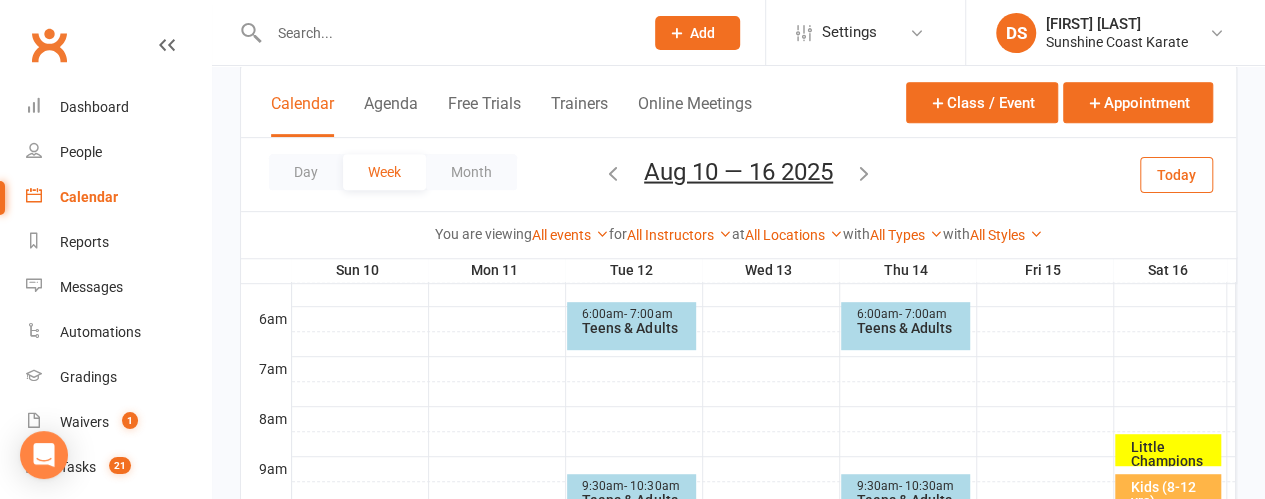click at bounding box center (613, 172) 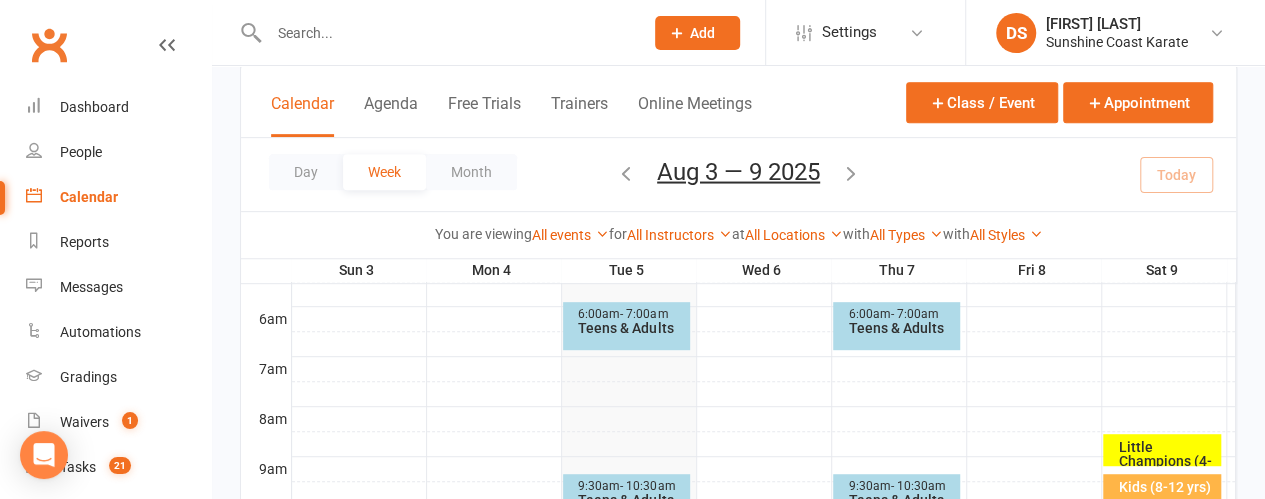 click on "- 10:30am" at bounding box center (647, 486) 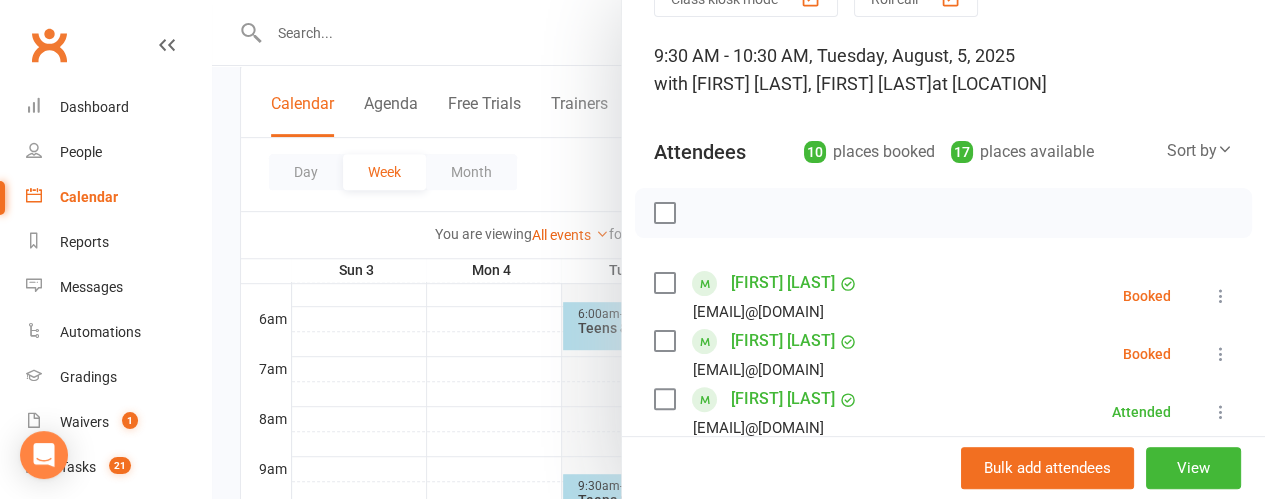 scroll, scrollTop: 0, scrollLeft: 0, axis: both 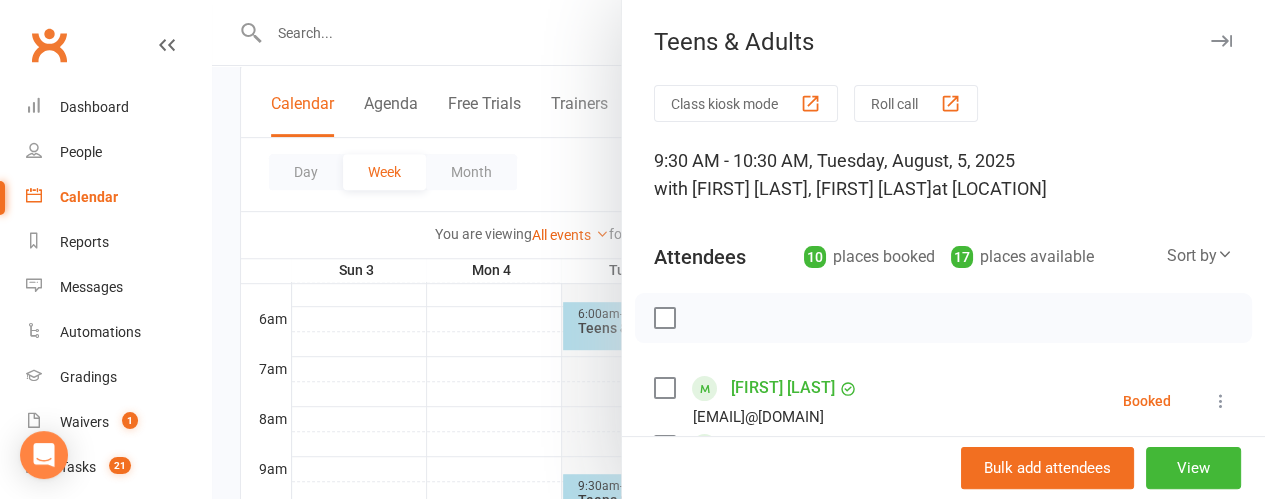click at bounding box center [1221, 41] 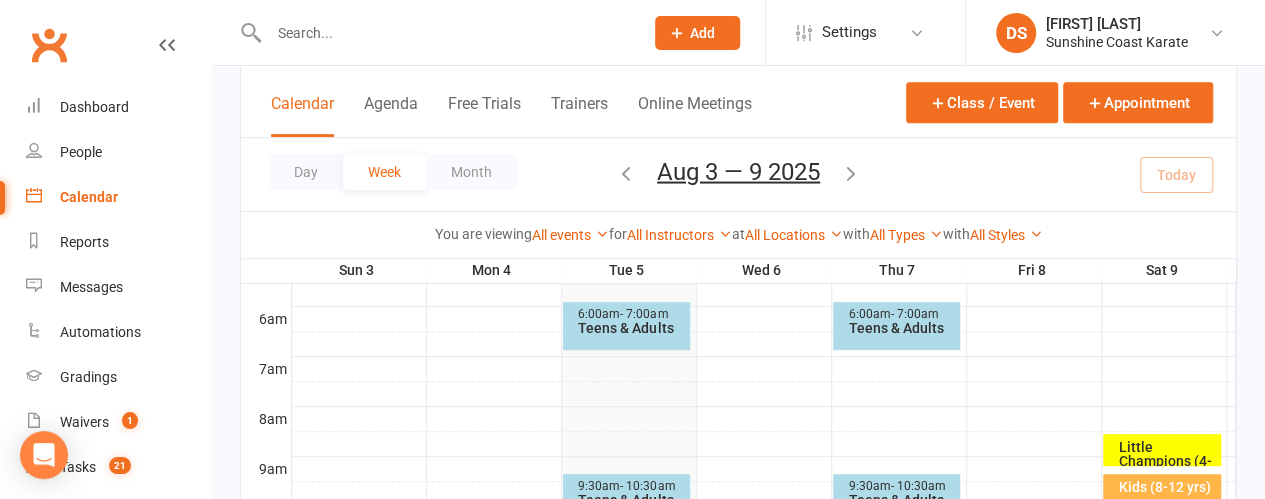 click on "Teens & Adults" at bounding box center [631, 328] 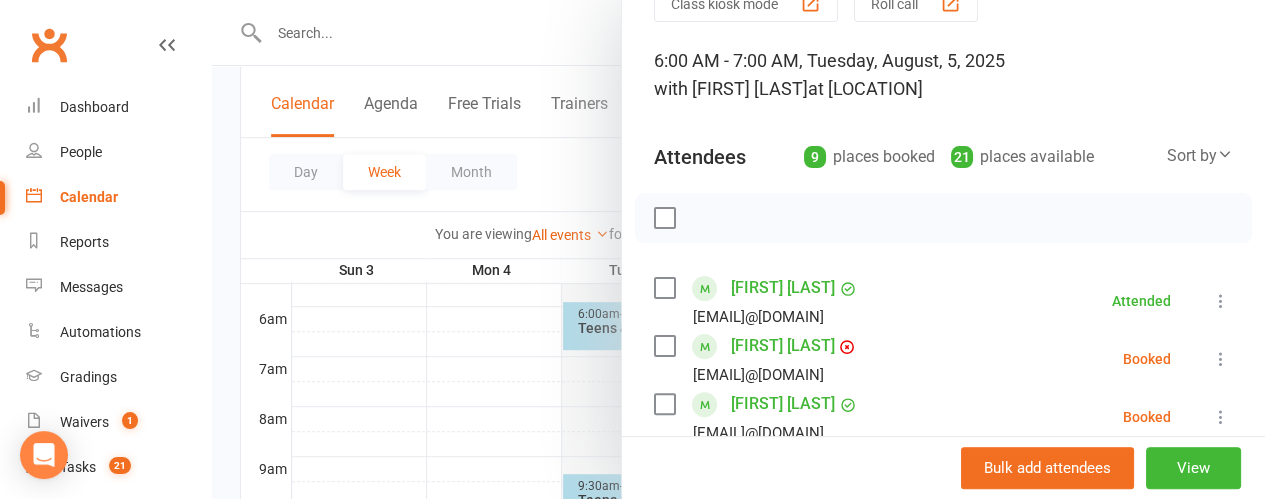 scroll, scrollTop: 0, scrollLeft: 0, axis: both 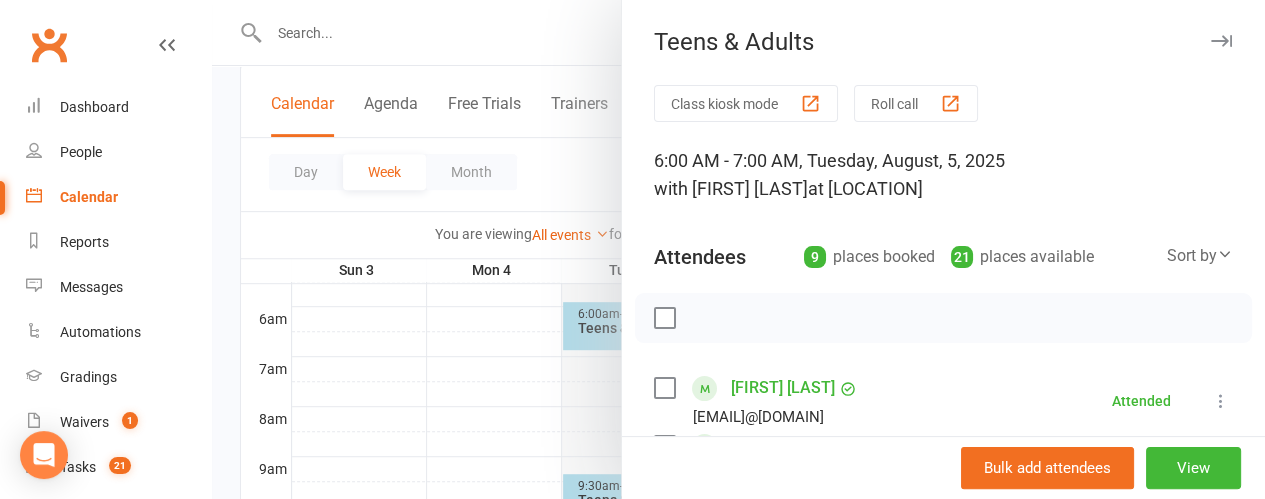click at bounding box center [1221, 41] 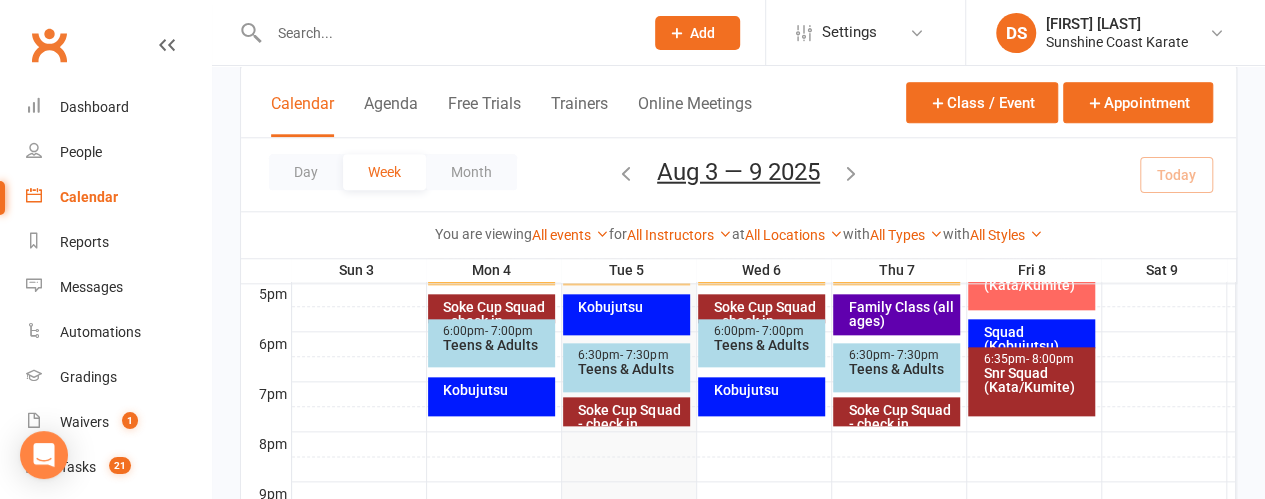 scroll, scrollTop: 1000, scrollLeft: 0, axis: vertical 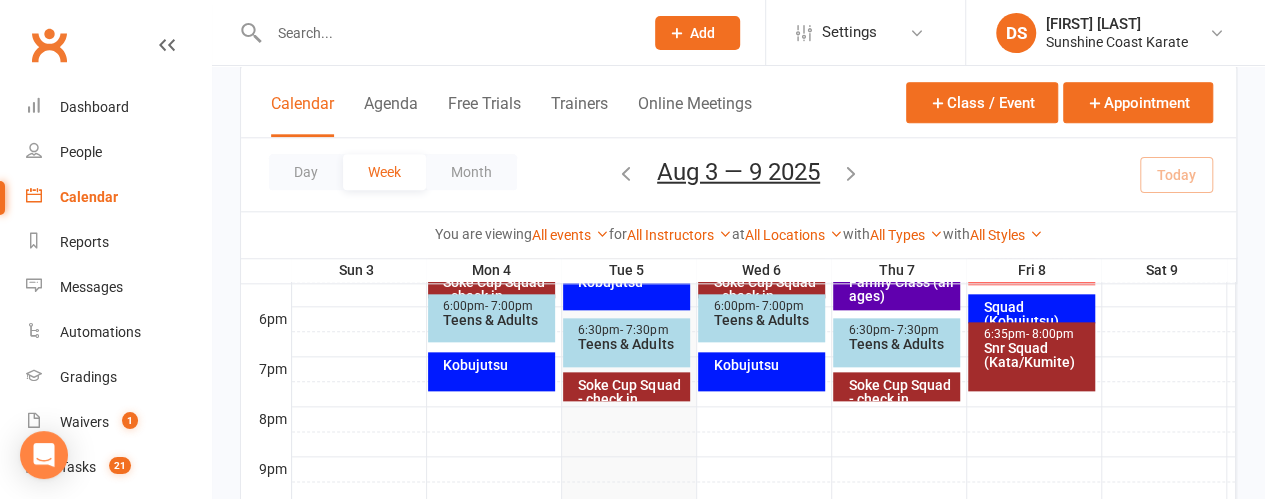 click on "Teens & Adults" at bounding box center (766, 320) 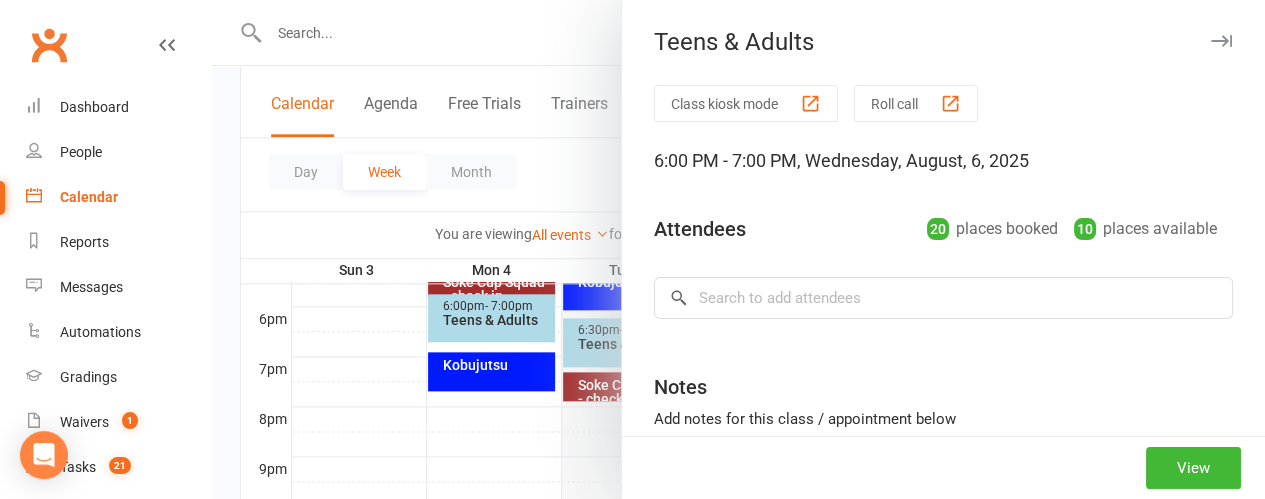 scroll, scrollTop: 162, scrollLeft: 0, axis: vertical 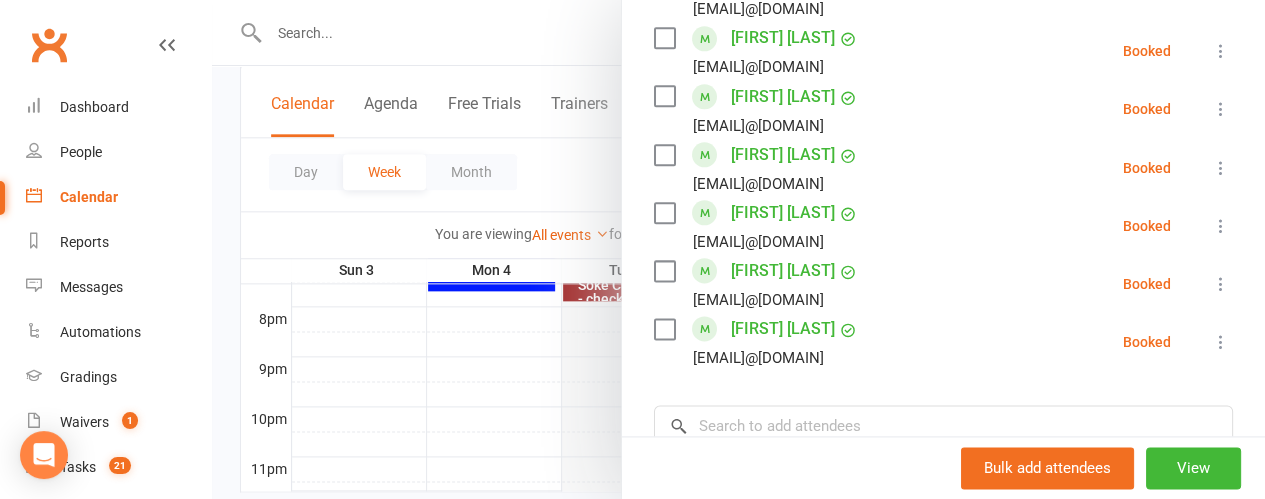 click on "Temani Wheeler" at bounding box center (783, 329) 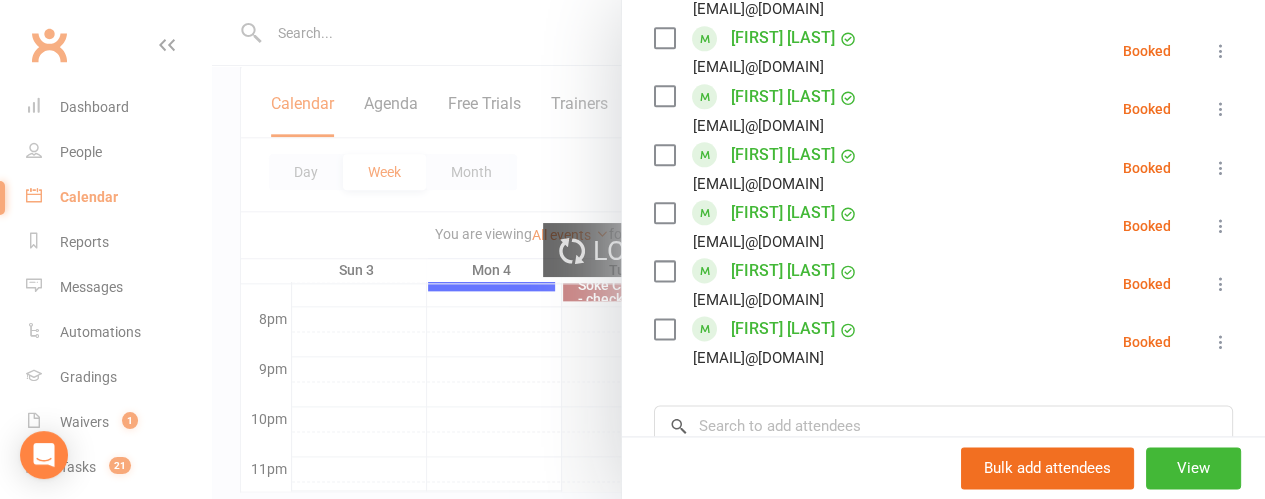 scroll, scrollTop: 0, scrollLeft: 0, axis: both 